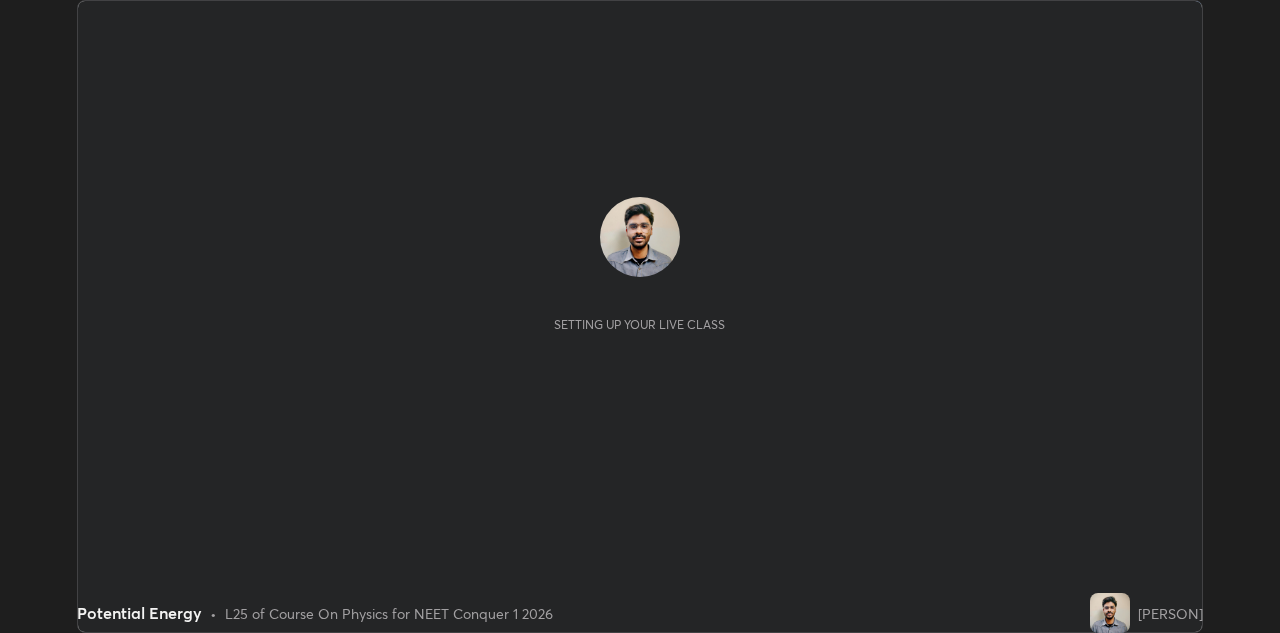 scroll, scrollTop: 0, scrollLeft: 0, axis: both 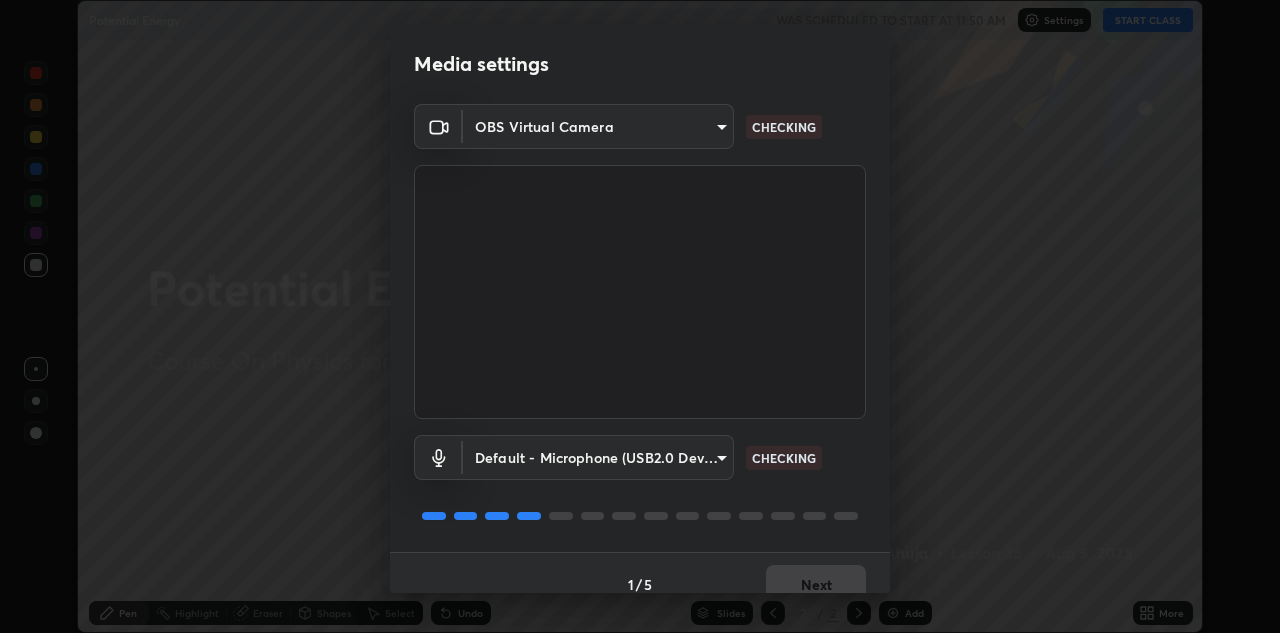 click on "Erase all Potential Energy WAS SCHEDULED TO START AT  11:50 AM Settings START CLASS Setting up your live class Potential Energy • L25 of Course On Physics for NEET Conquer 1 2026 [PERSON] Pen Highlight Eraser Shapes Select Undo Slides 2 / 2 Add More Enable hand raising Enable raise hand to speak to learners. Once enabled, chat will be turned off temporarily. Enable x   No doubts shared Encourage your learners to ask a doubt for better clarity Report an issue Reason for reporting Buffering Chat not working Audio - Video sync issue Educator video quality low ​ Attach an image Report Media settings OBS Virtual Camera bec67d0e7130c6ee7f6a85b5447165d090ac8dca7572bec29ab7347333a54d93 CHECKING Default - Microphone (USB2.0 Device) default CHECKING 1 / 5 Next" at bounding box center [640, 316] 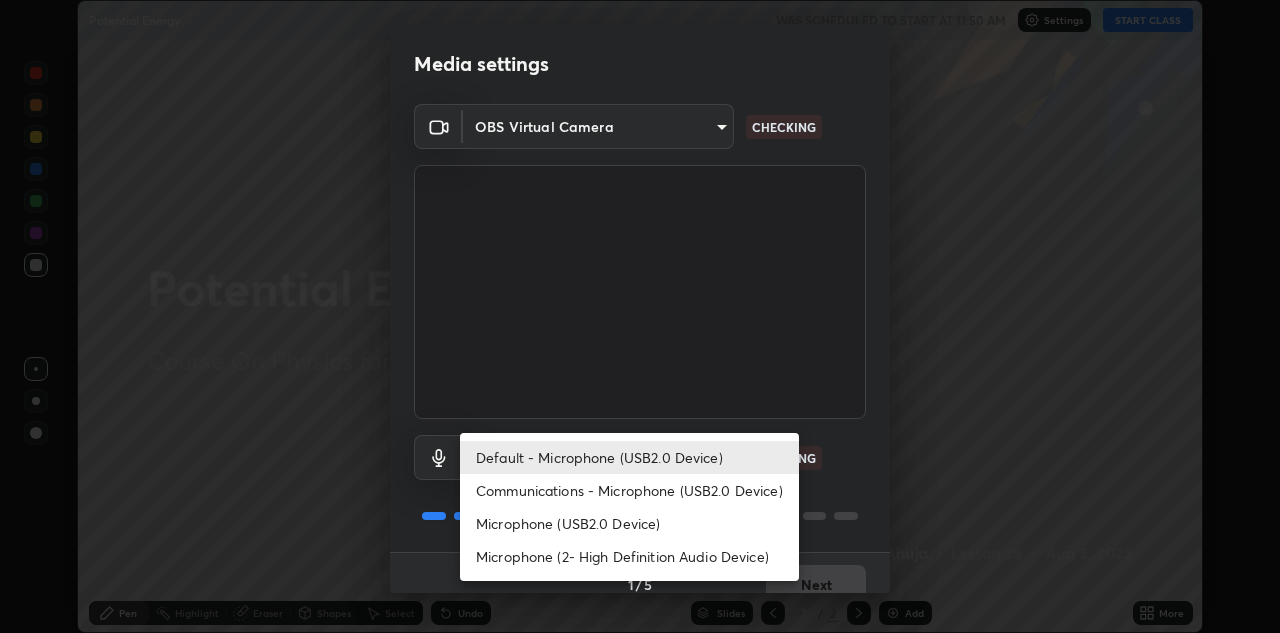 click on "Microphone (USB2.0 Device)" at bounding box center (629, 523) 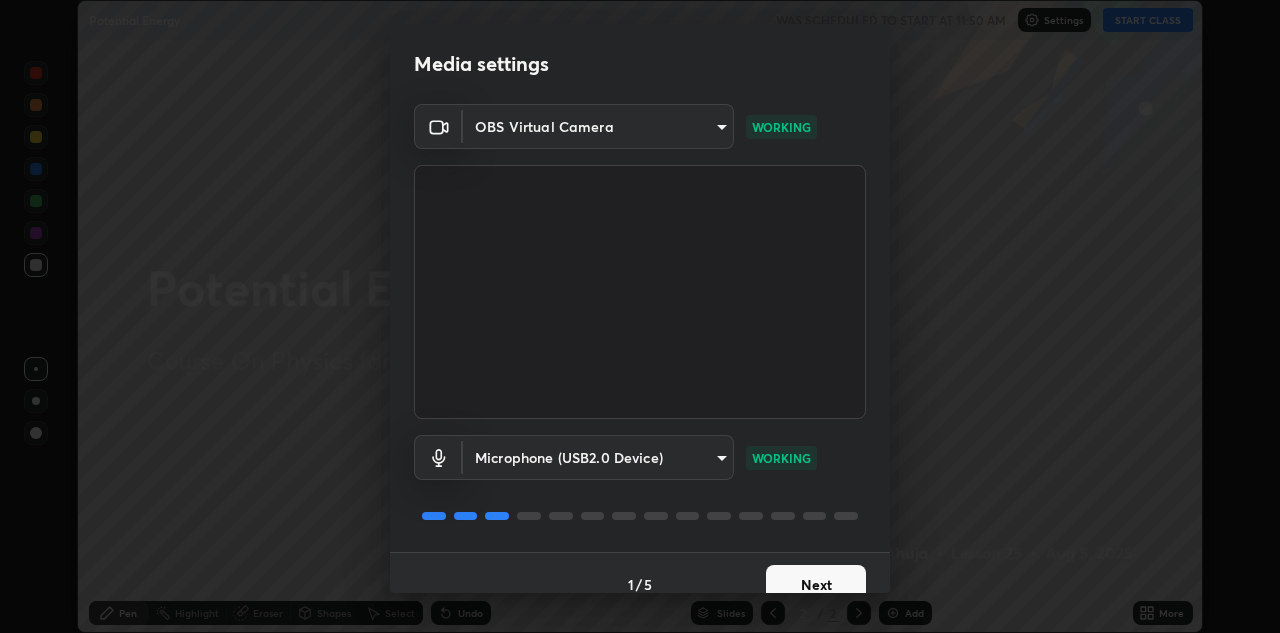 click on "Next" at bounding box center [816, 585] 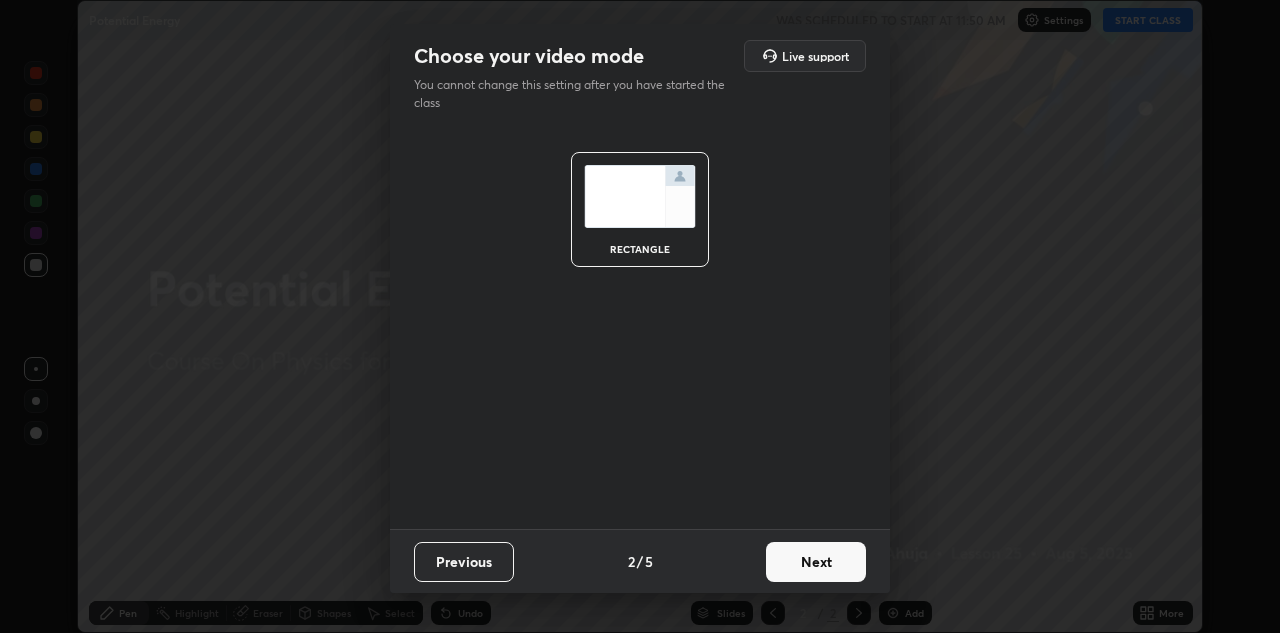 click on "Next" at bounding box center (816, 562) 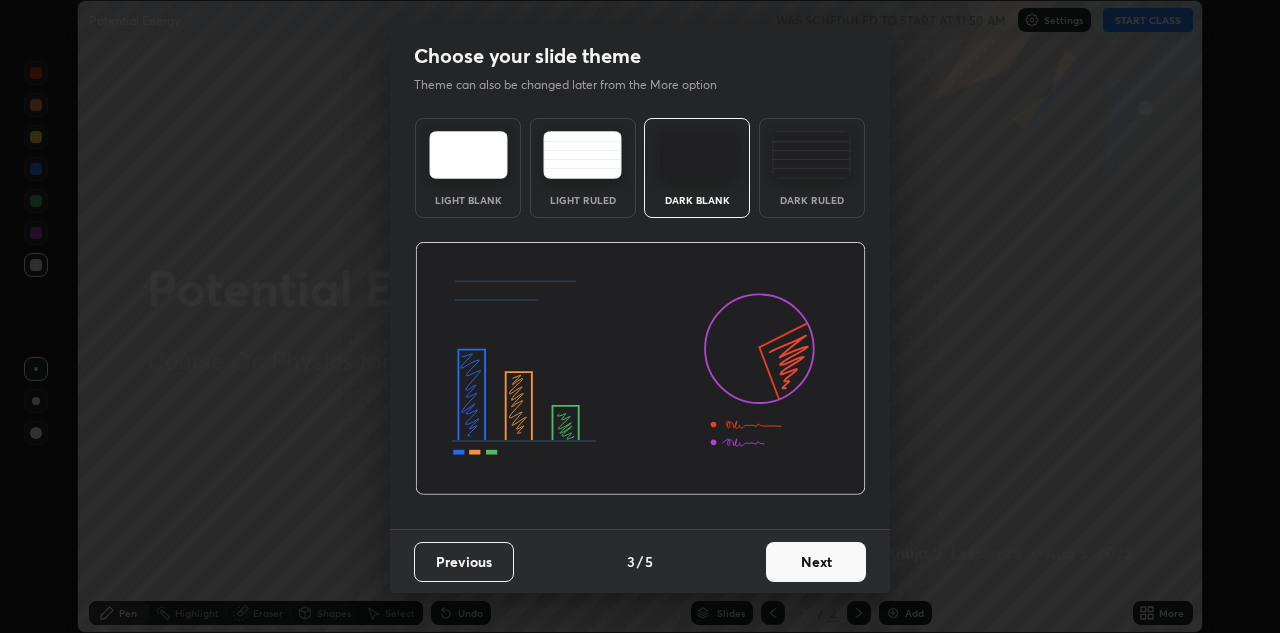 click on "Dark Ruled" at bounding box center (812, 168) 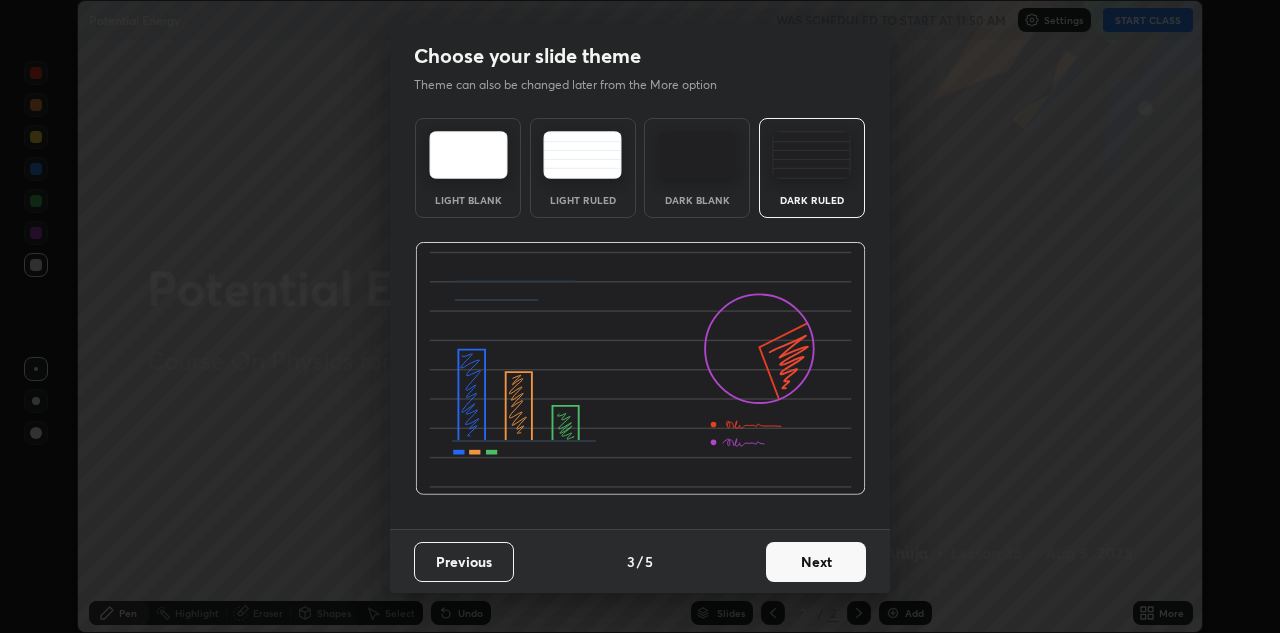 click on "Next" at bounding box center (816, 562) 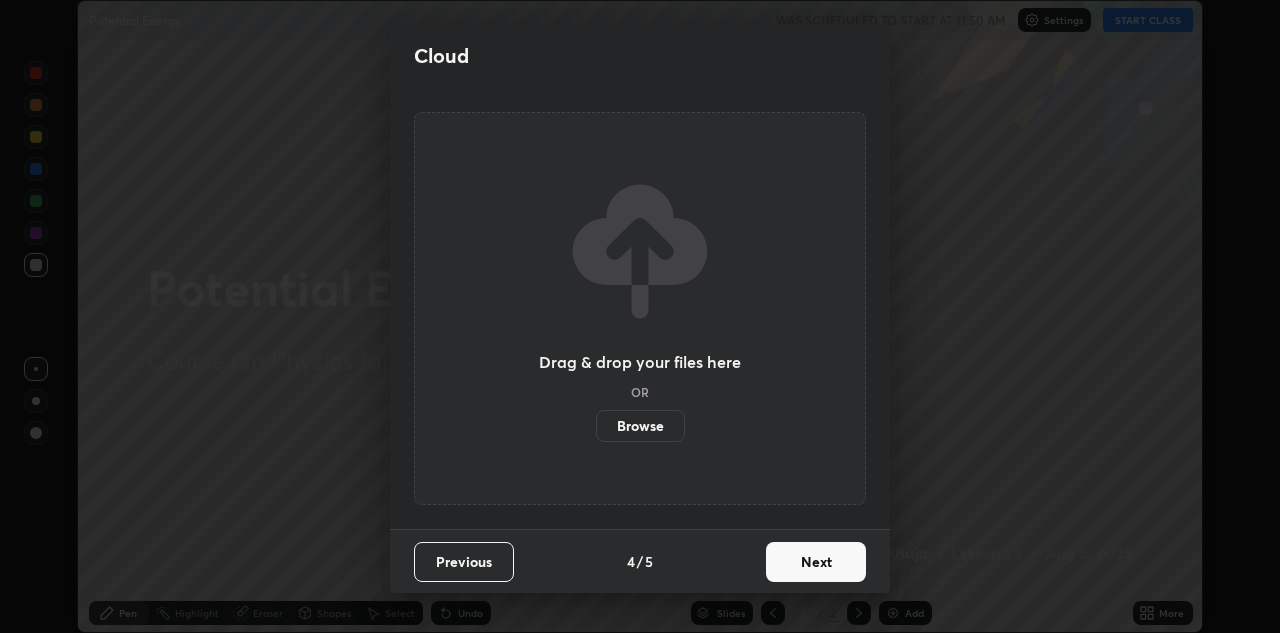 click on "Next" at bounding box center [816, 562] 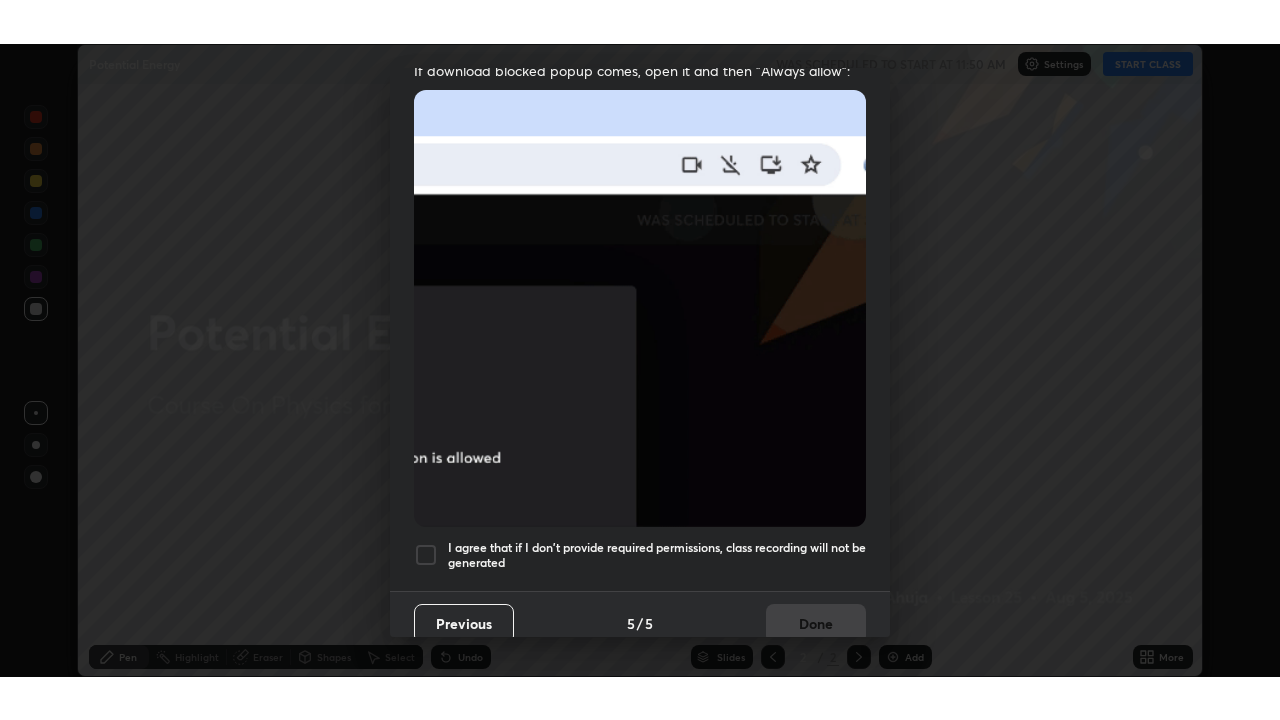 scroll, scrollTop: 431, scrollLeft: 0, axis: vertical 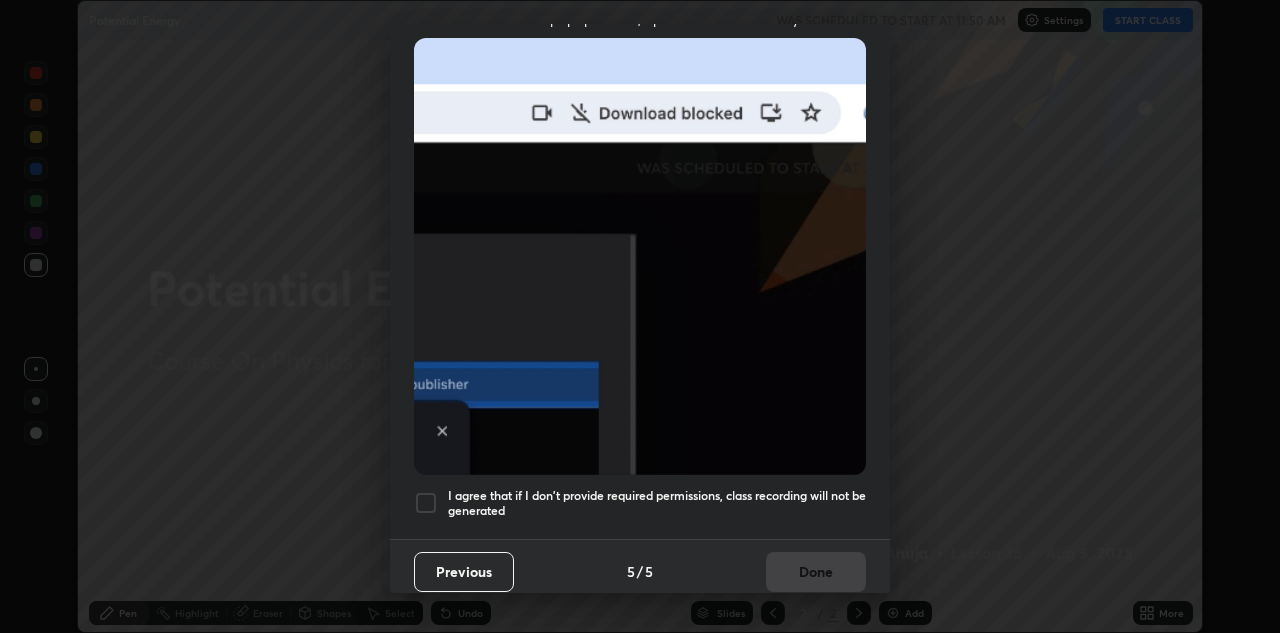 click on "I agree that if I don't provide required permissions, class recording will not be generated" at bounding box center (657, 503) 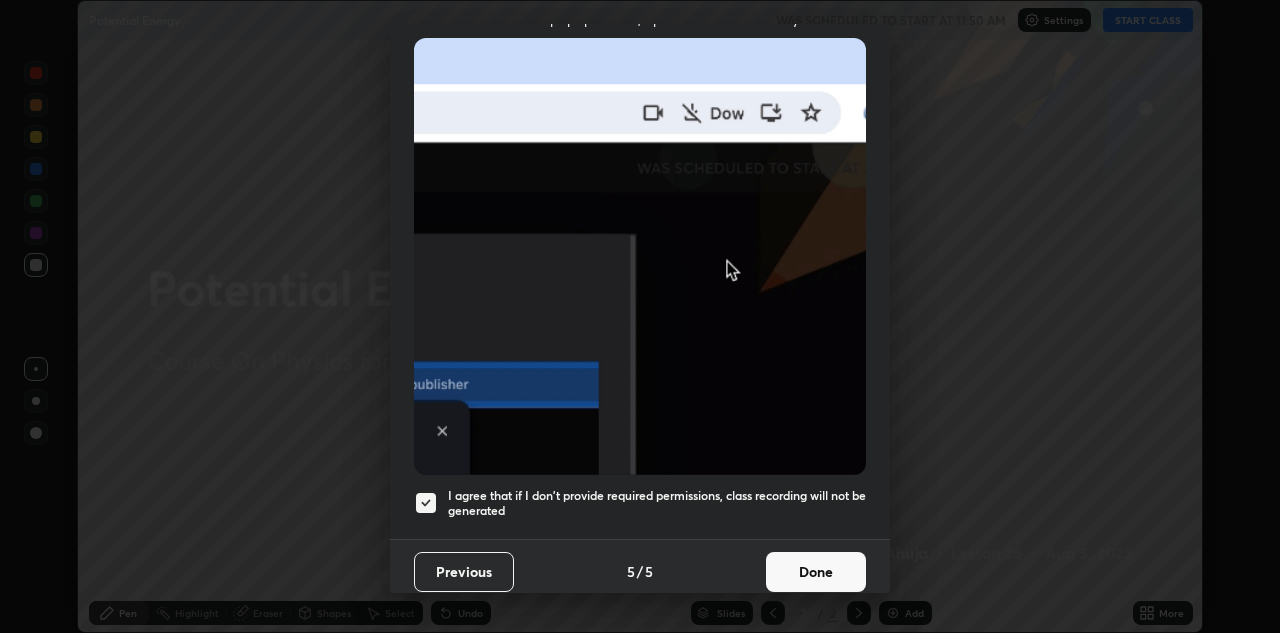 click on "Done" at bounding box center [816, 572] 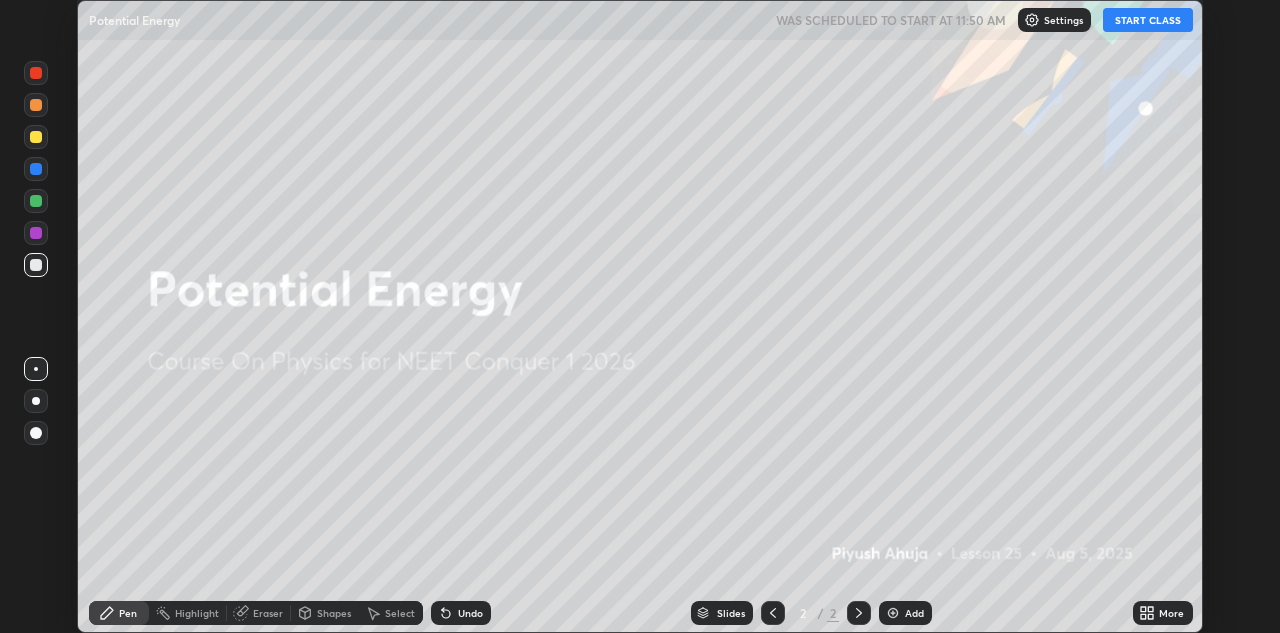 click on "START CLASS" at bounding box center (1148, 20) 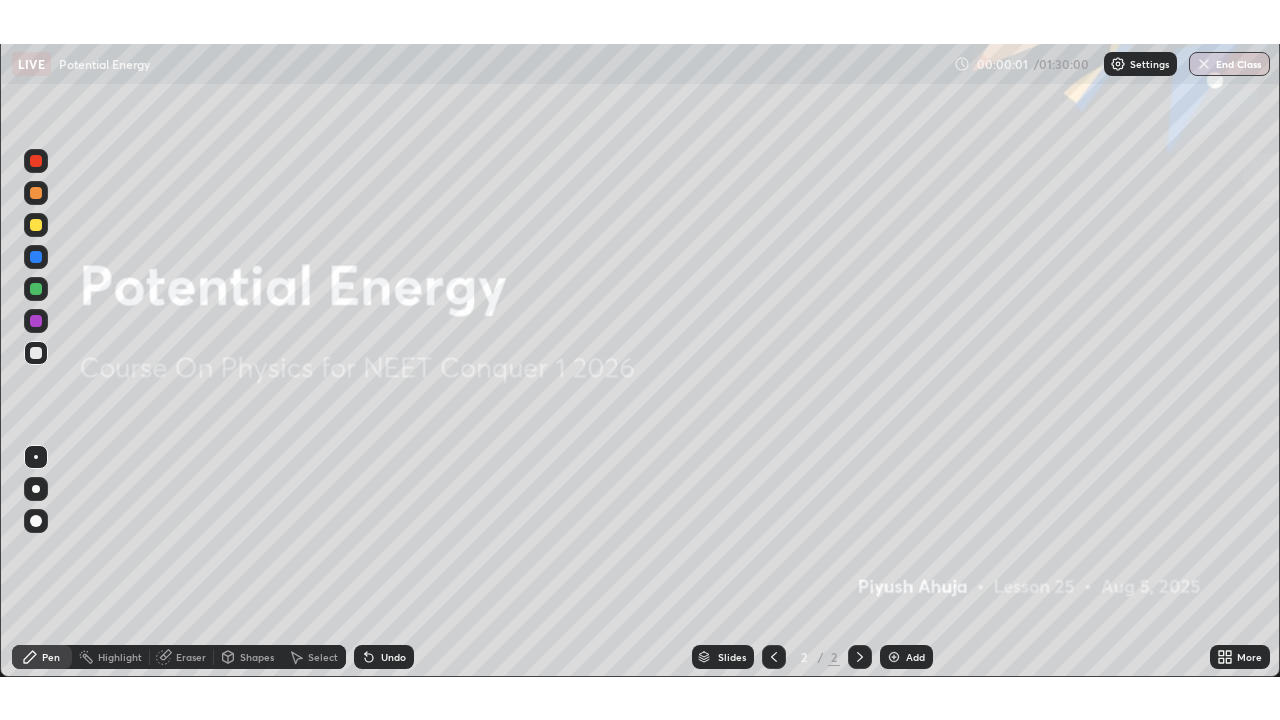 scroll, scrollTop: 99280, scrollLeft: 98720, axis: both 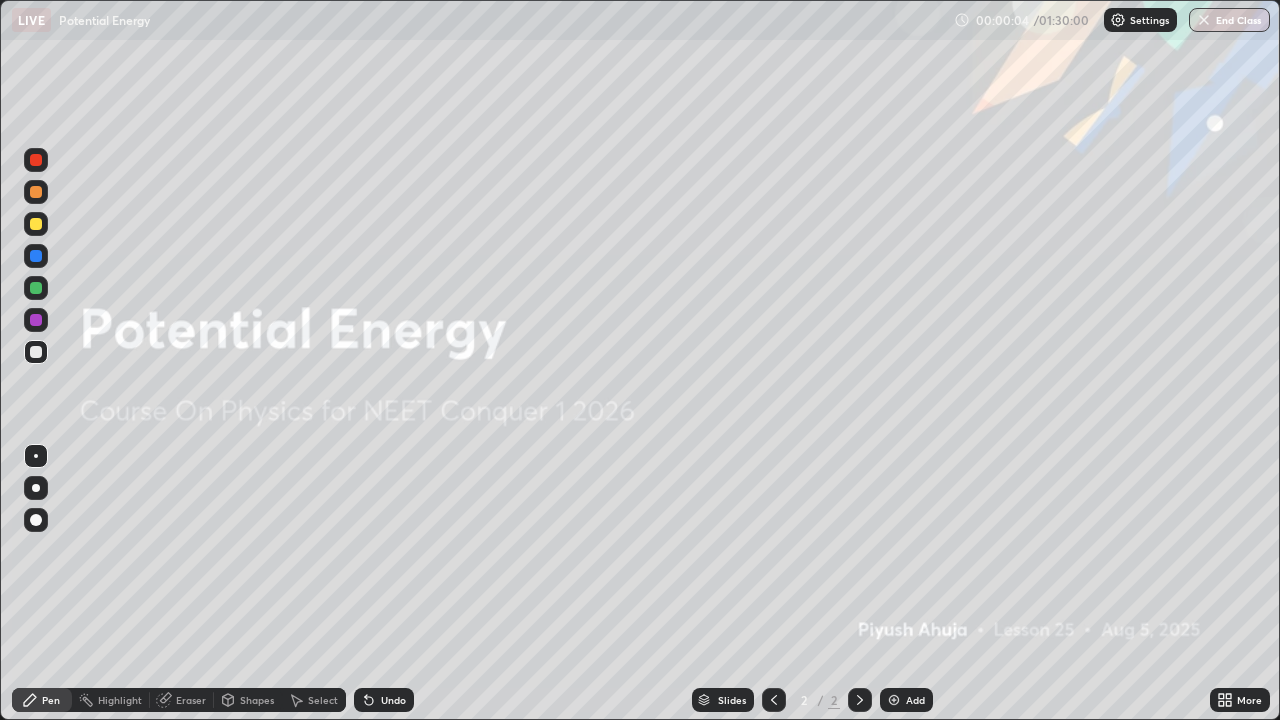 click on "More" at bounding box center (1240, 700) 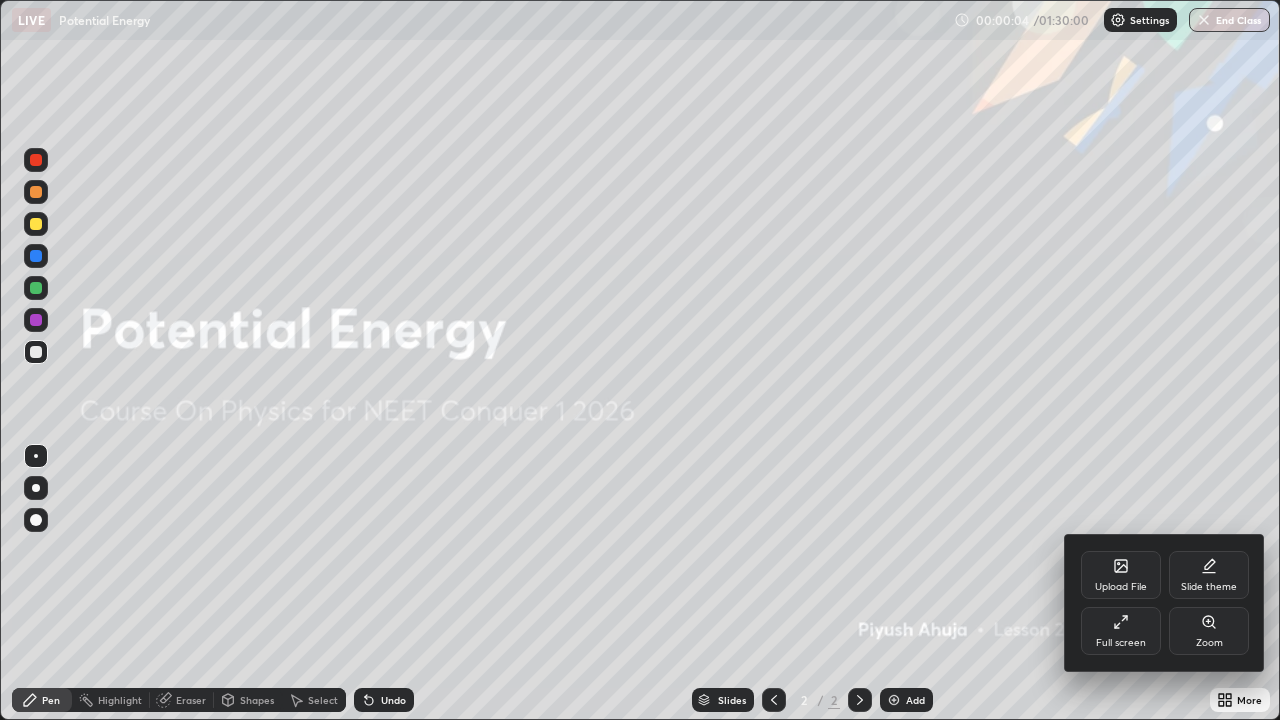 click on "Upload File" at bounding box center [1121, 575] 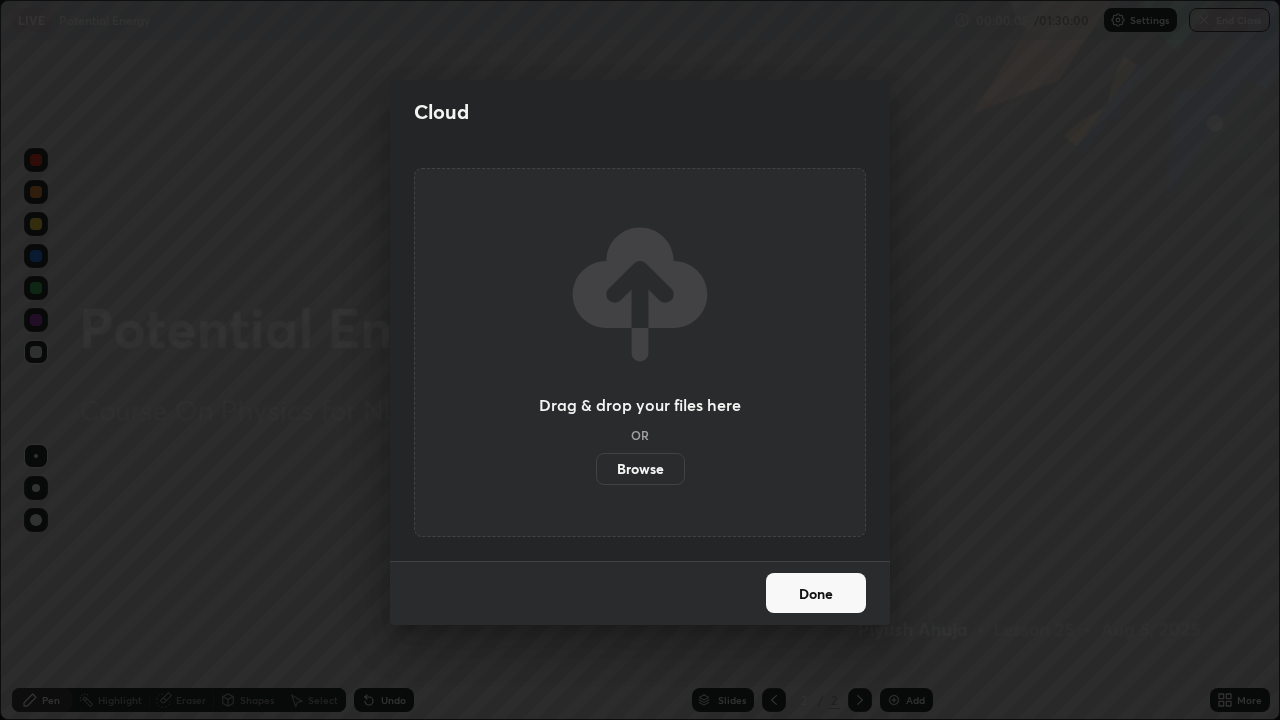 click on "Browse" at bounding box center [640, 469] 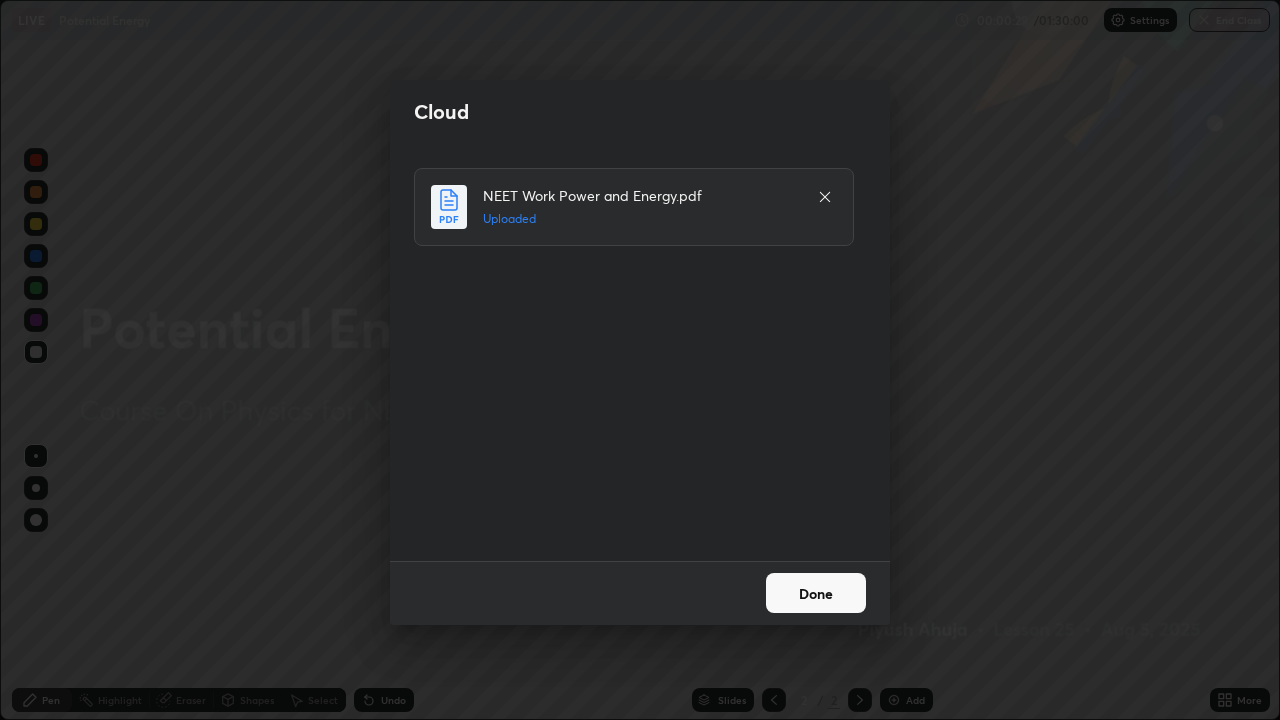 click on "Done" at bounding box center (816, 593) 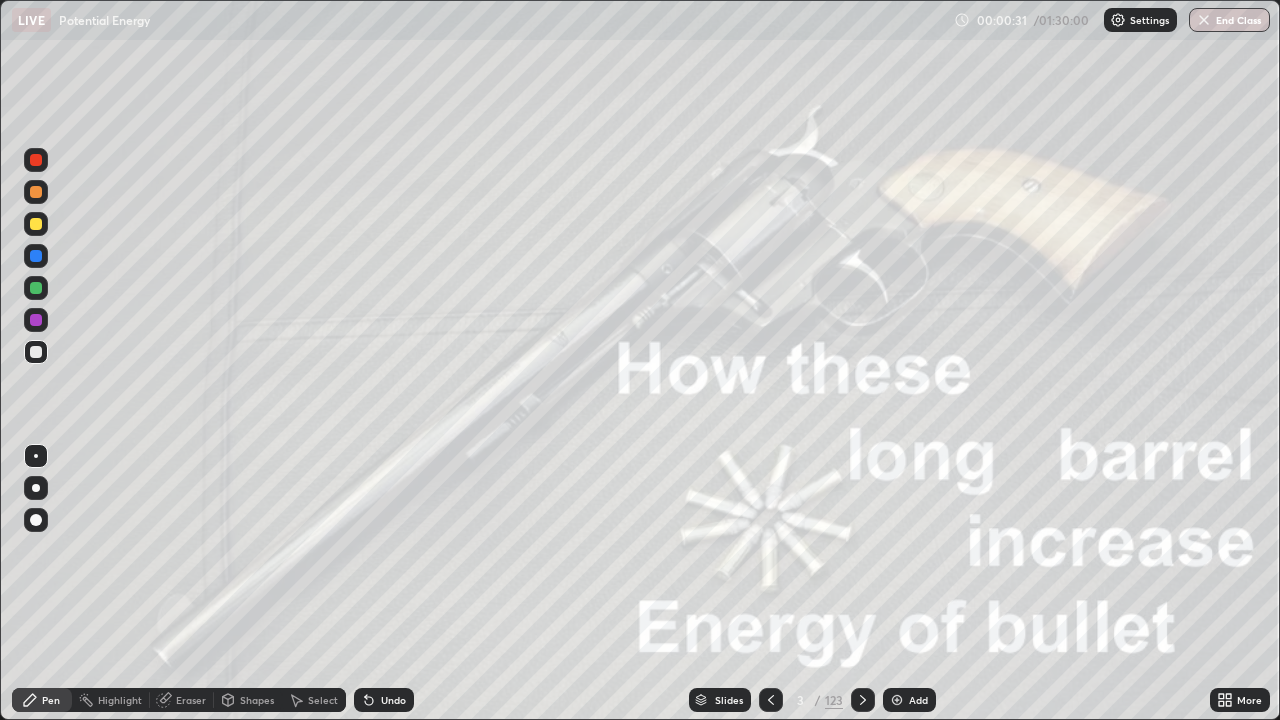 click on "Slides" at bounding box center (729, 700) 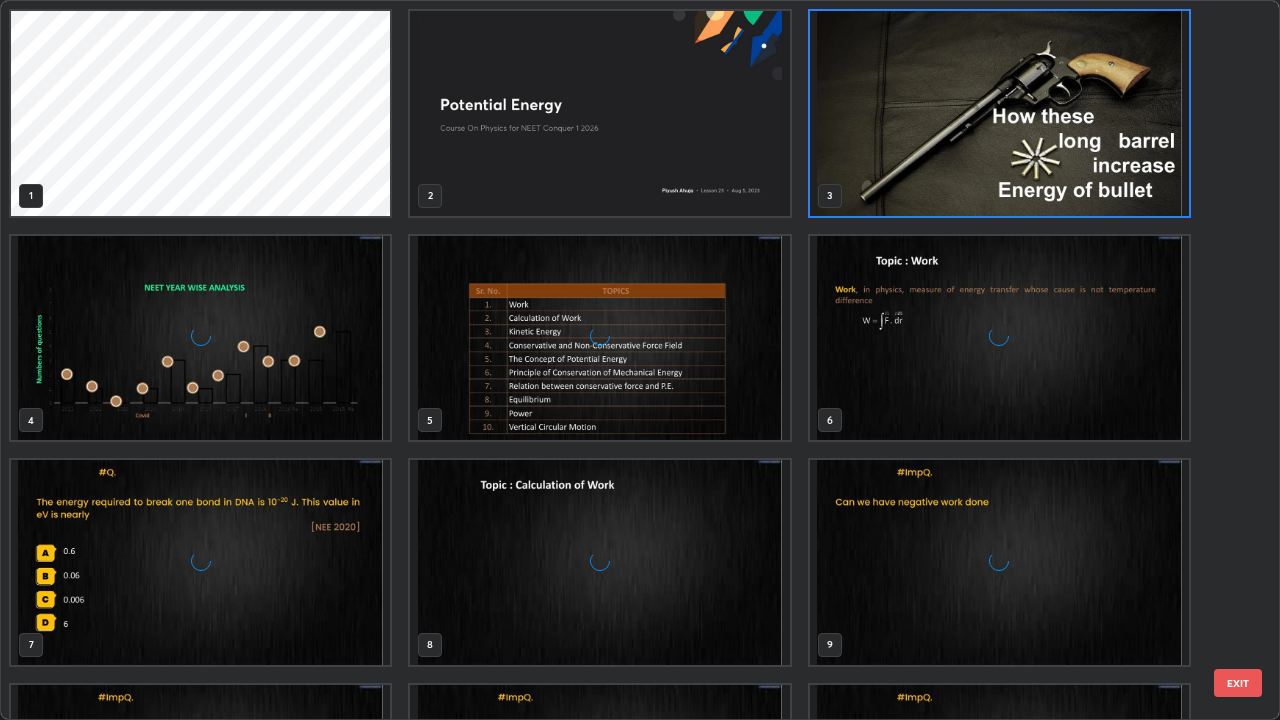 scroll, scrollTop: 7, scrollLeft: 11, axis: both 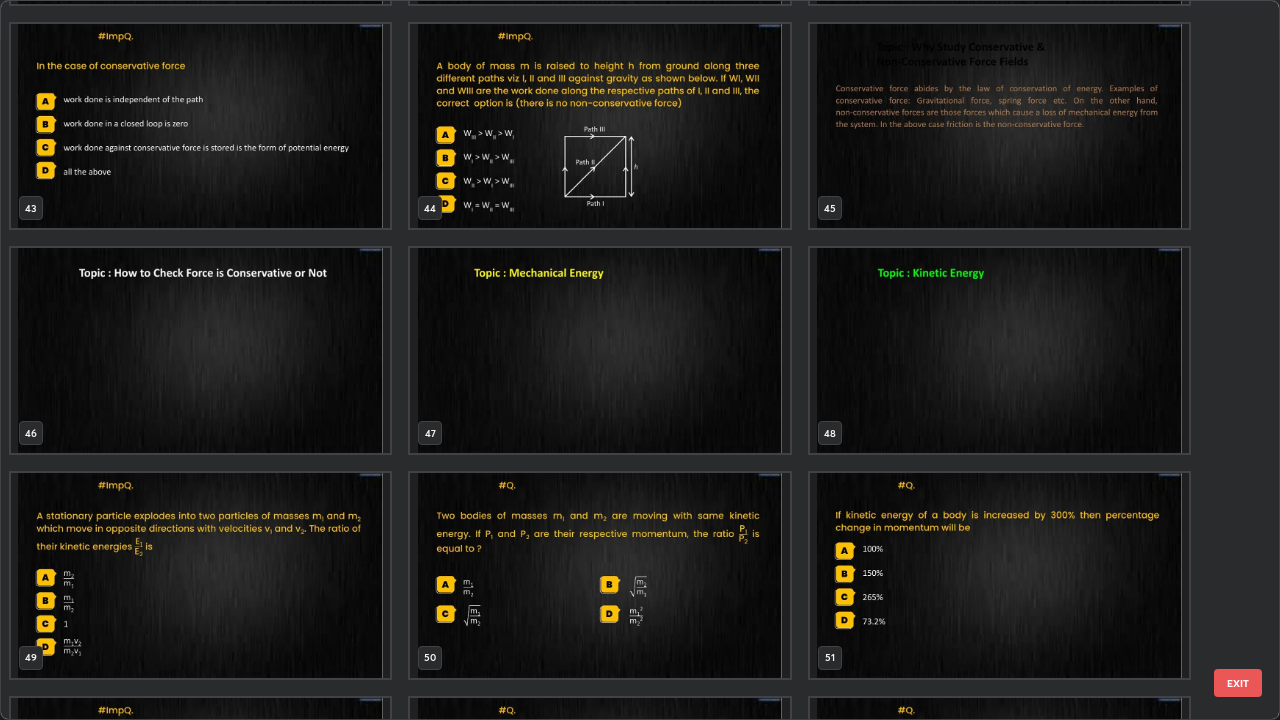 click at bounding box center (200, 350) 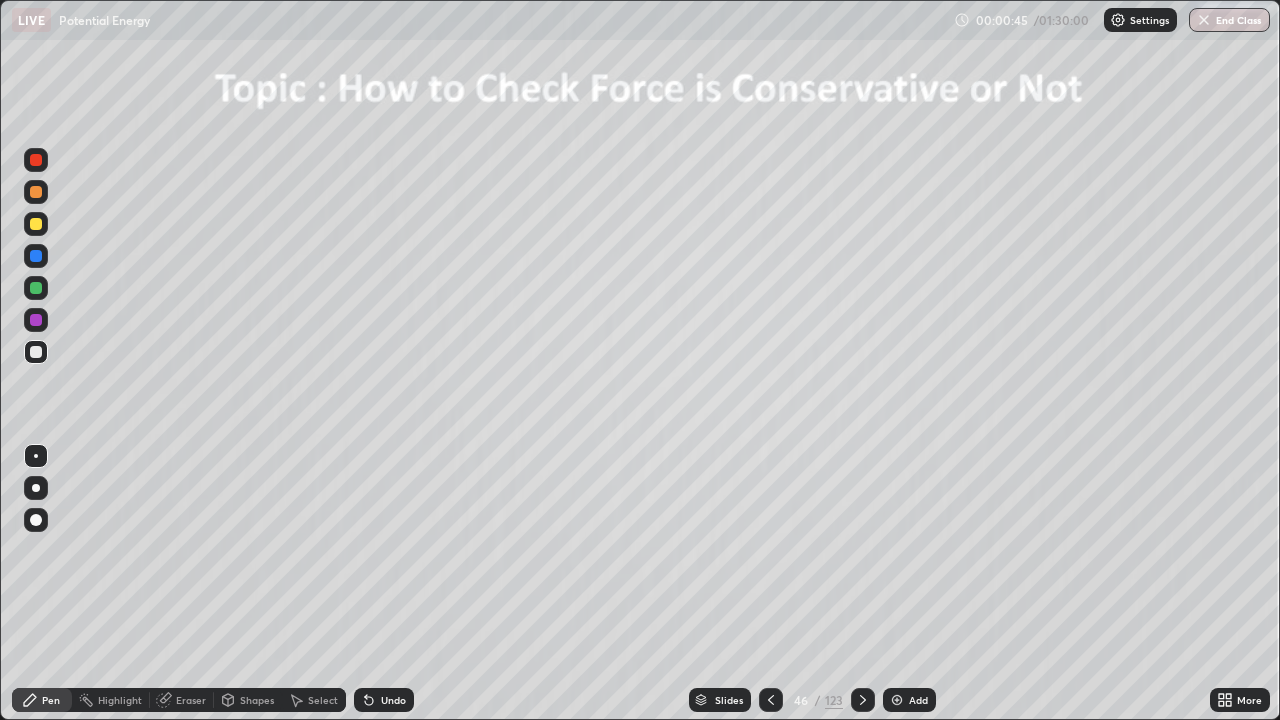 click at bounding box center (200, 350) 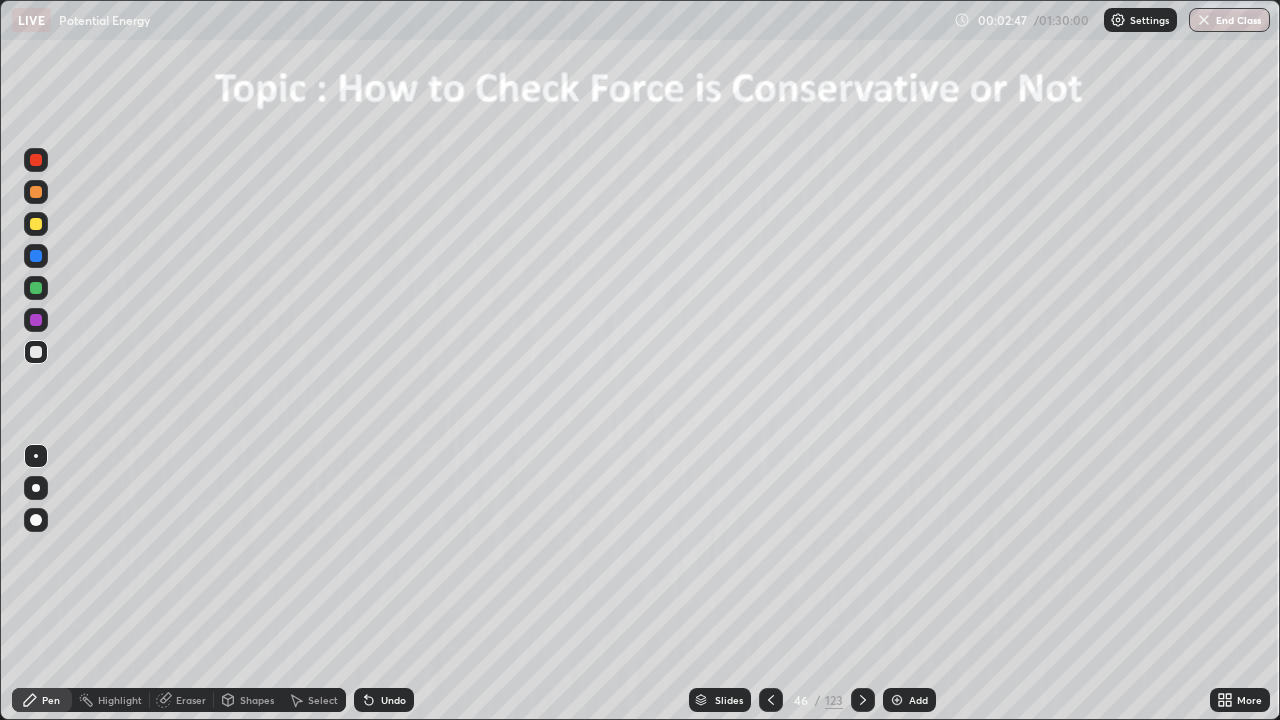 click on "Add" at bounding box center [909, 700] 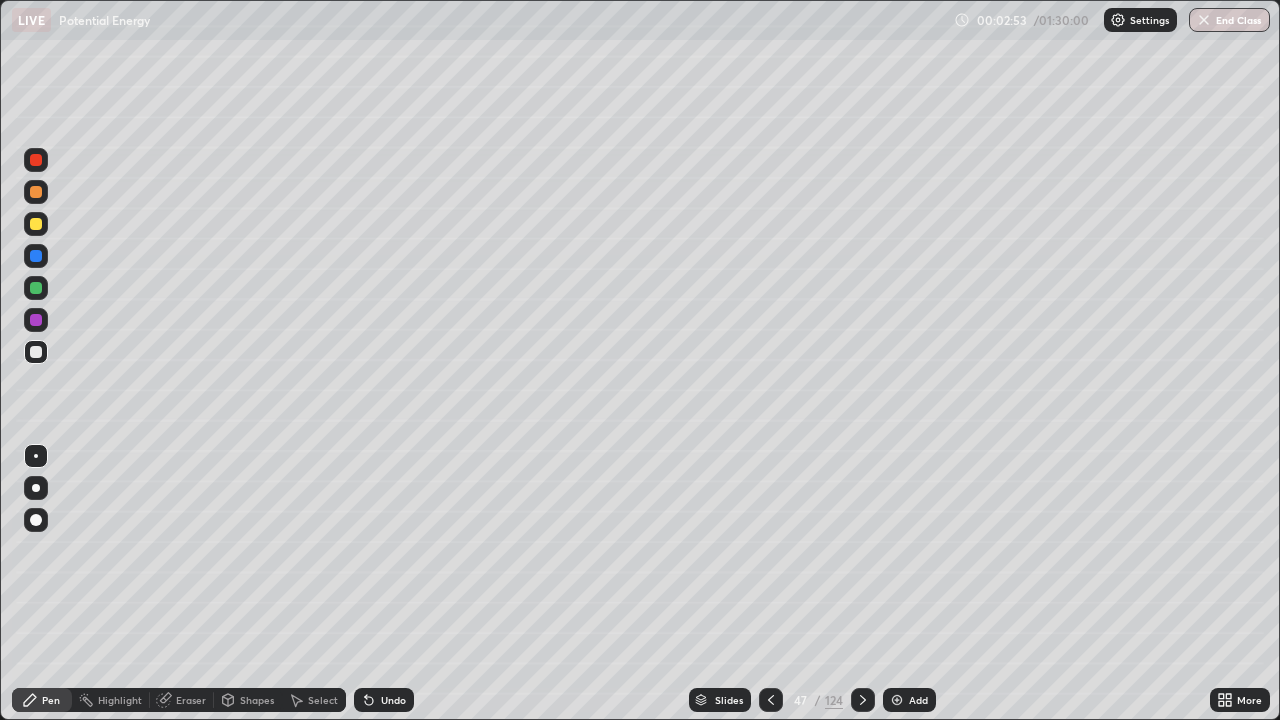 click at bounding box center (36, 488) 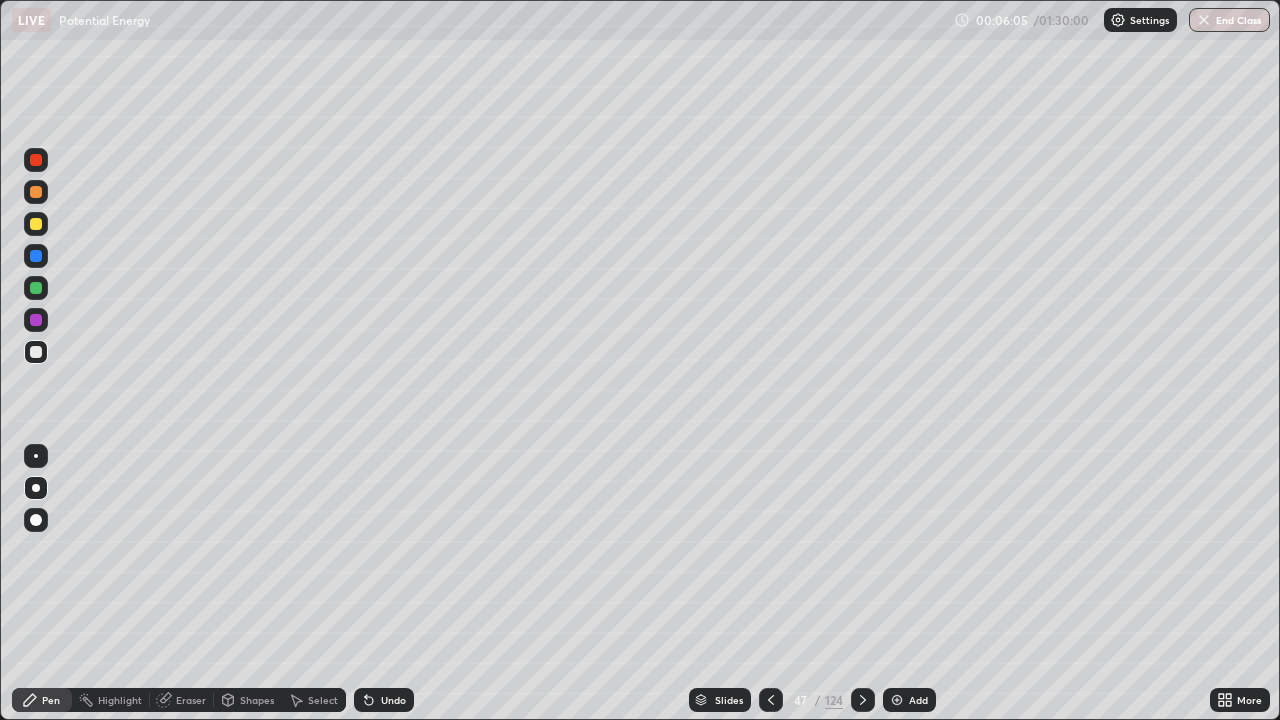 click on "Add" at bounding box center (909, 700) 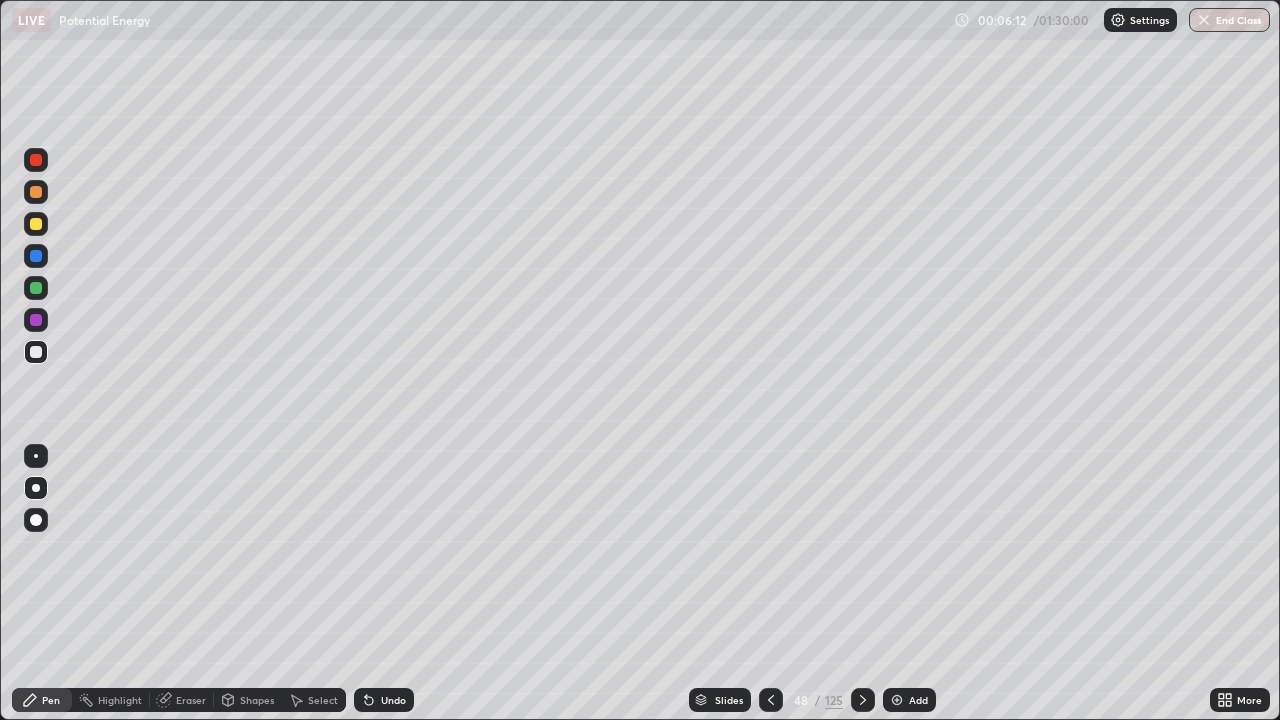 click 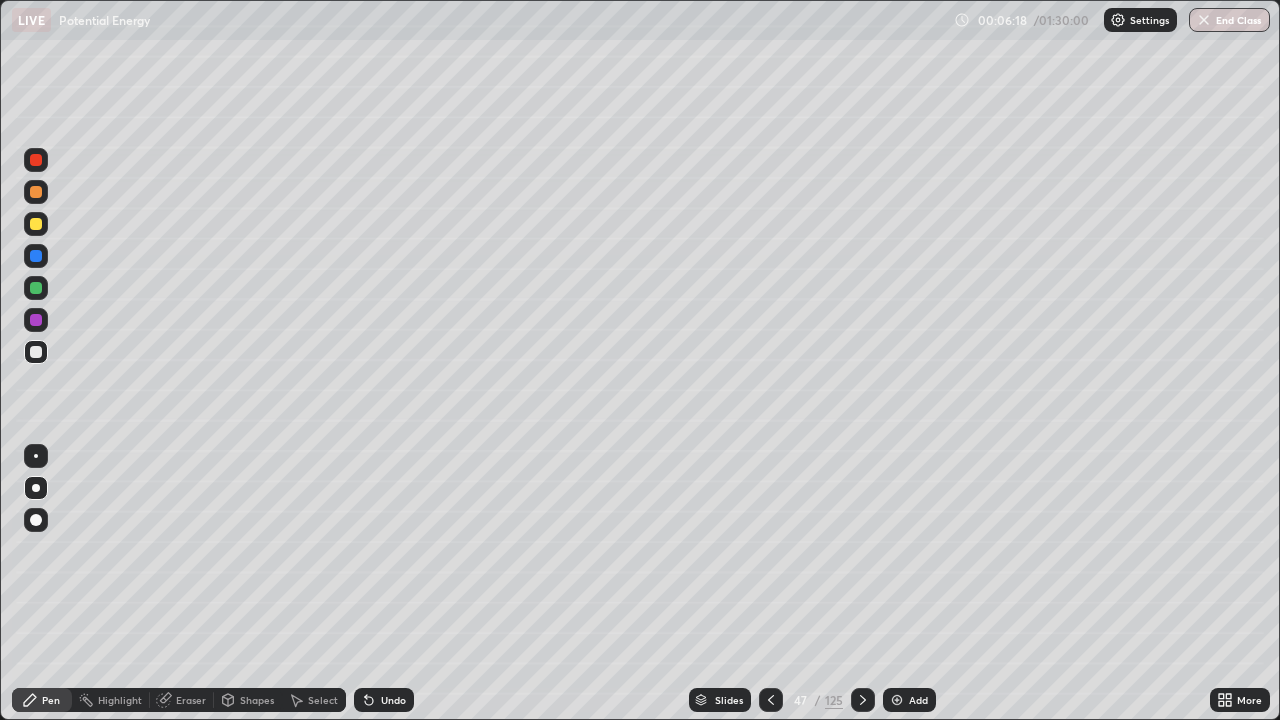 click 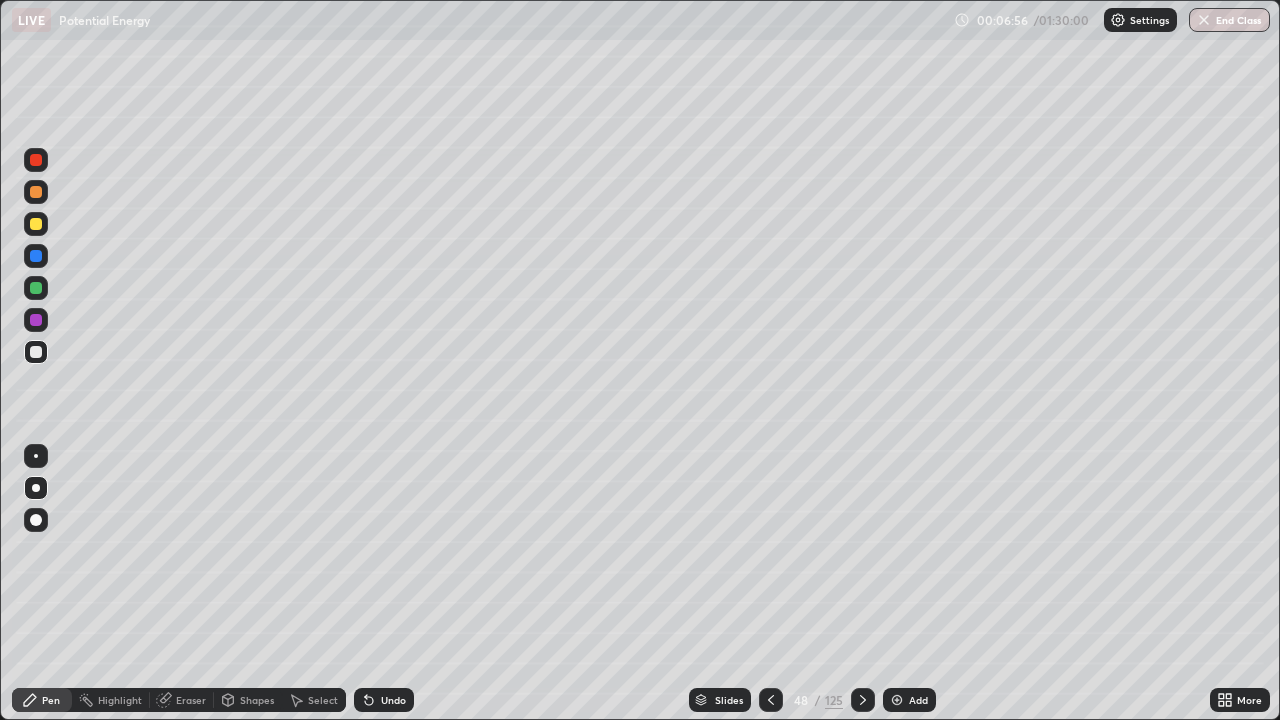 click on "Add" at bounding box center (909, 700) 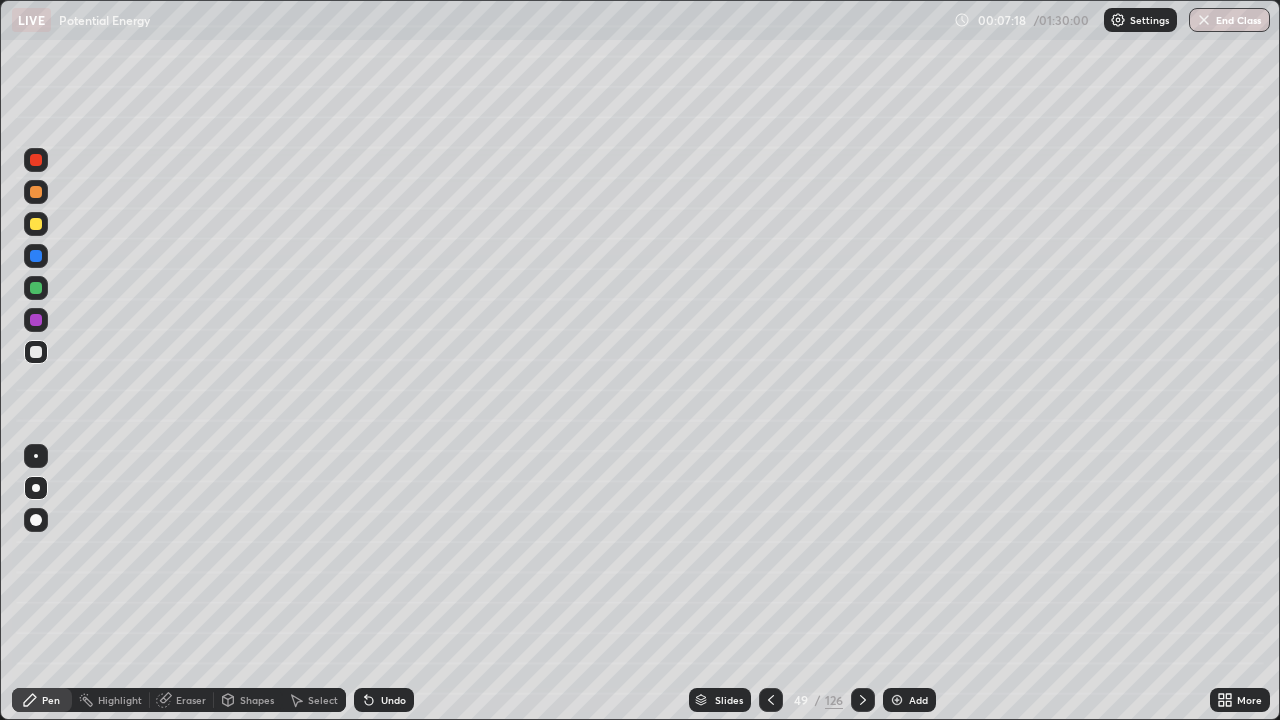 click on "Eraser" at bounding box center [191, 700] 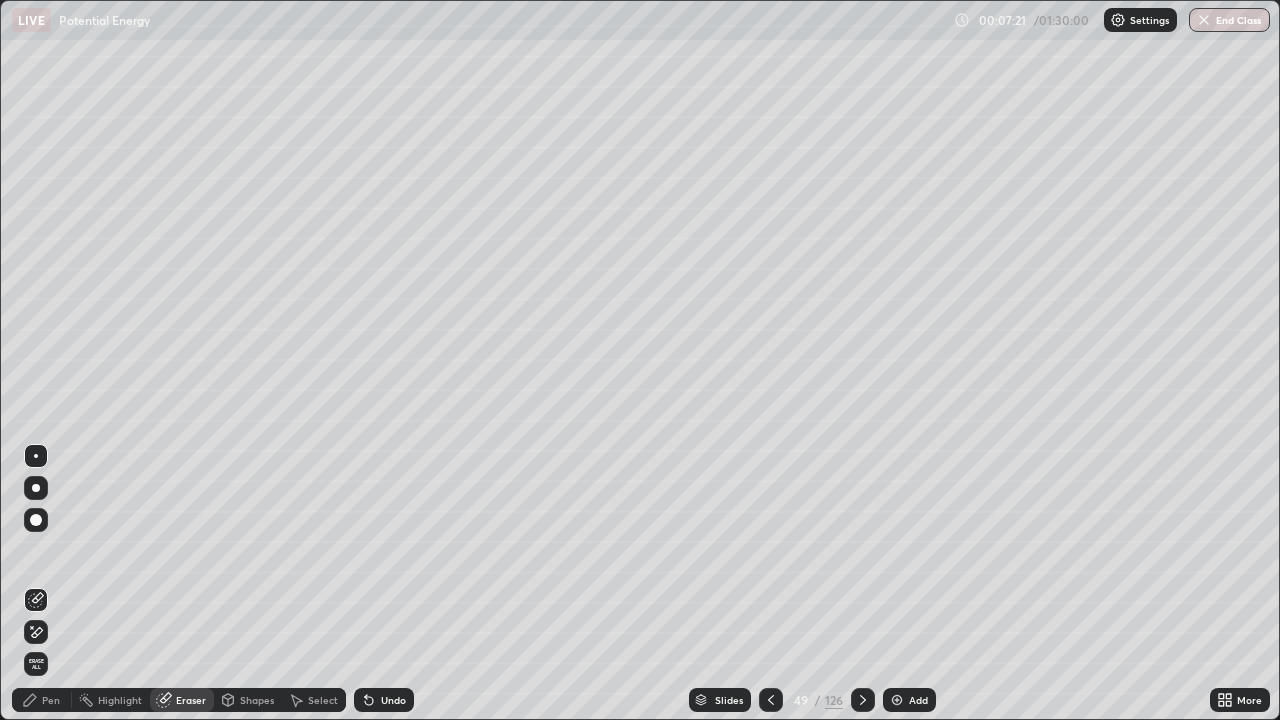 click 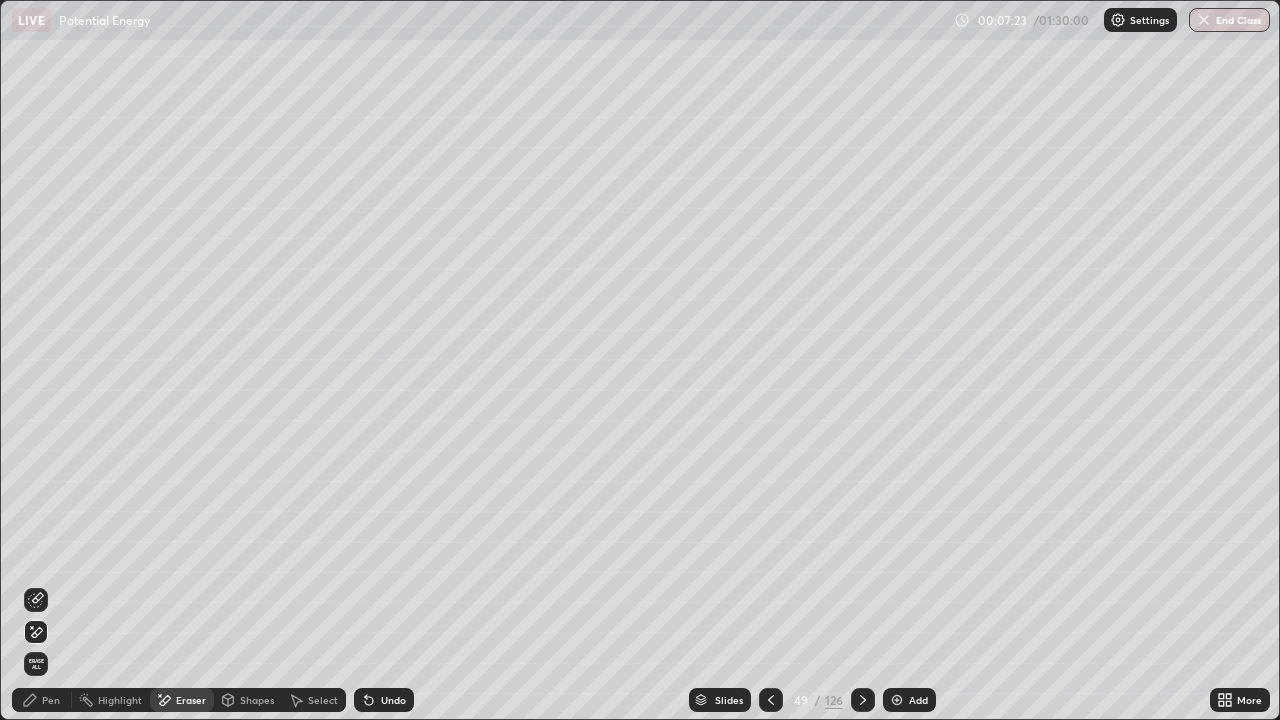 click on "Erase all" at bounding box center [36, 664] 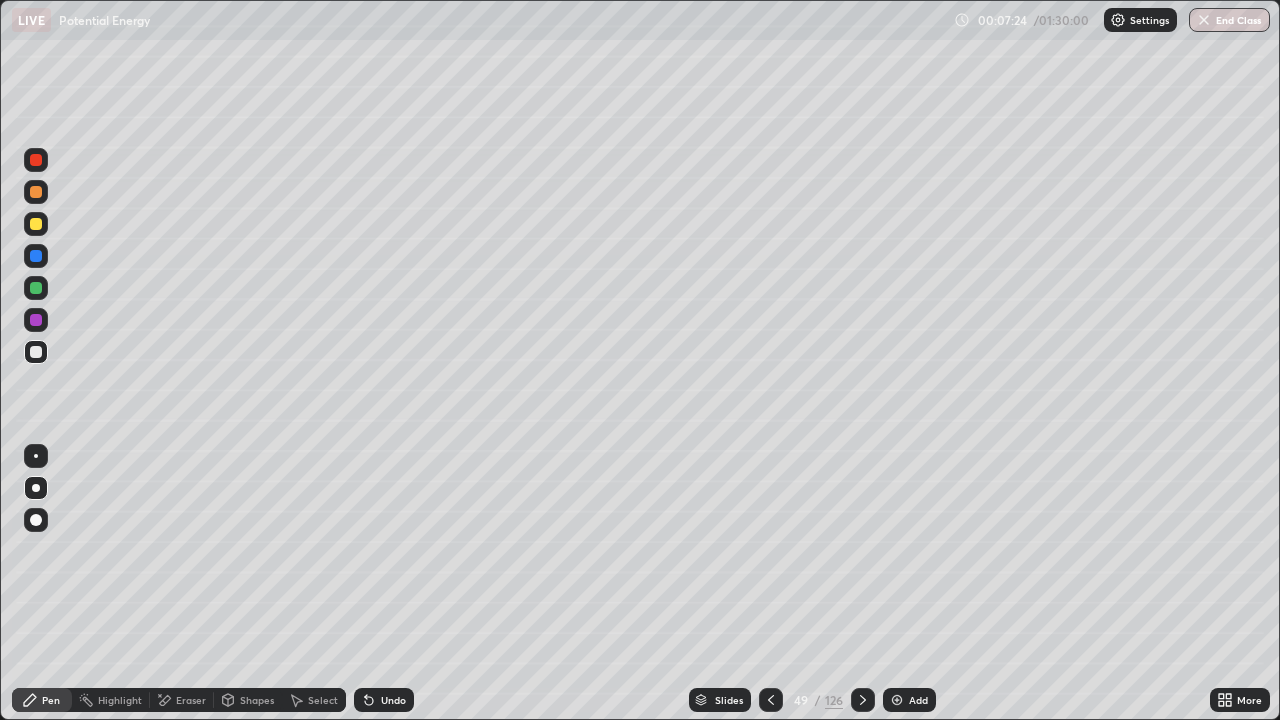 click on "Pen" at bounding box center (42, 700) 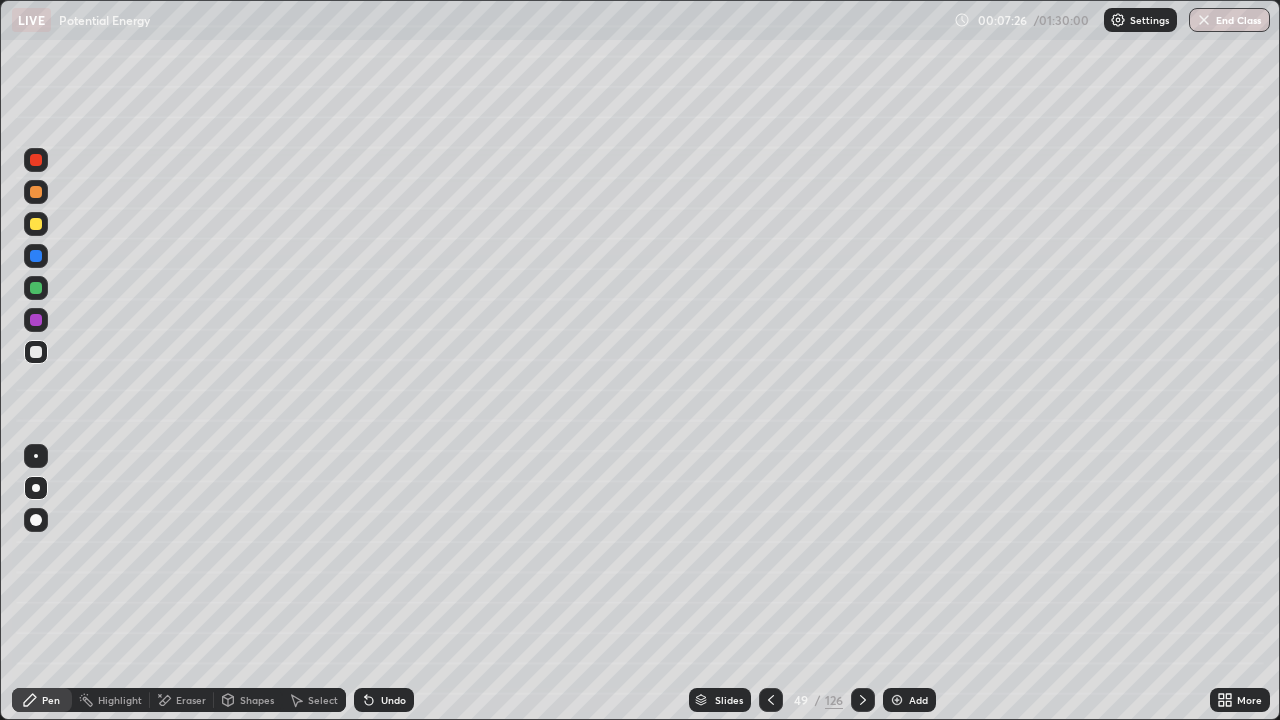 click on "Undo" at bounding box center (384, 700) 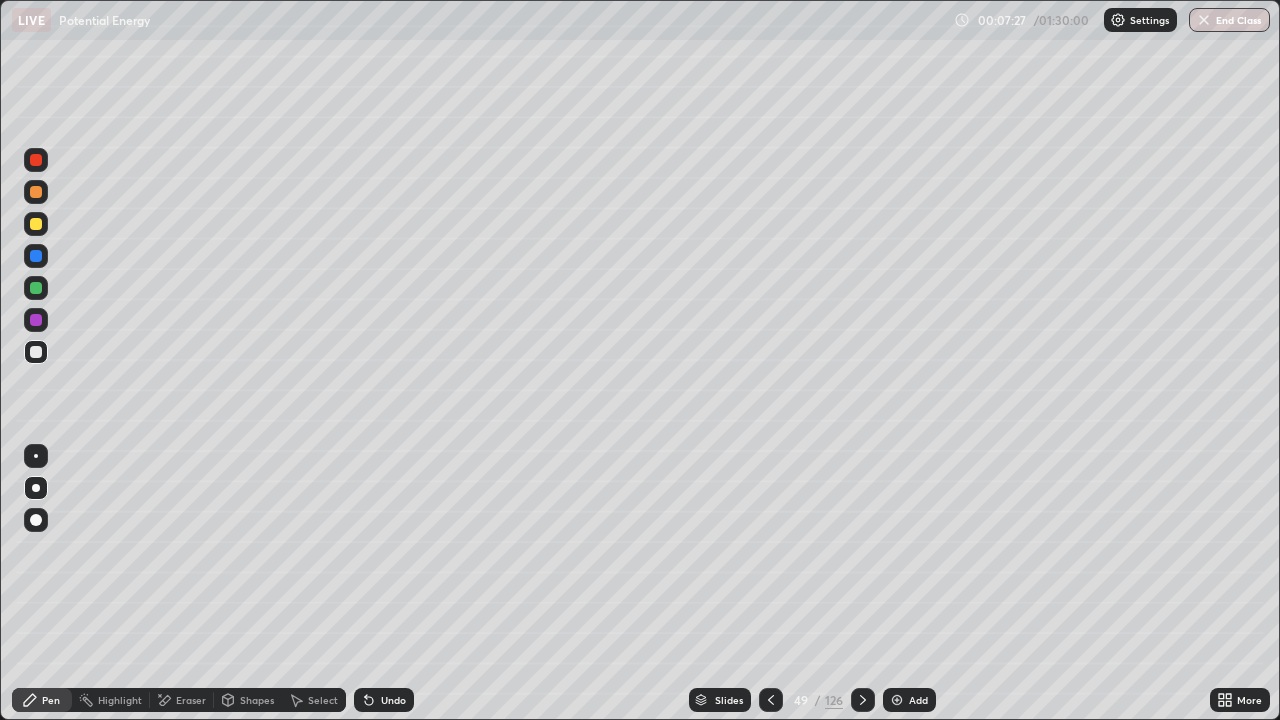 click 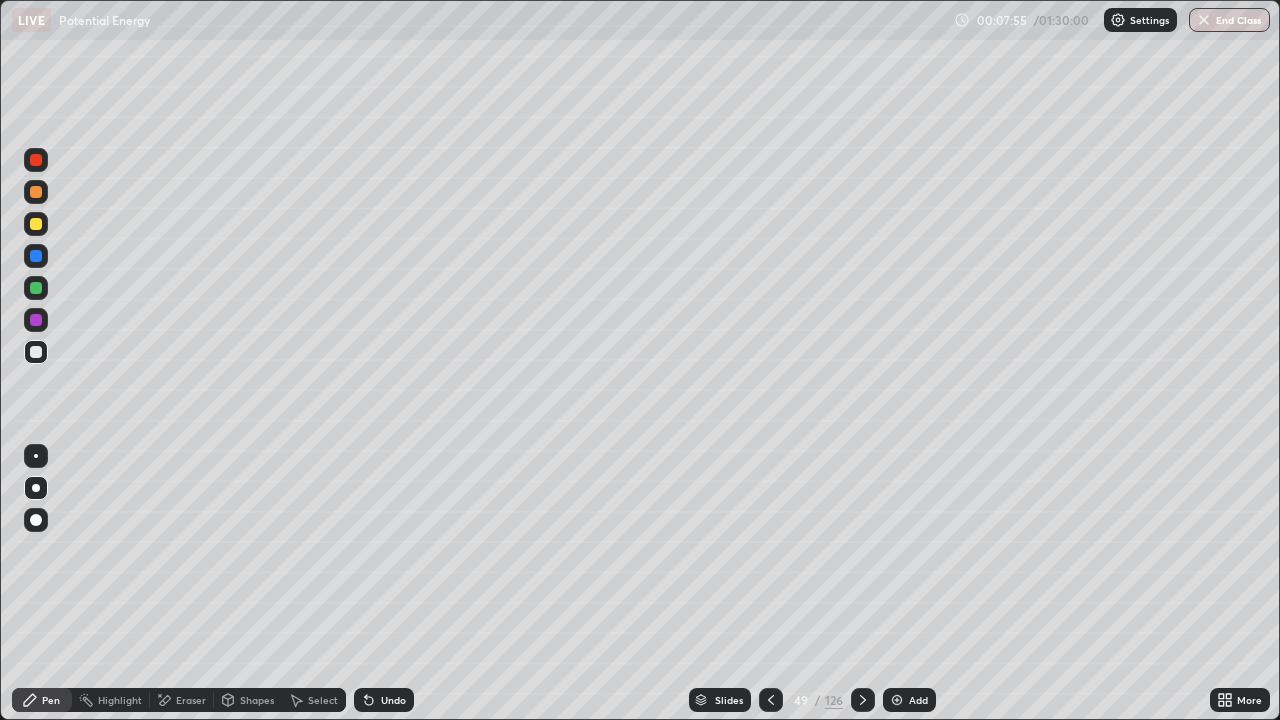 click at bounding box center (36, 288) 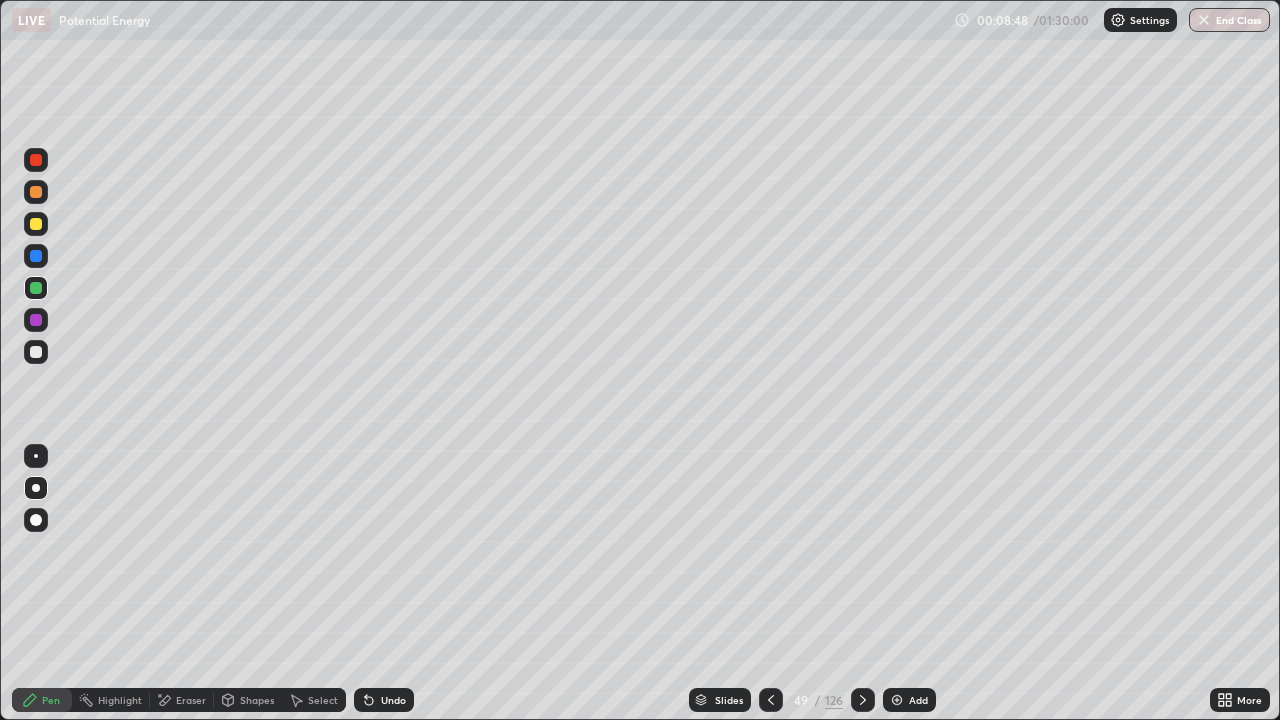 click on "Undo" at bounding box center [384, 700] 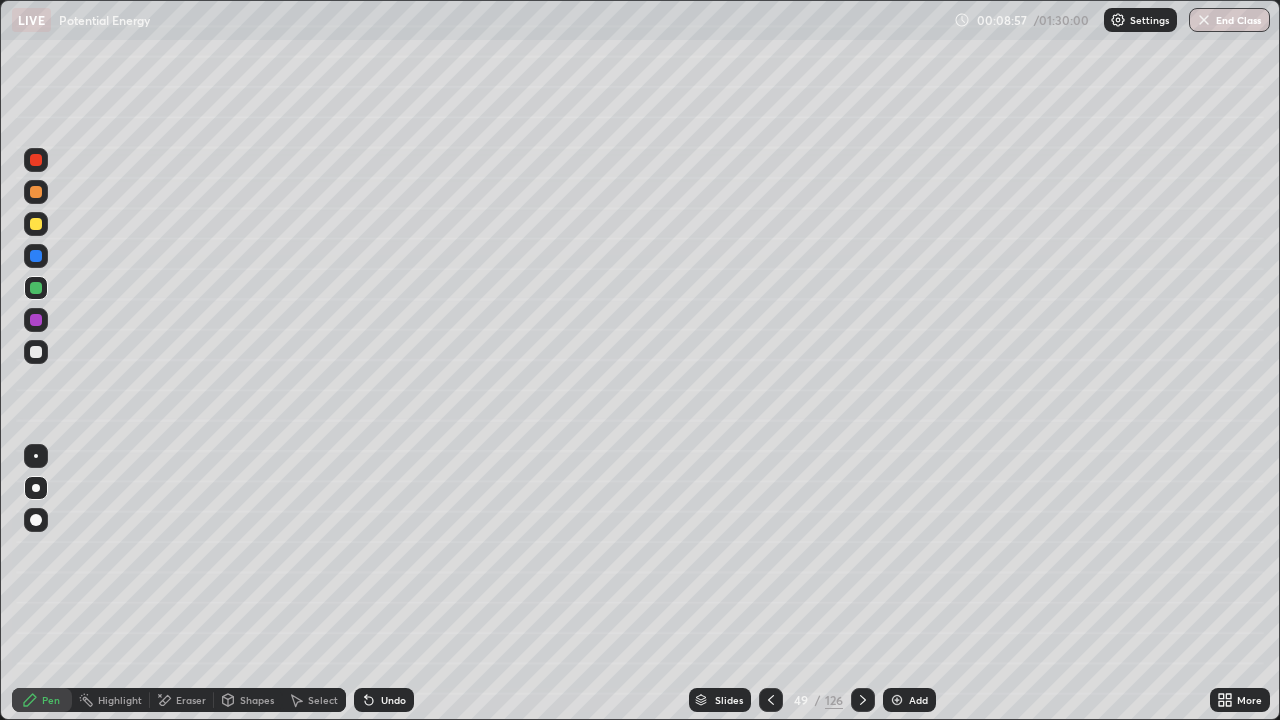 click at bounding box center (897, 700) 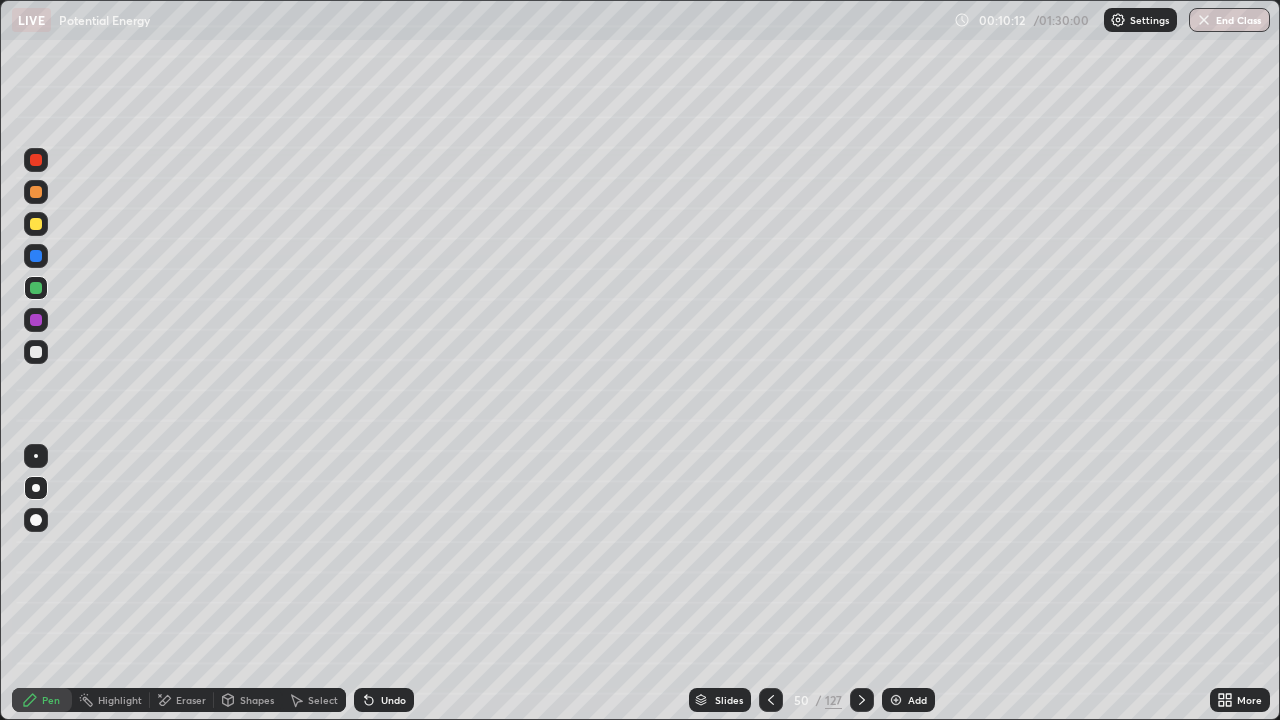 click 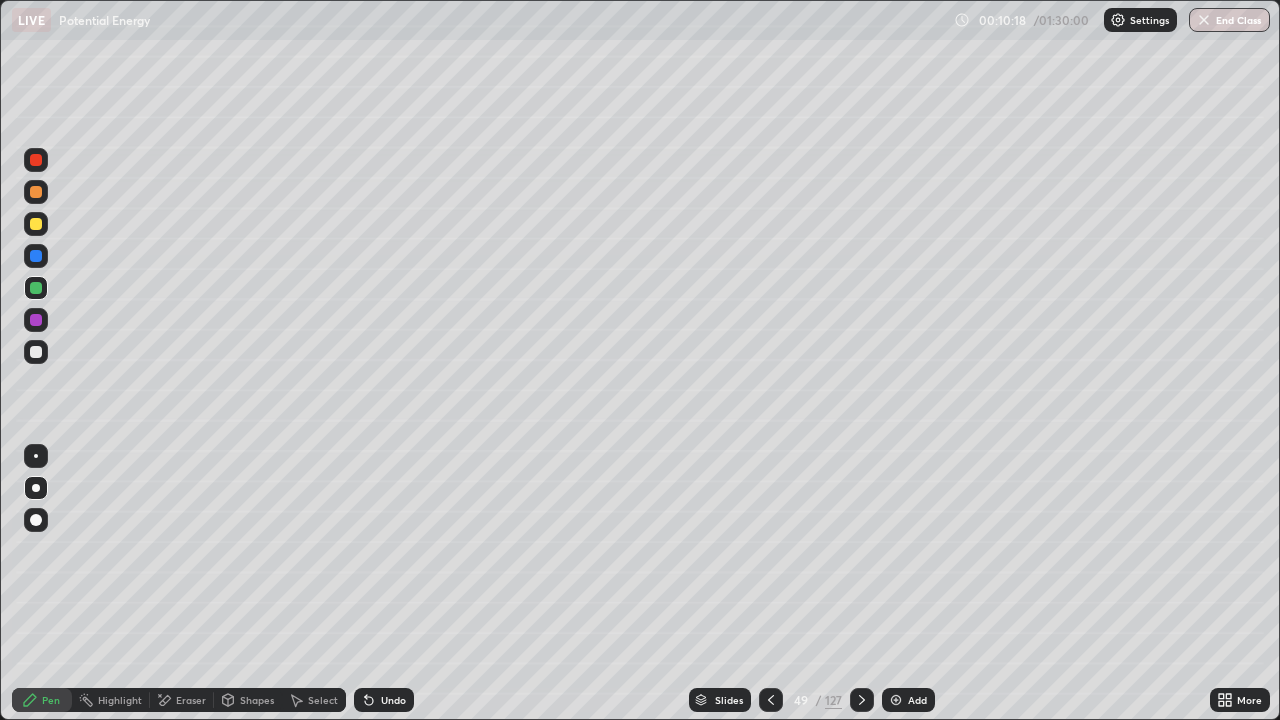 click 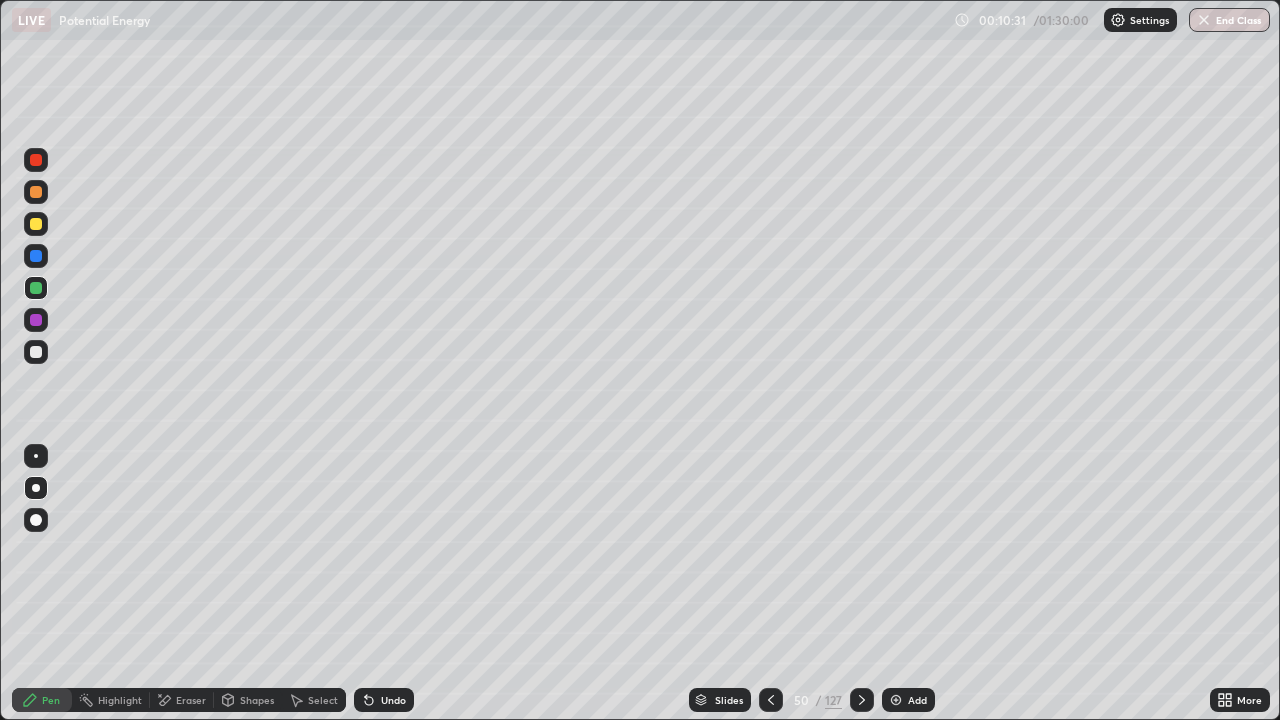 click 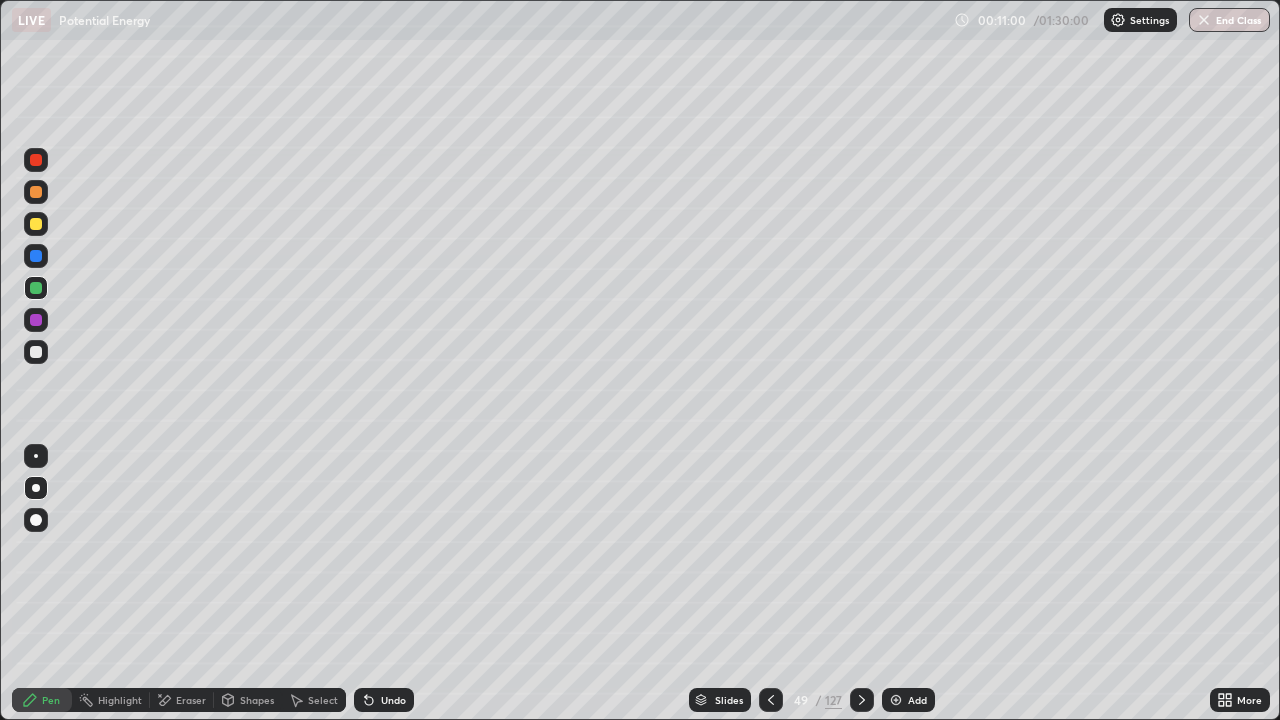 click 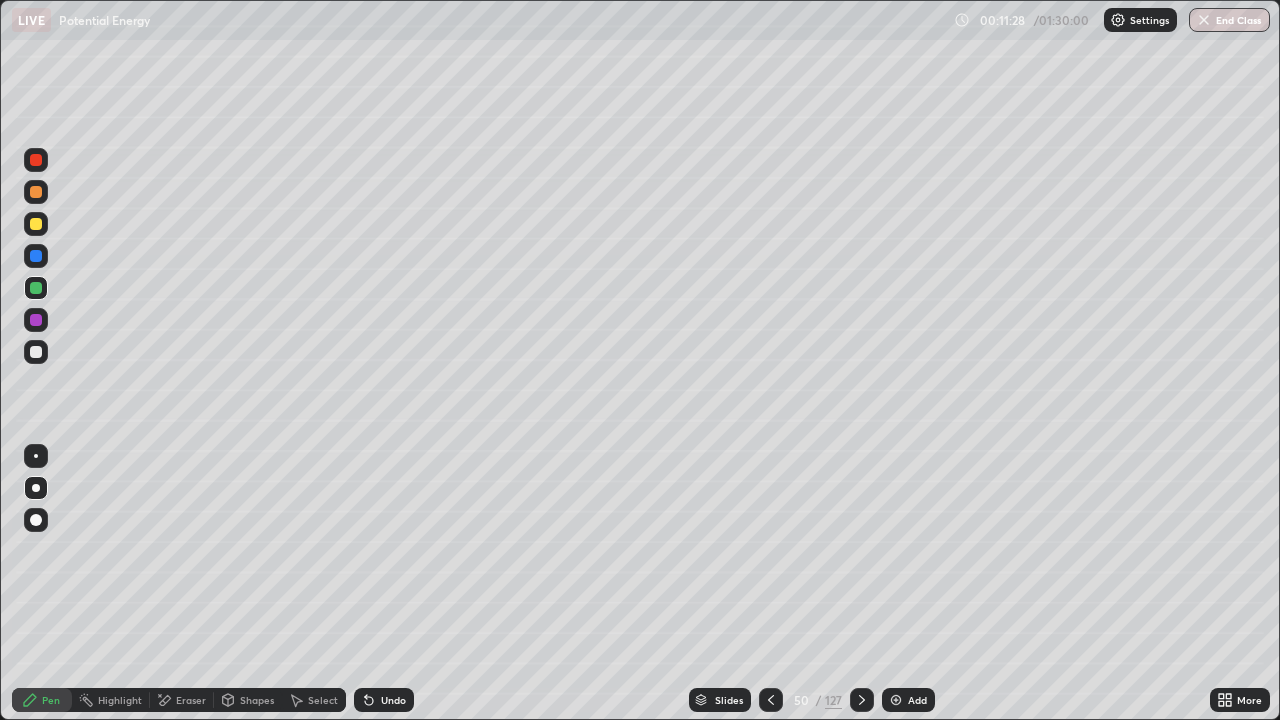 click 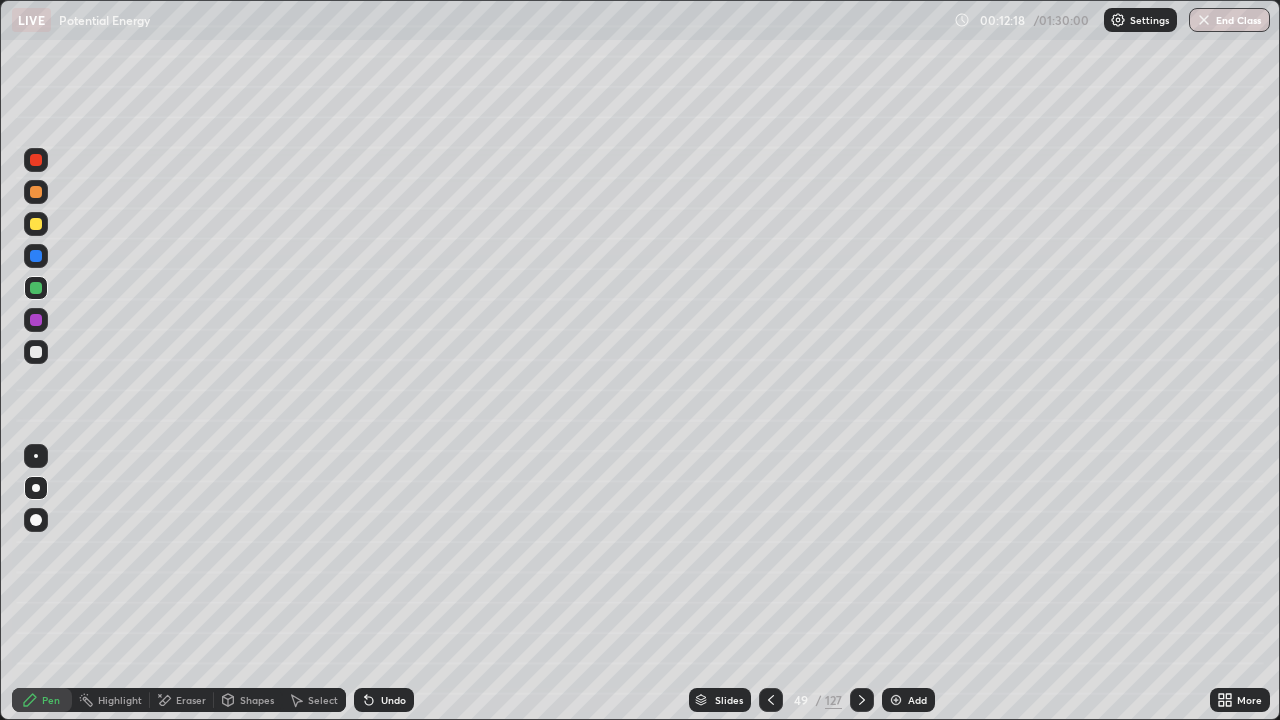 click 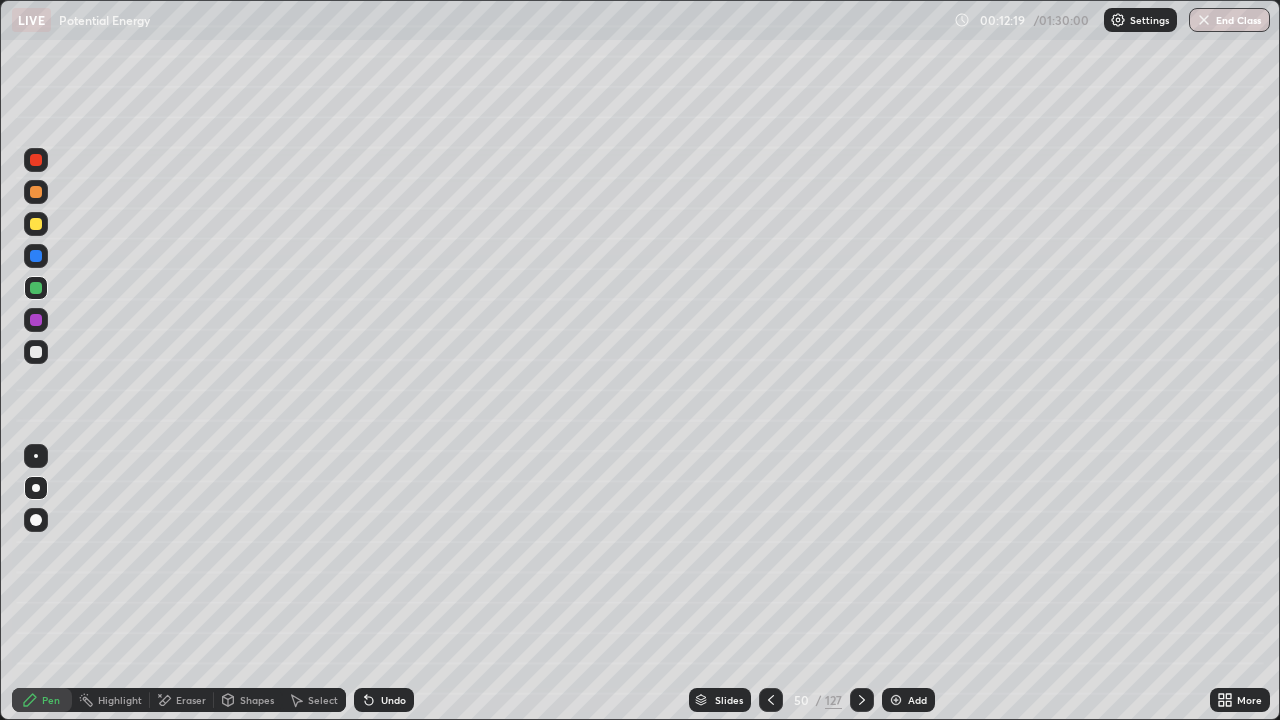 click at bounding box center (896, 700) 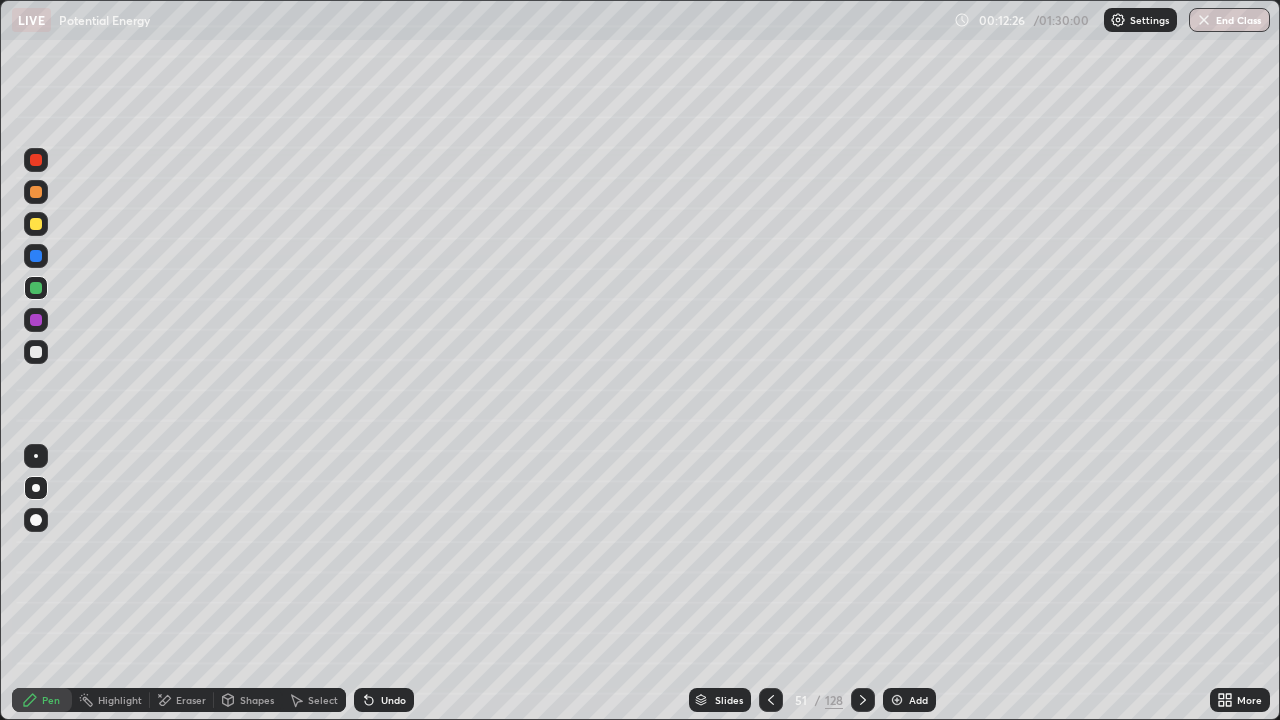 click 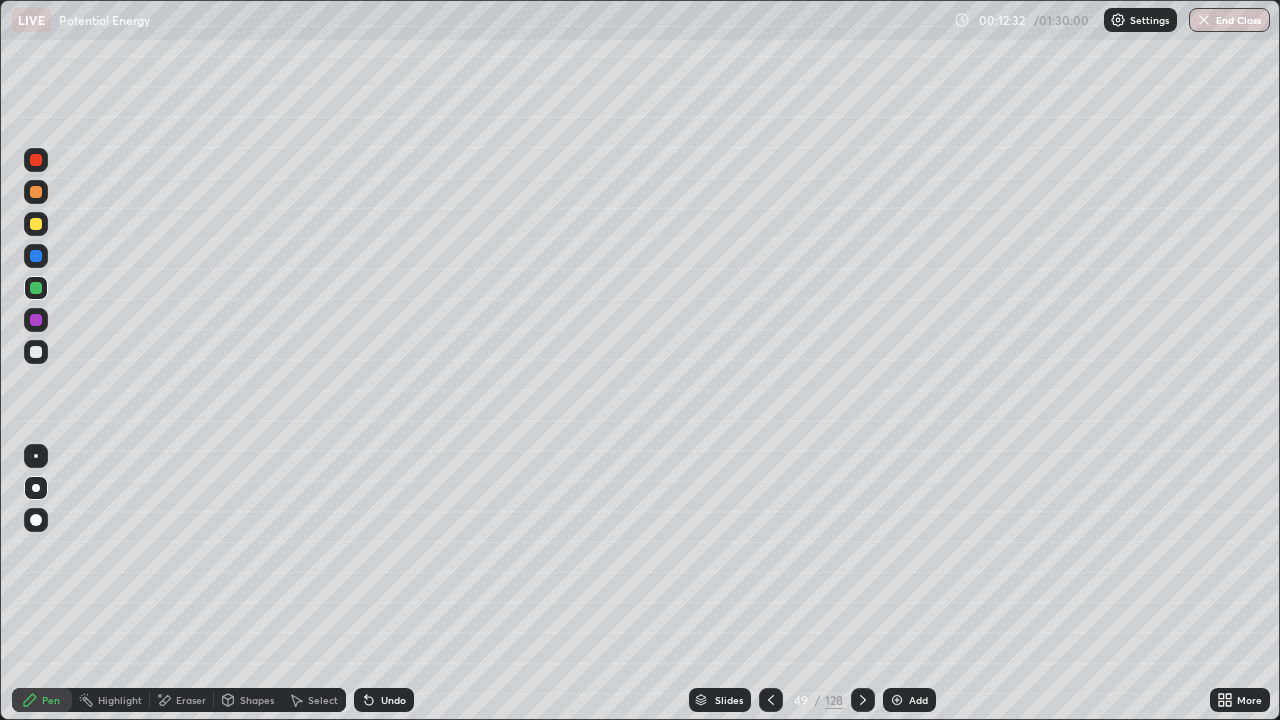 click 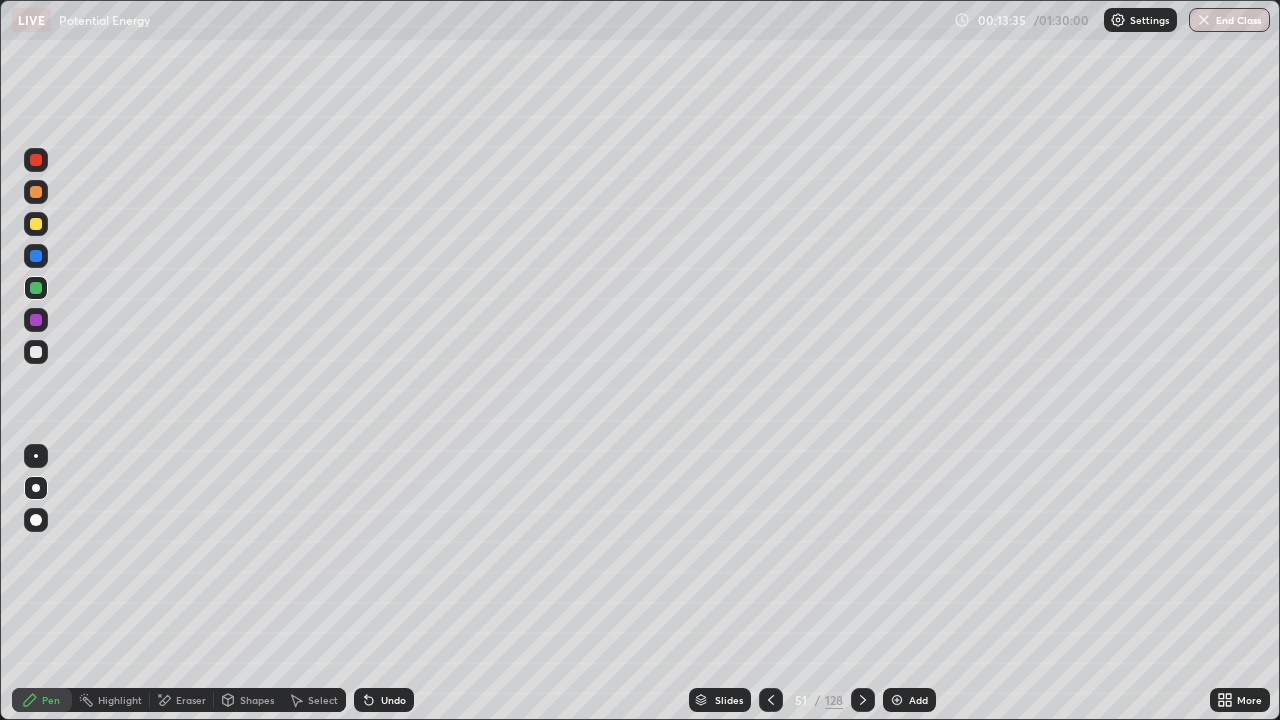 click on "Eraser" at bounding box center [191, 700] 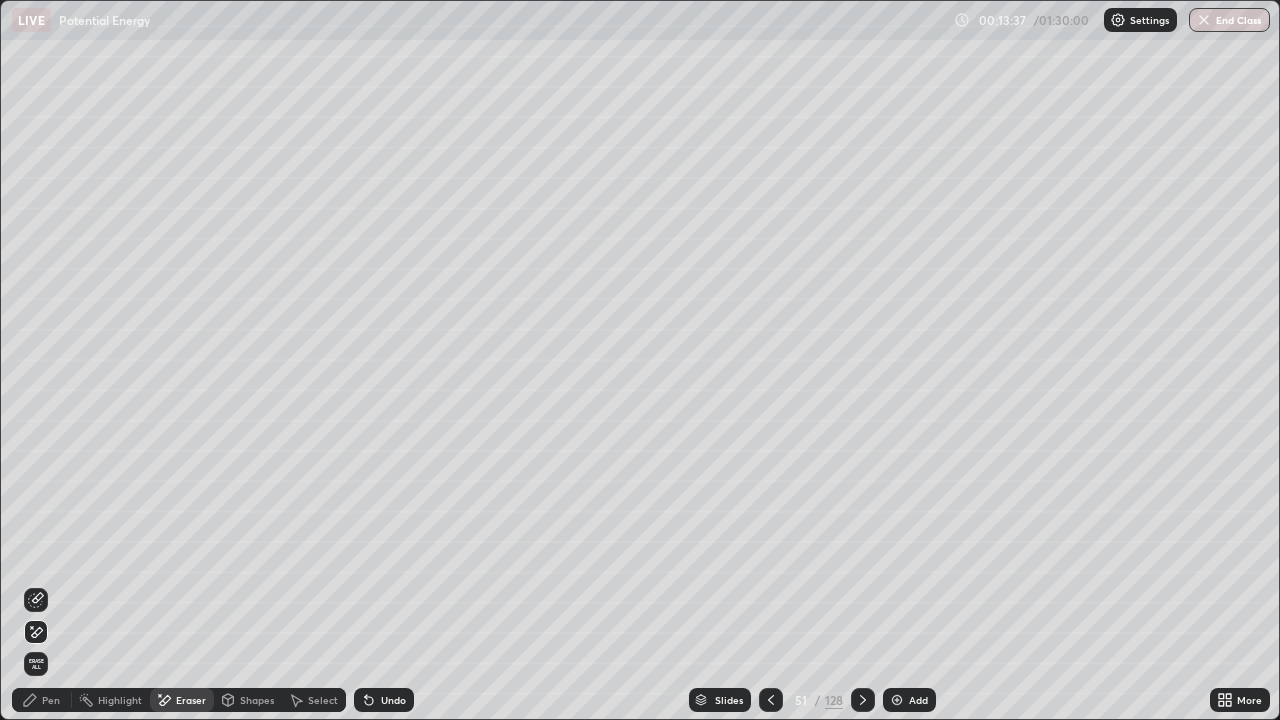 click on "Pen" at bounding box center (42, 700) 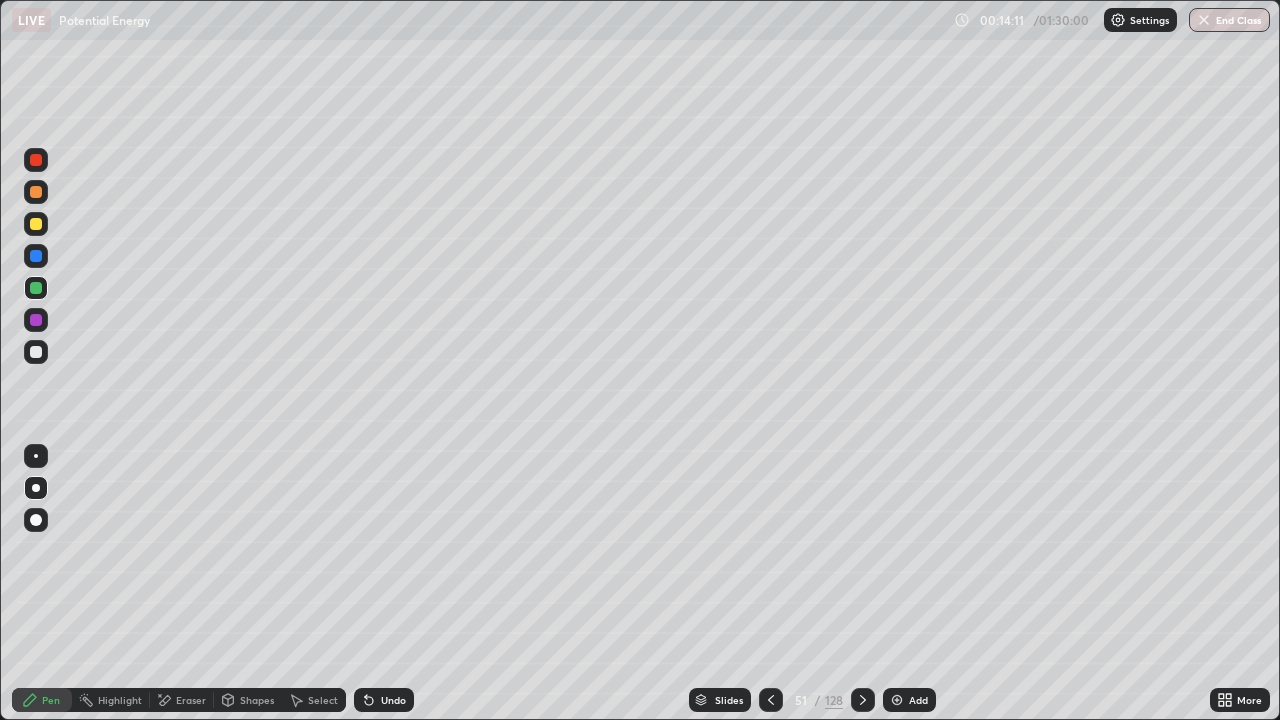click on "Add" at bounding box center (918, 700) 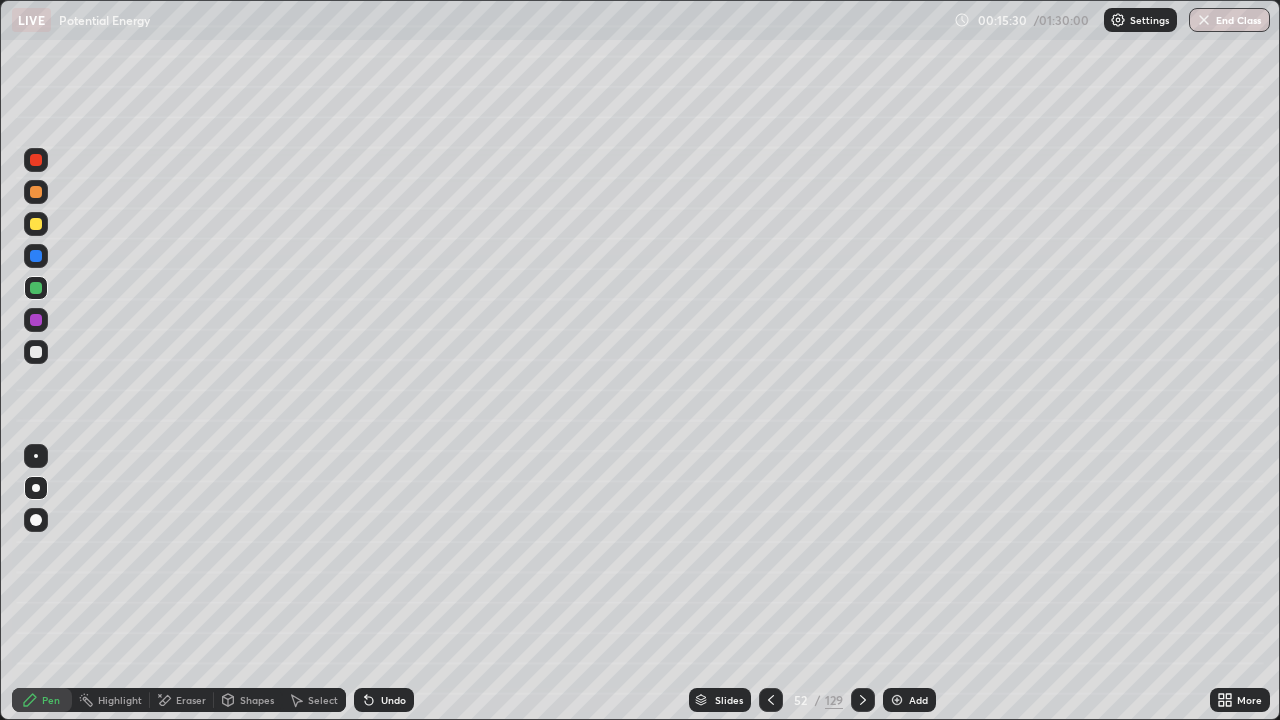click on "Eraser" at bounding box center [191, 700] 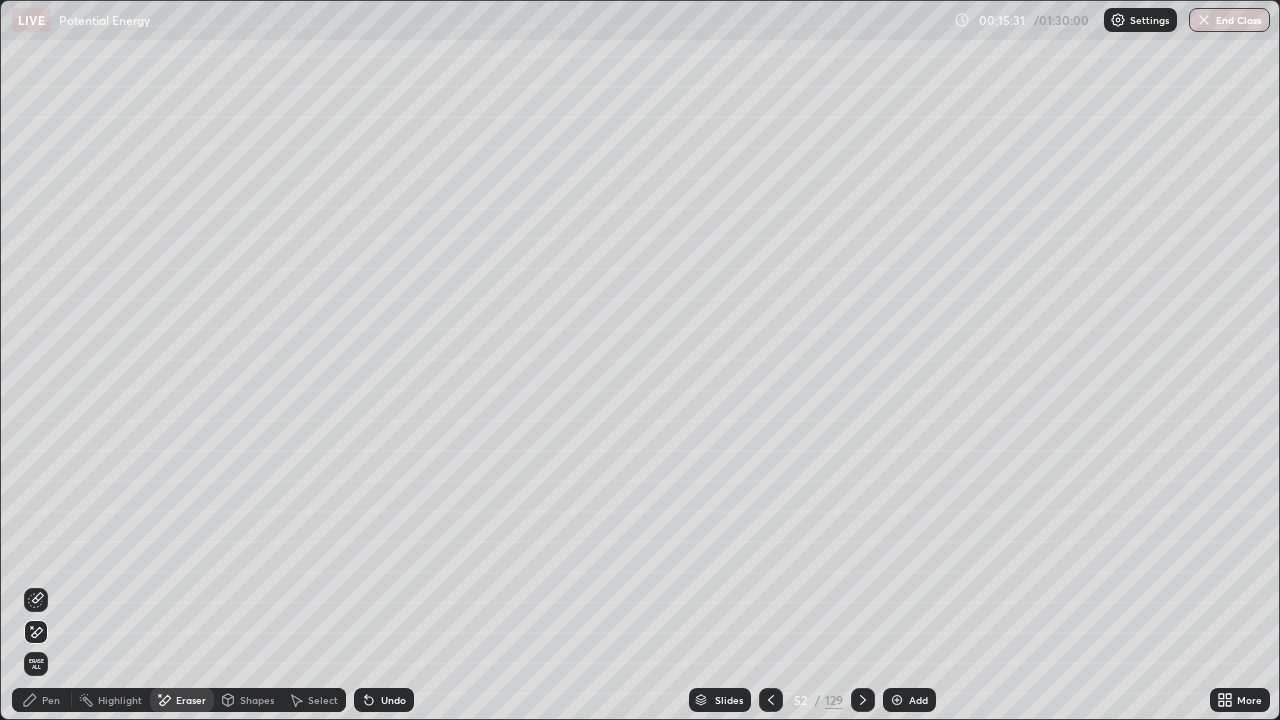 click on "Pen" at bounding box center (51, 700) 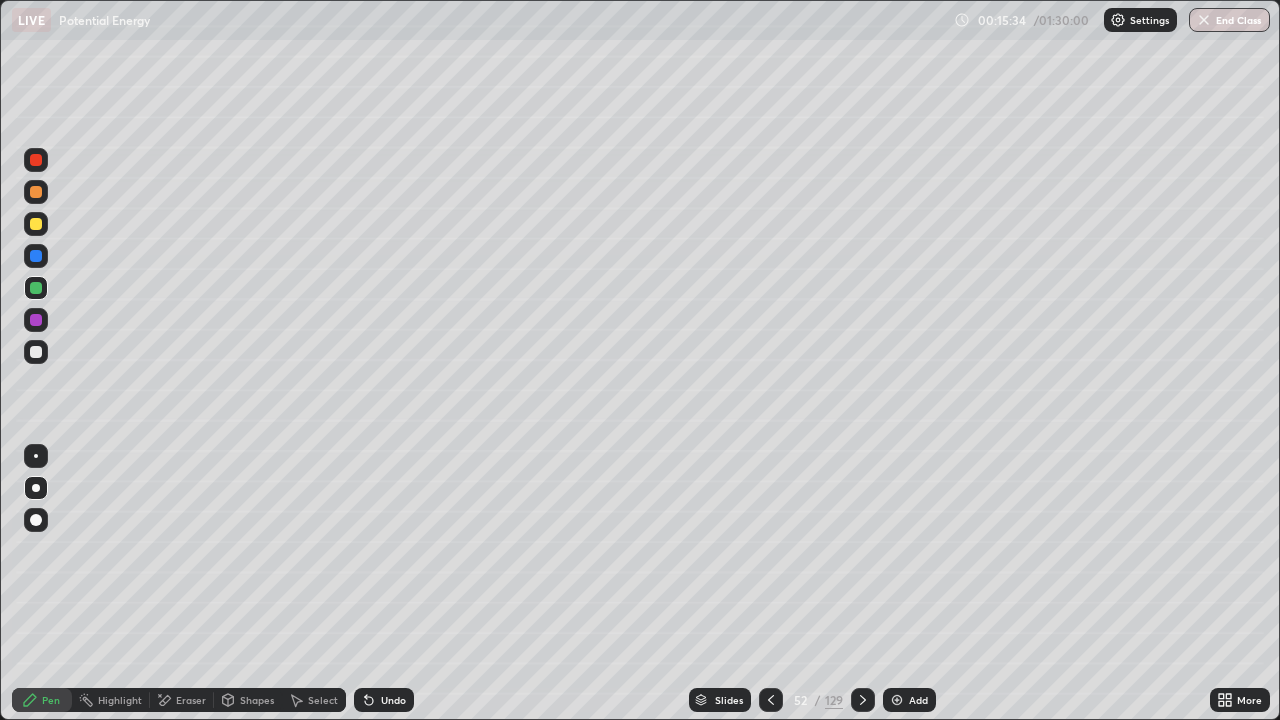 click at bounding box center [897, 700] 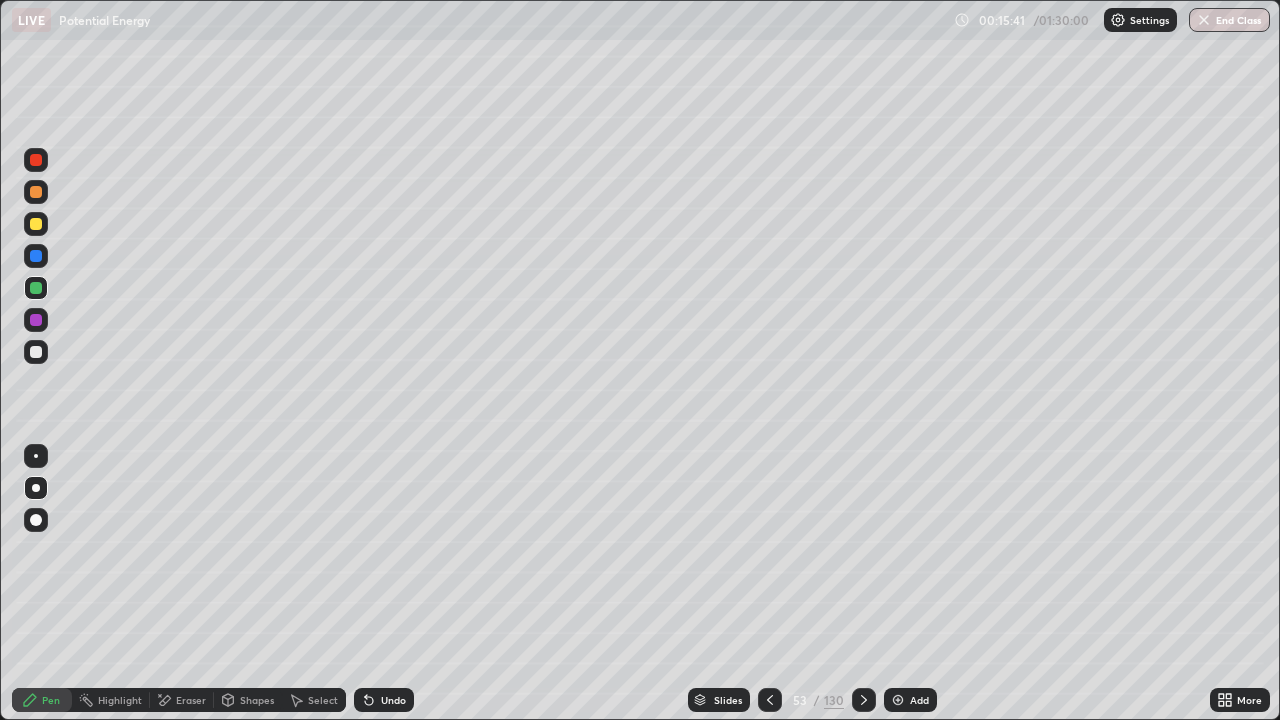 click 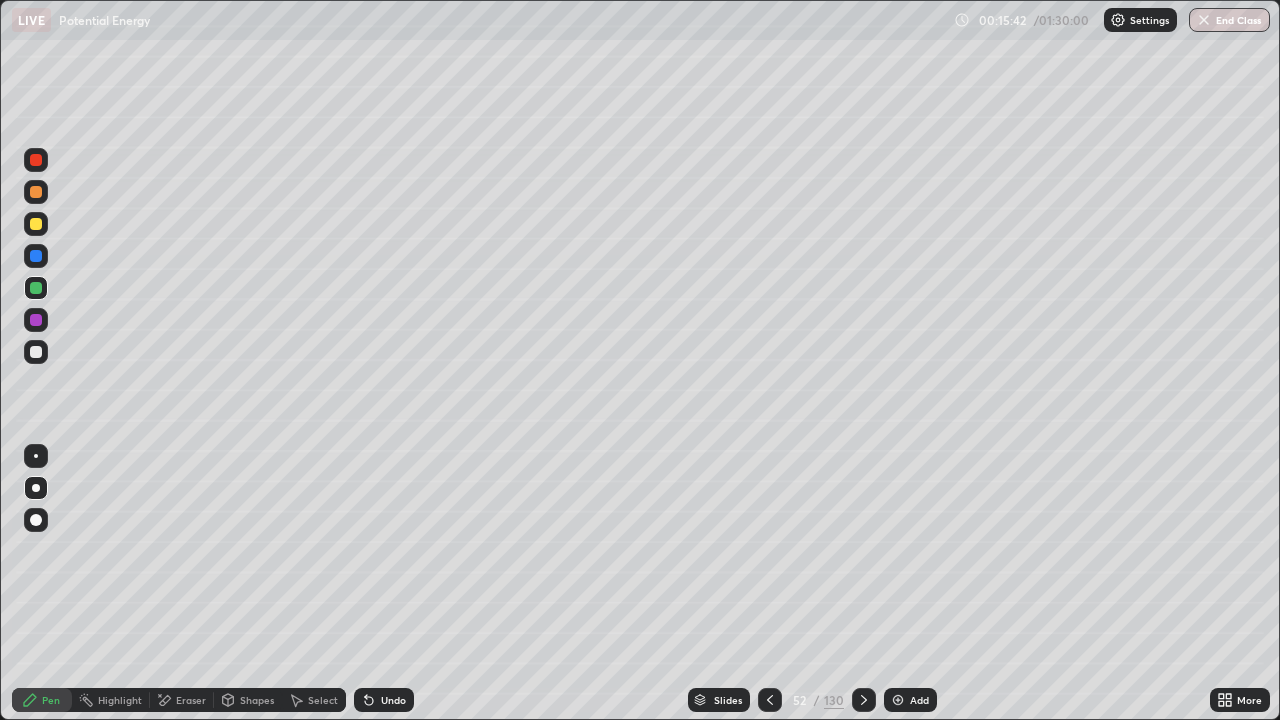 click 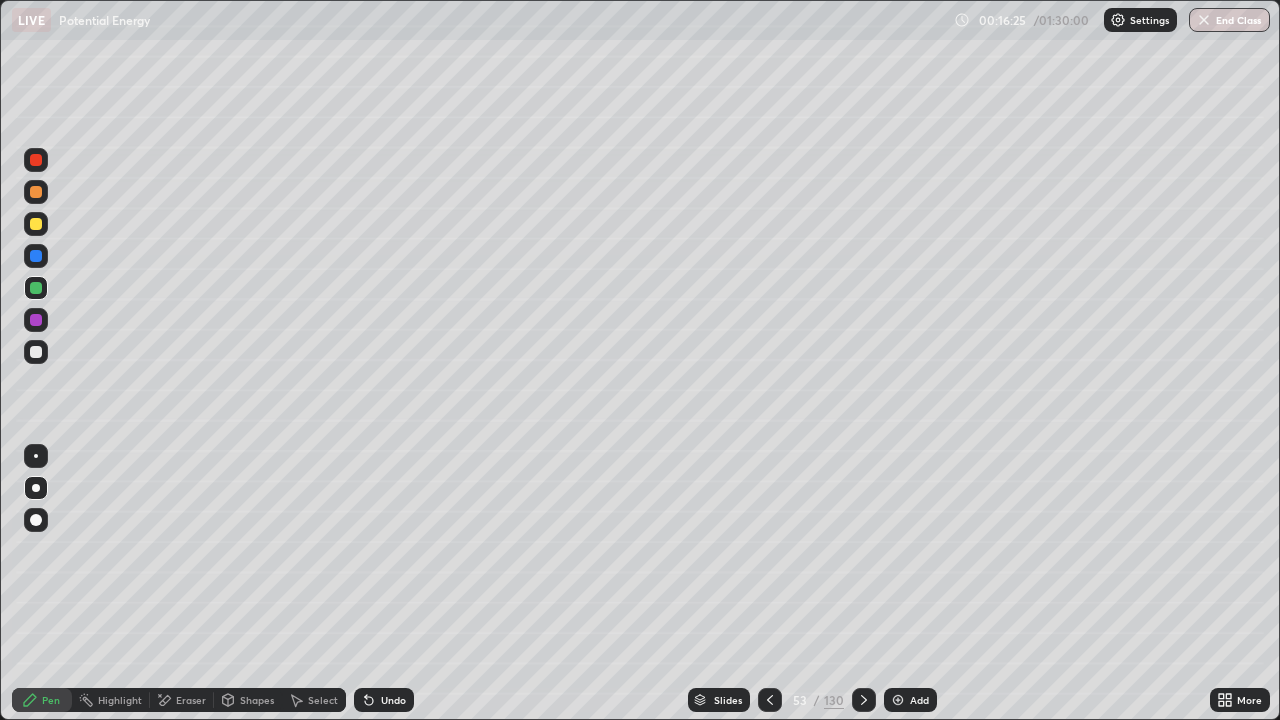 click at bounding box center (898, 700) 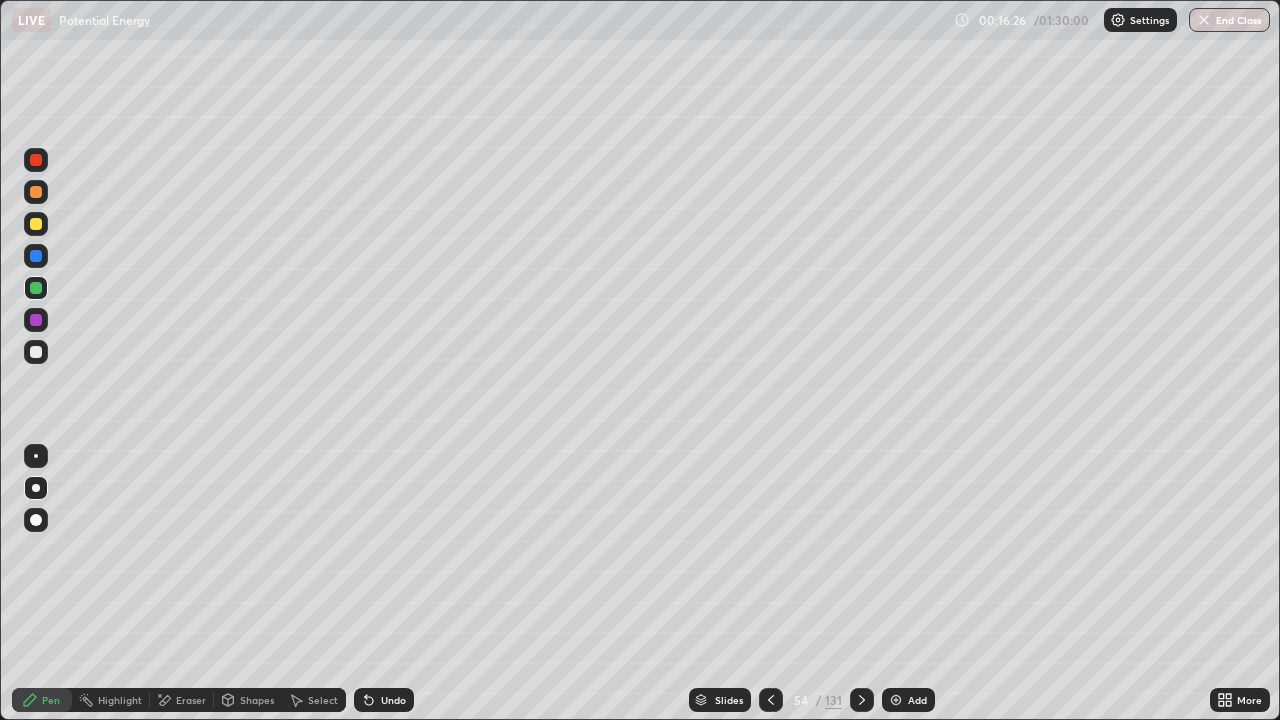 click on "Shapes" at bounding box center (248, 700) 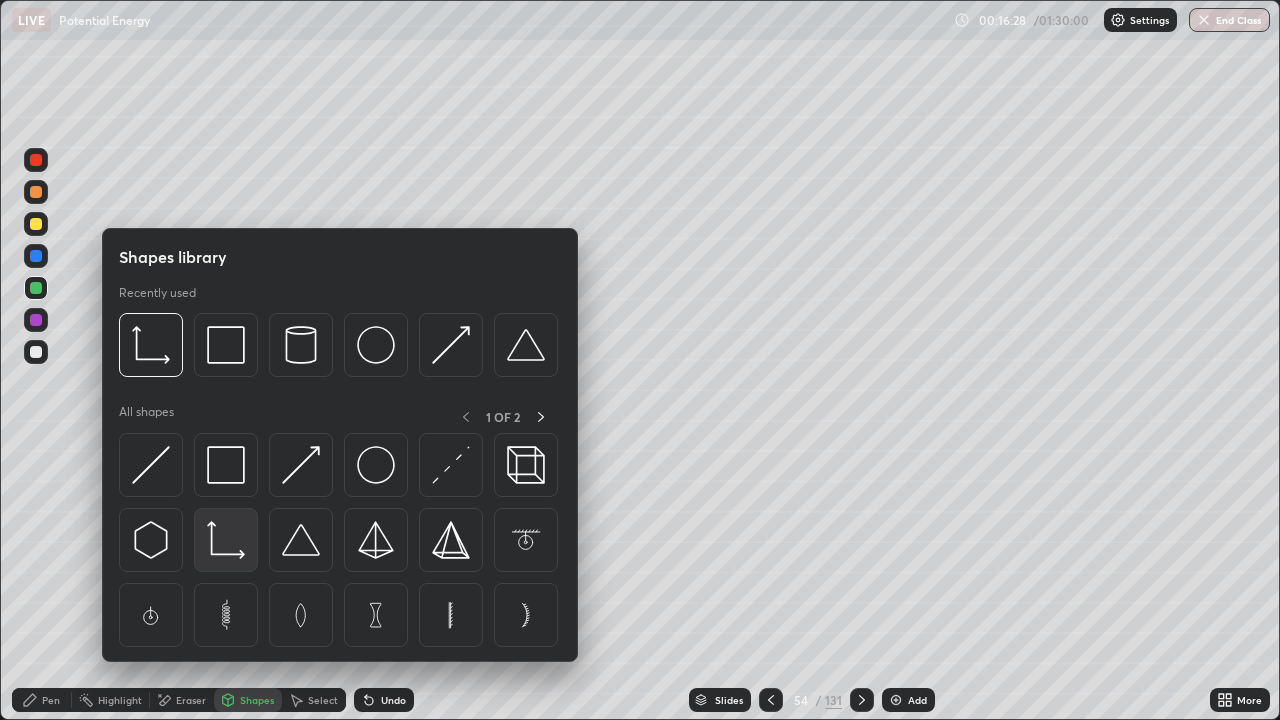 click at bounding box center [226, 540] 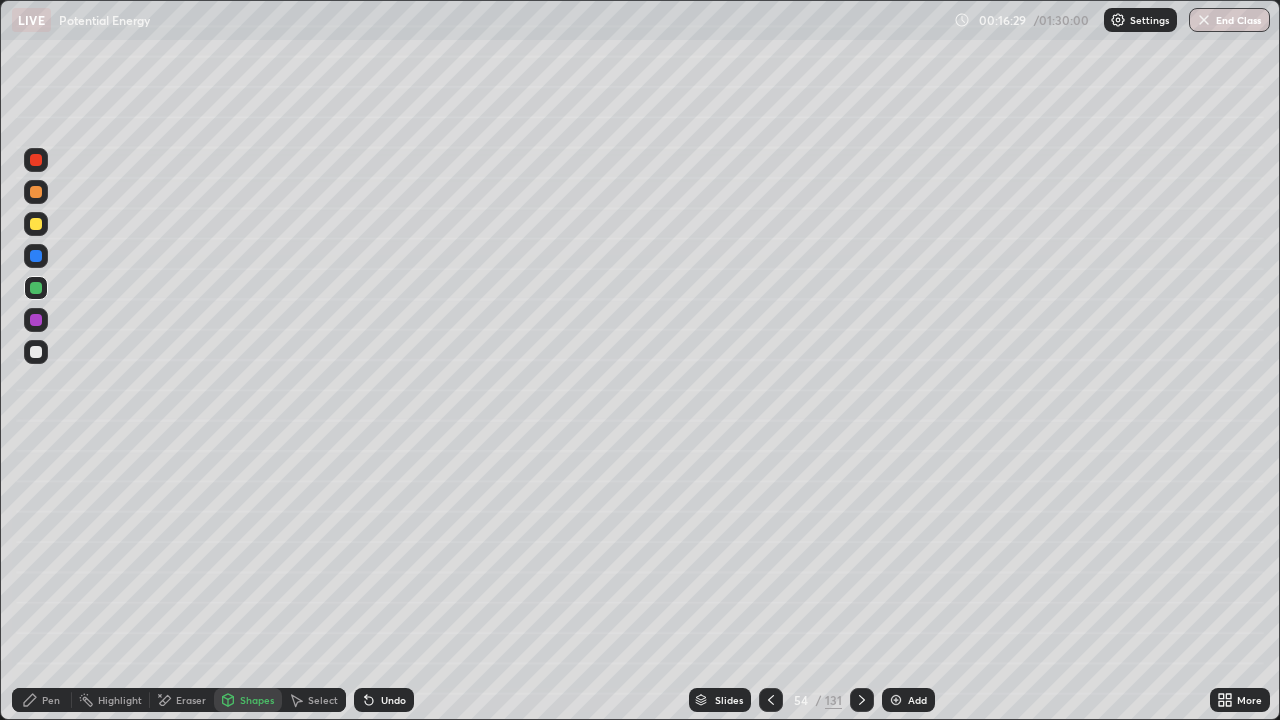 click at bounding box center [36, 256] 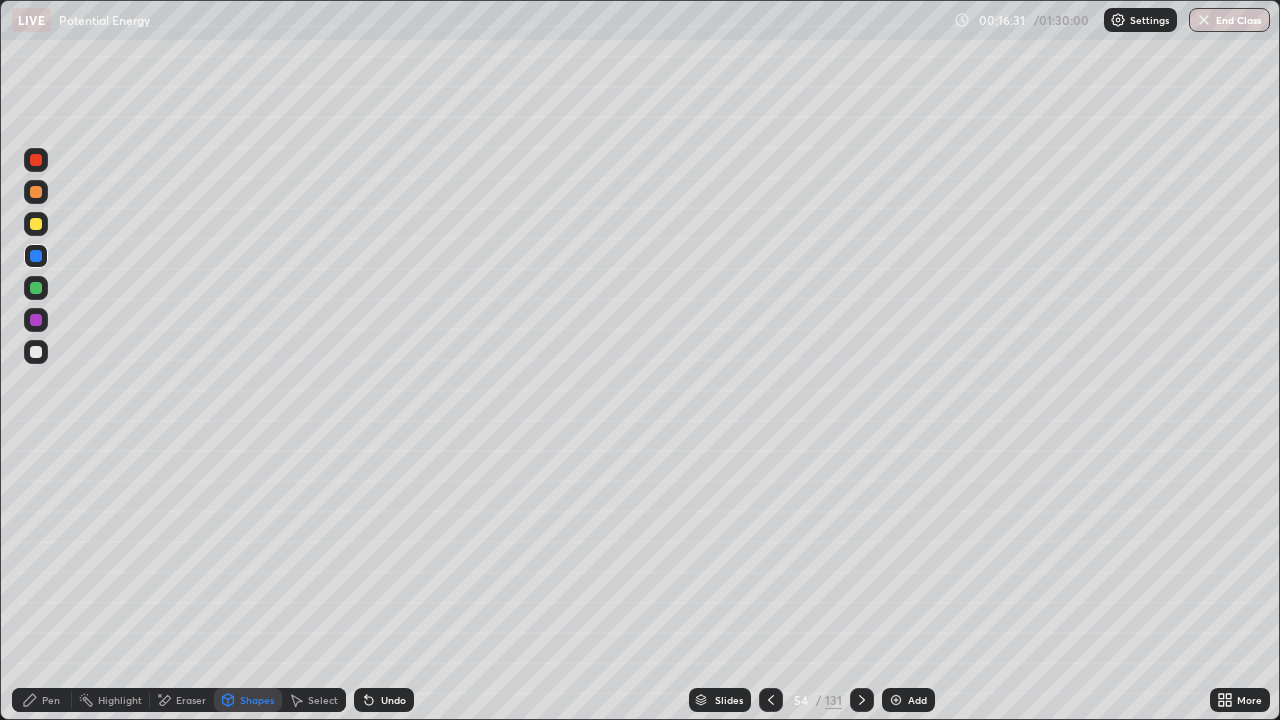 click at bounding box center (36, 352) 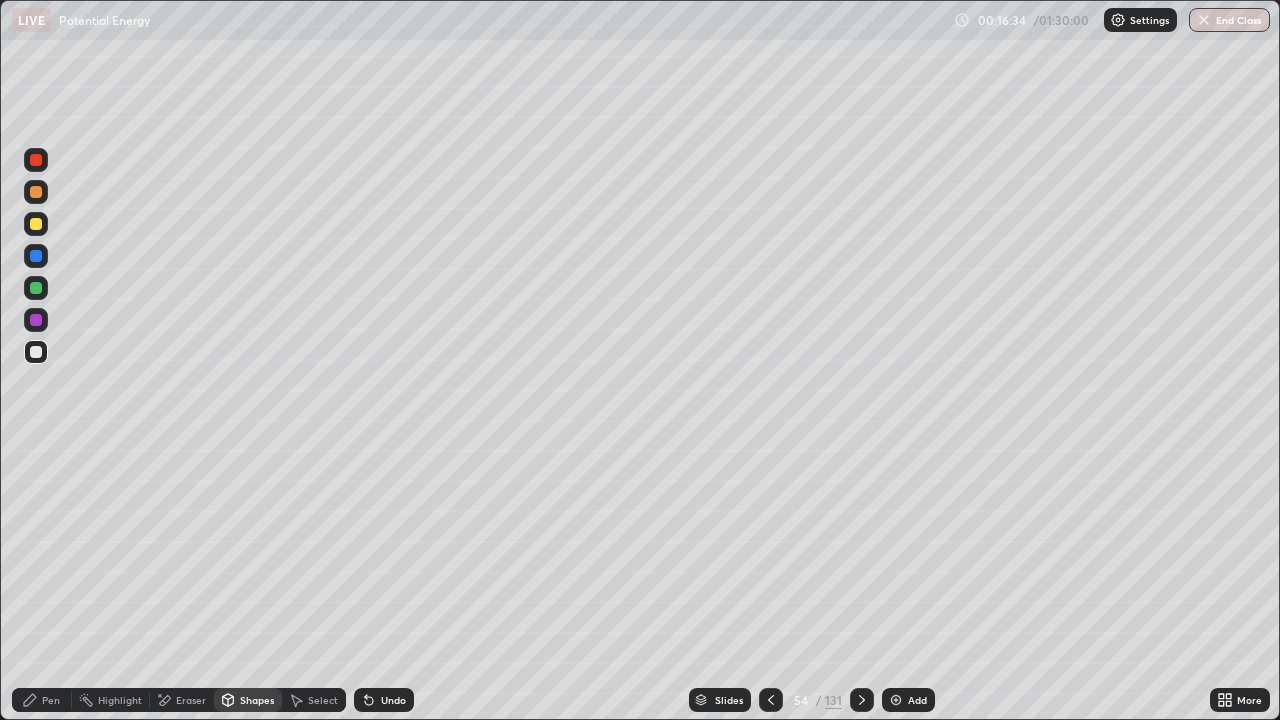 click on "Pen" at bounding box center (51, 700) 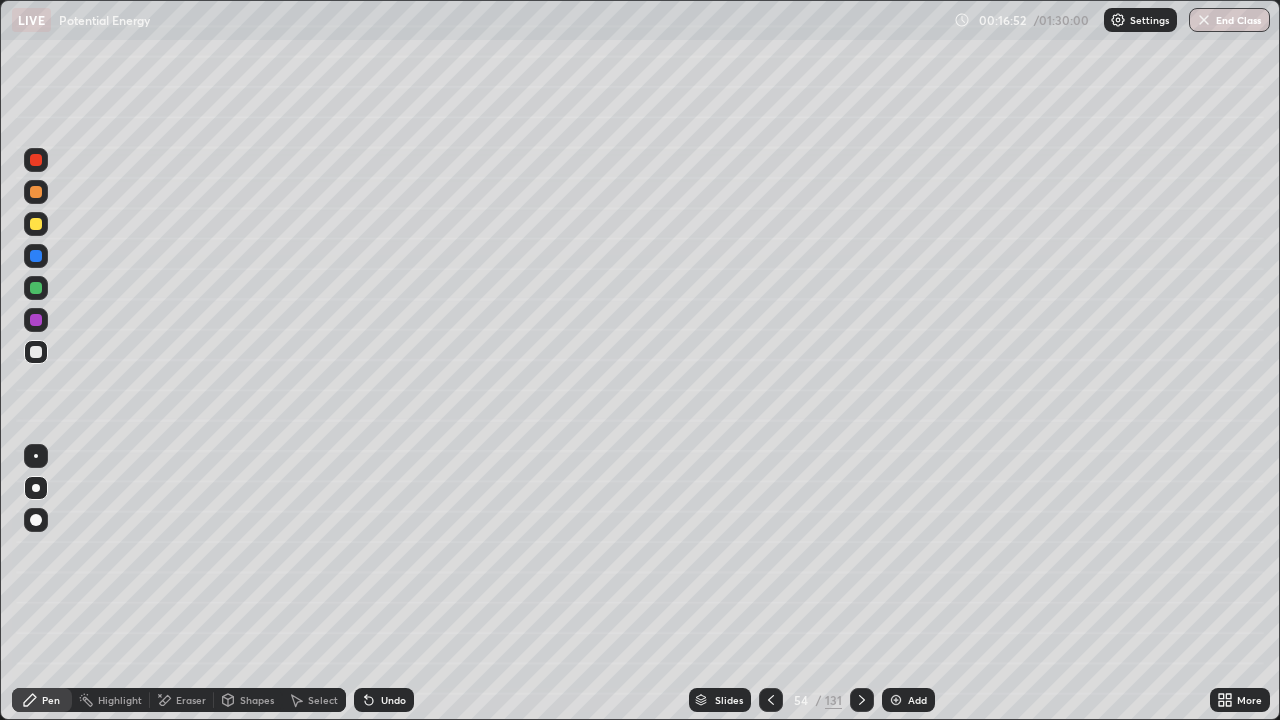 click at bounding box center [36, 224] 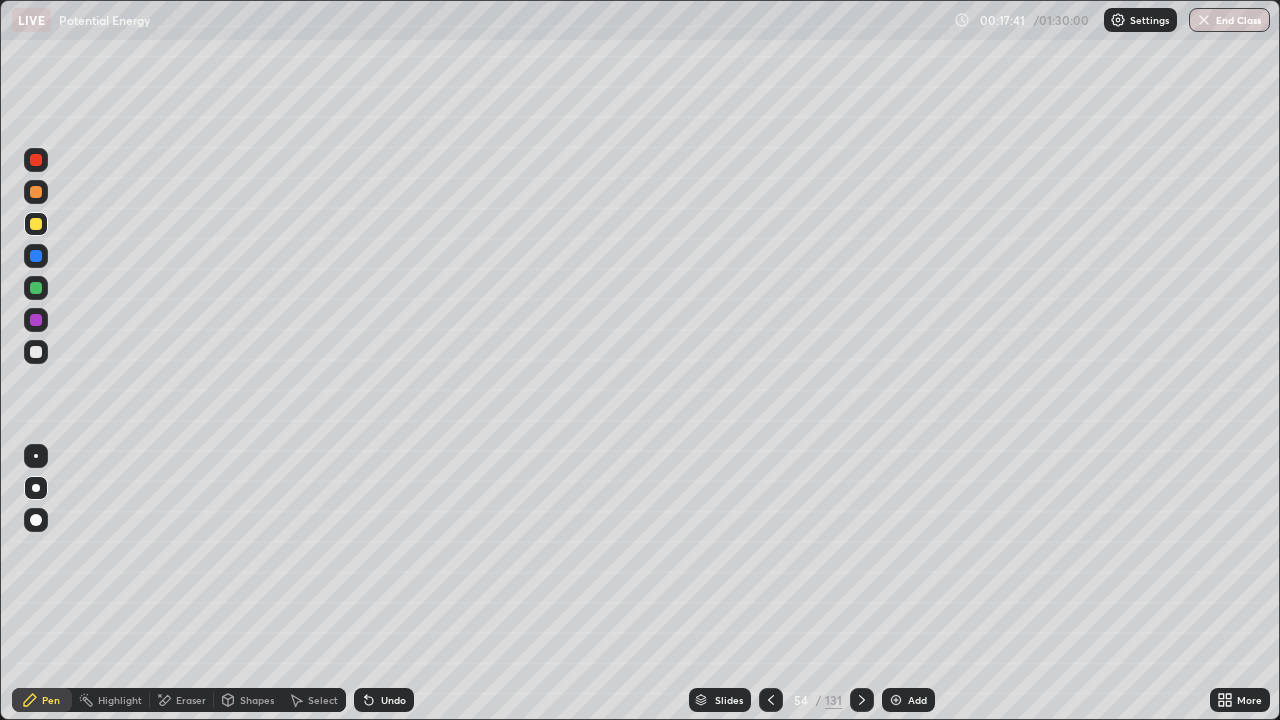 click at bounding box center [771, 700] 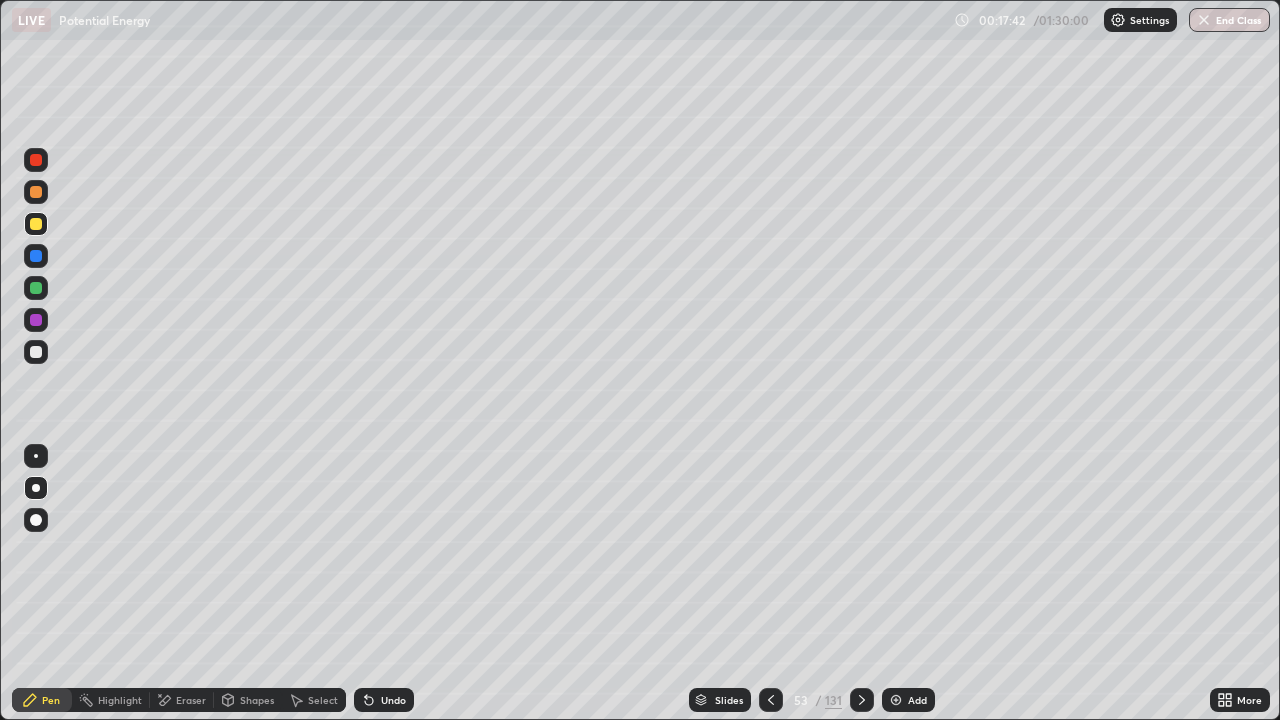 click 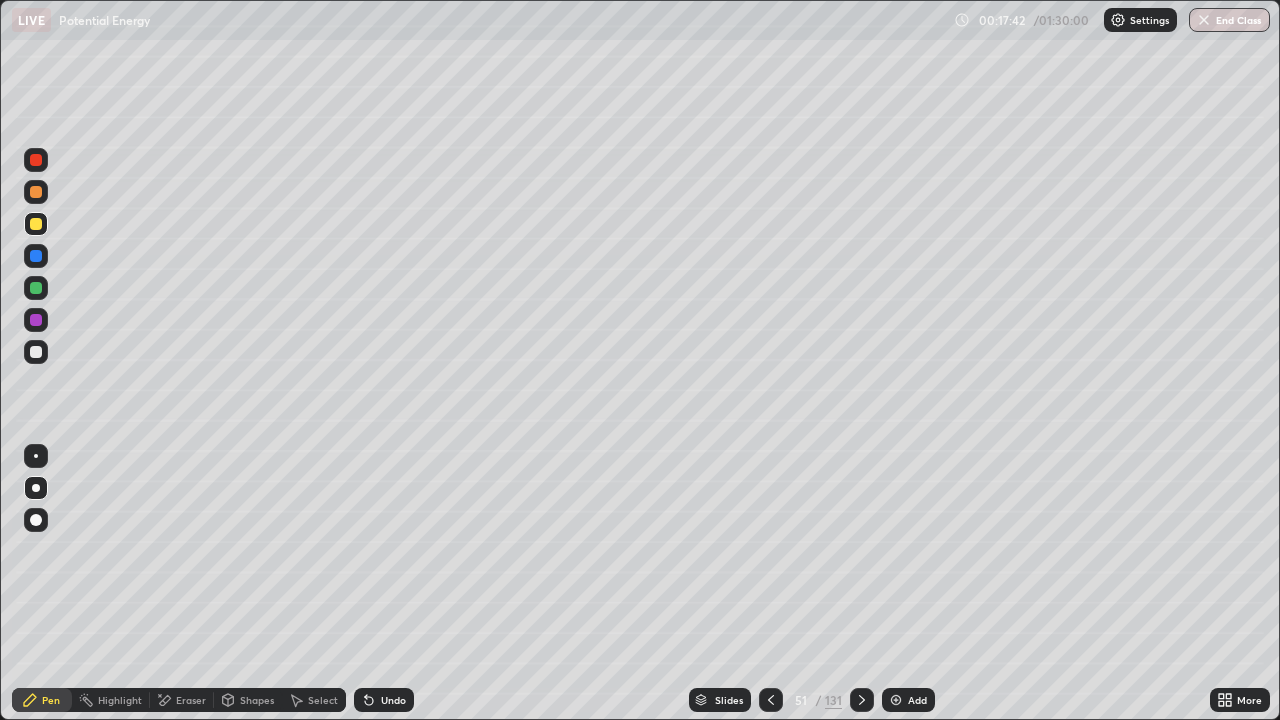 click 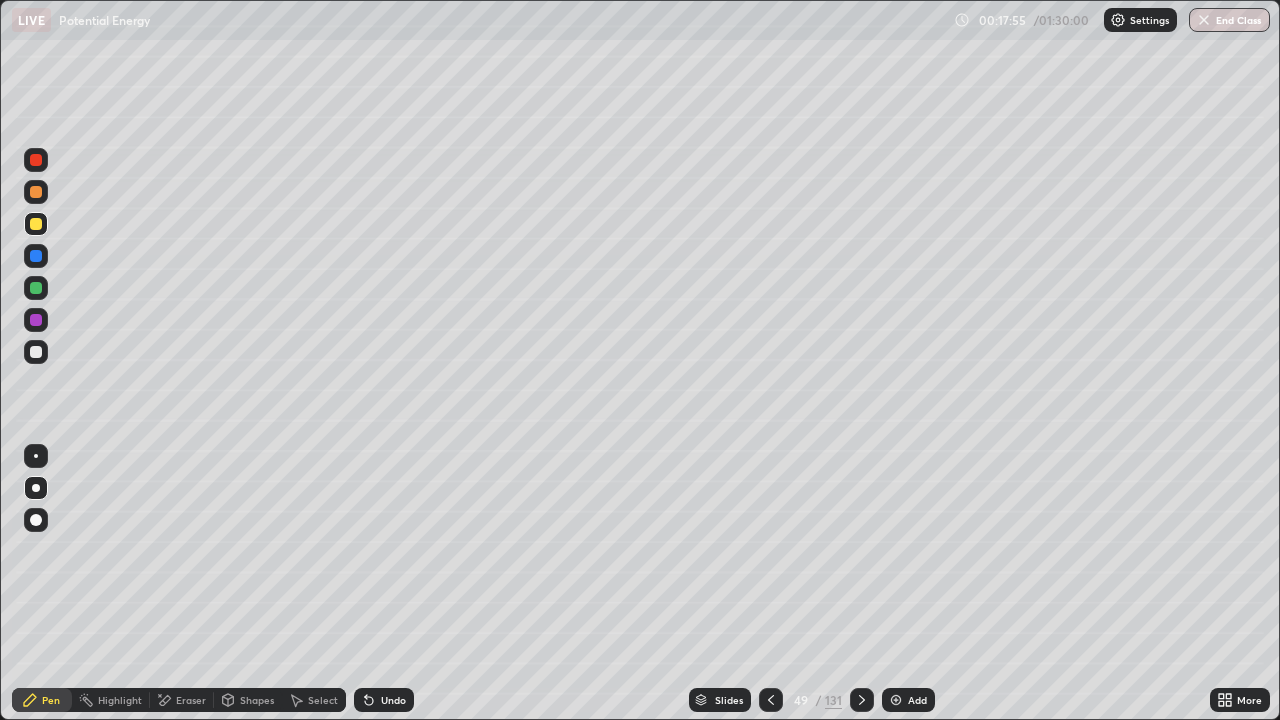 click at bounding box center [862, 700] 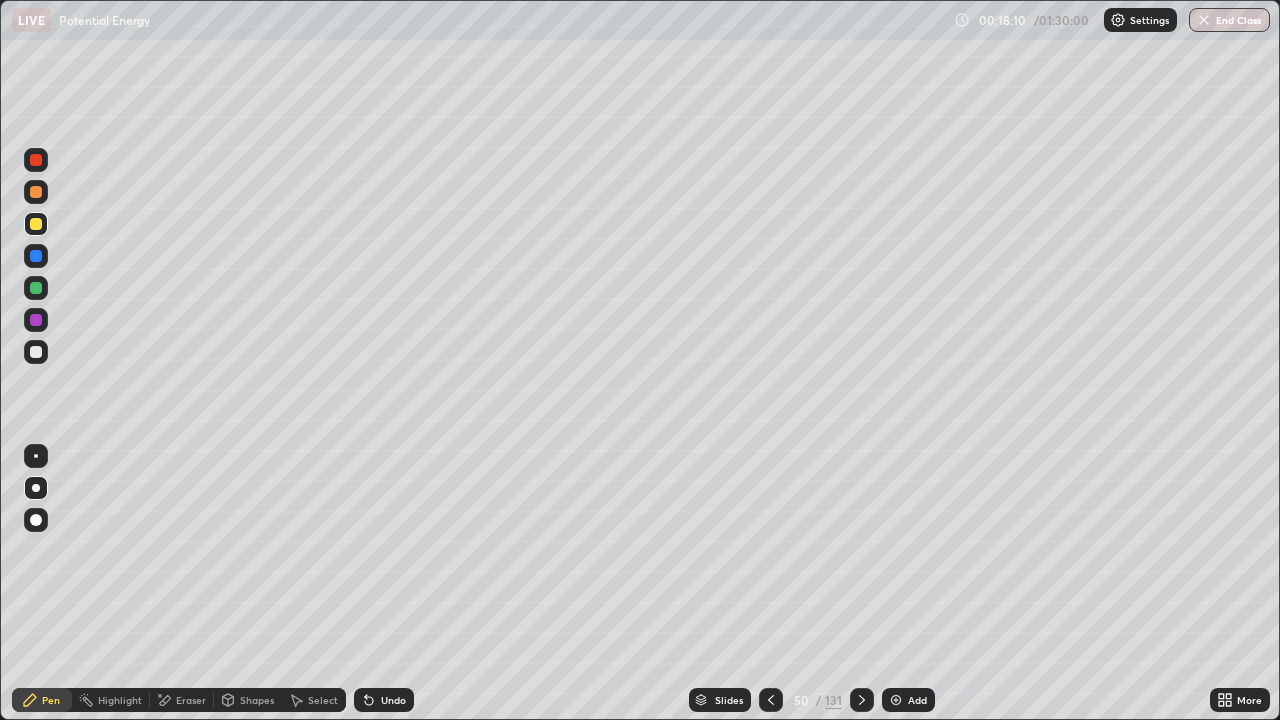 click at bounding box center (862, 700) 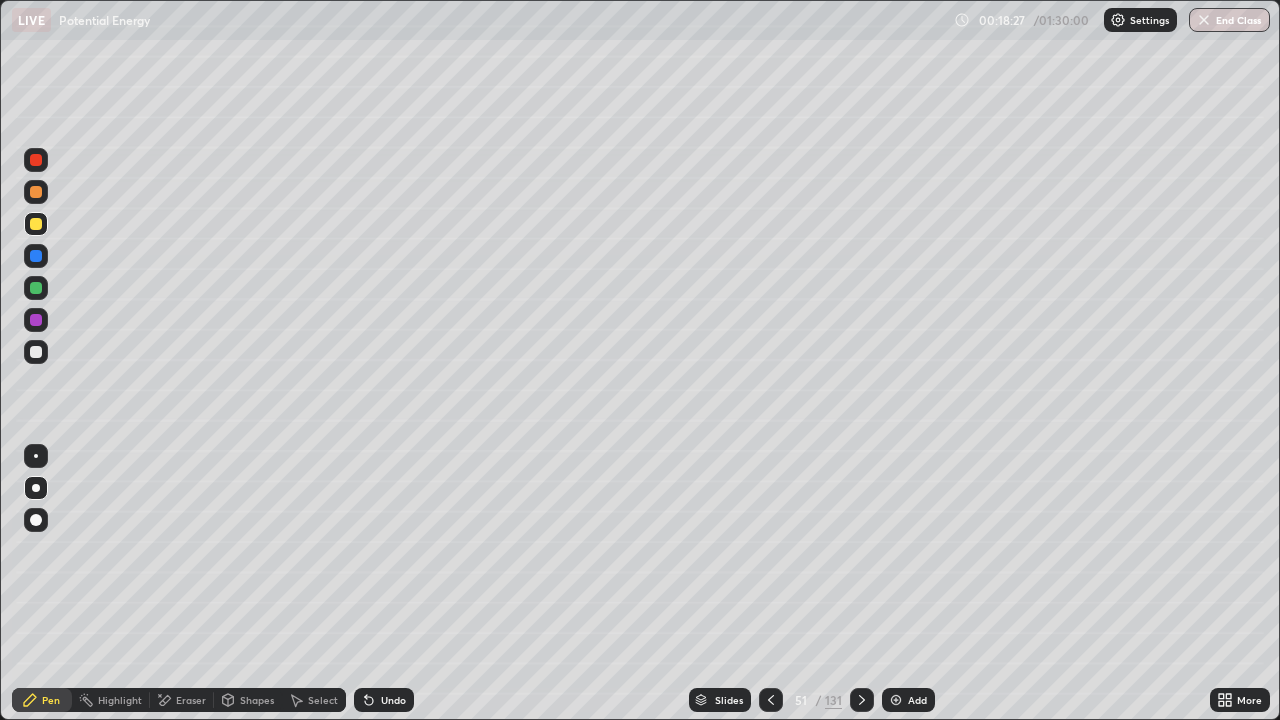 click 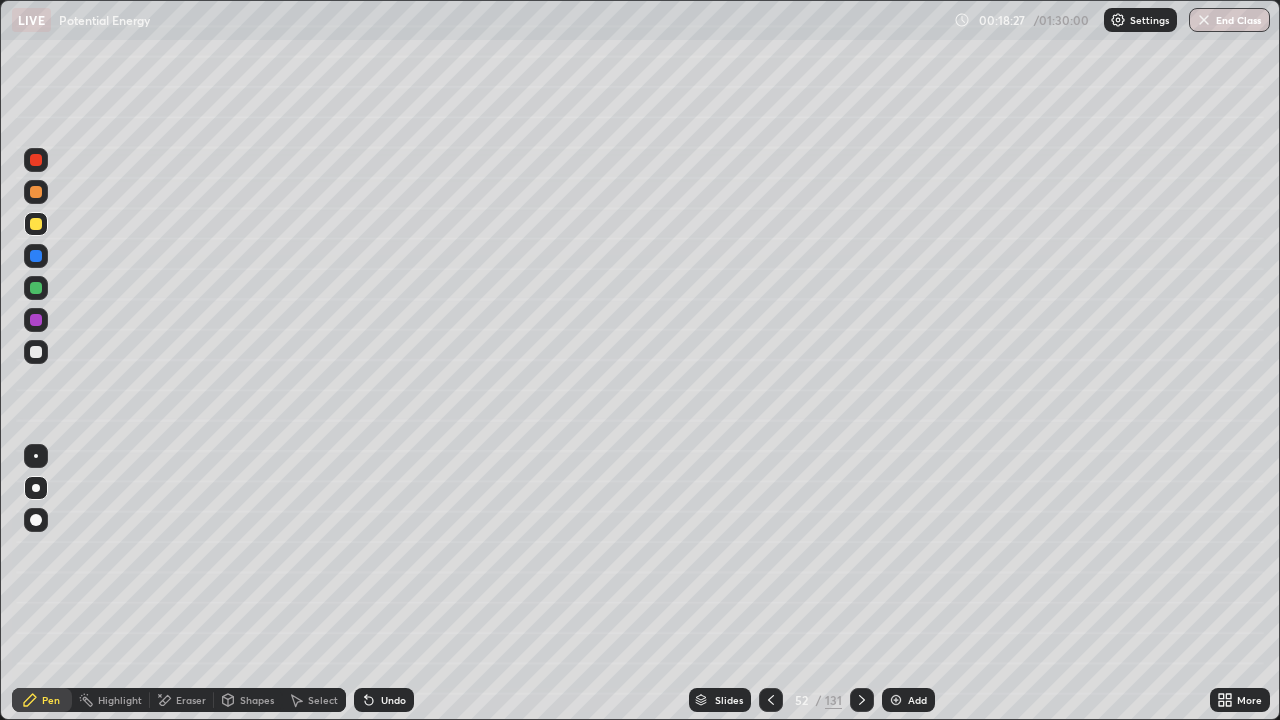 click 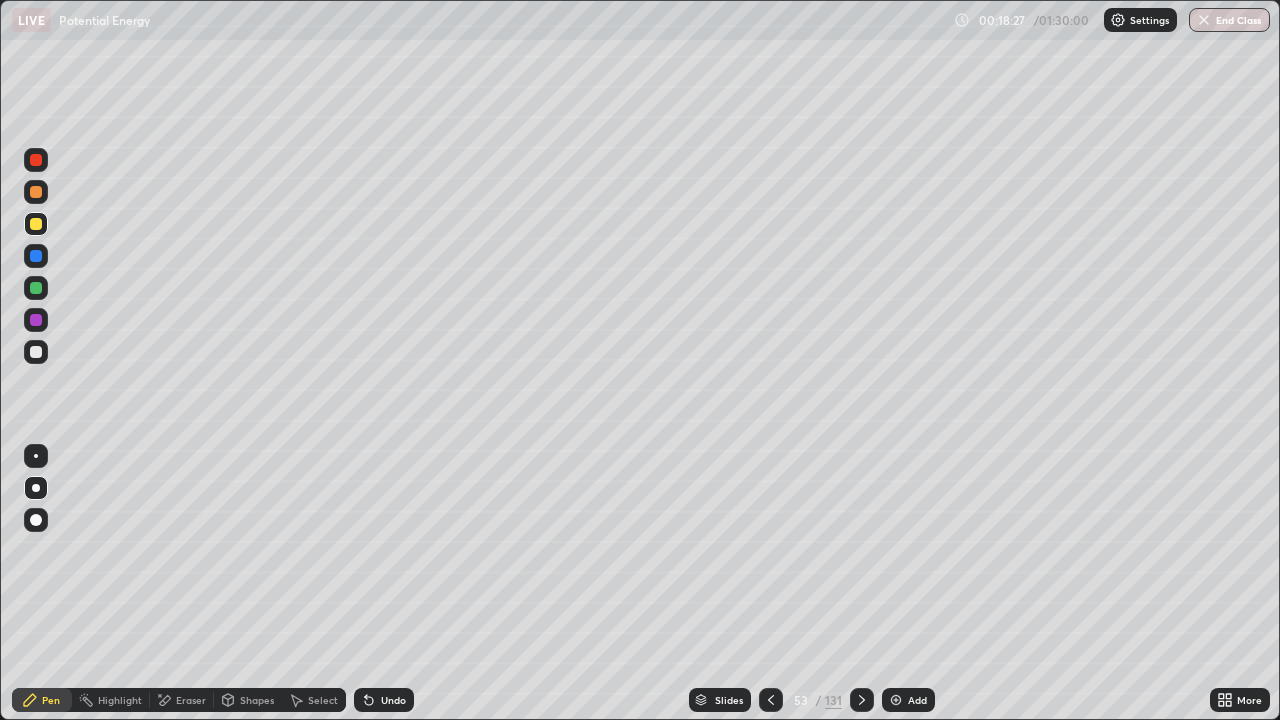 click 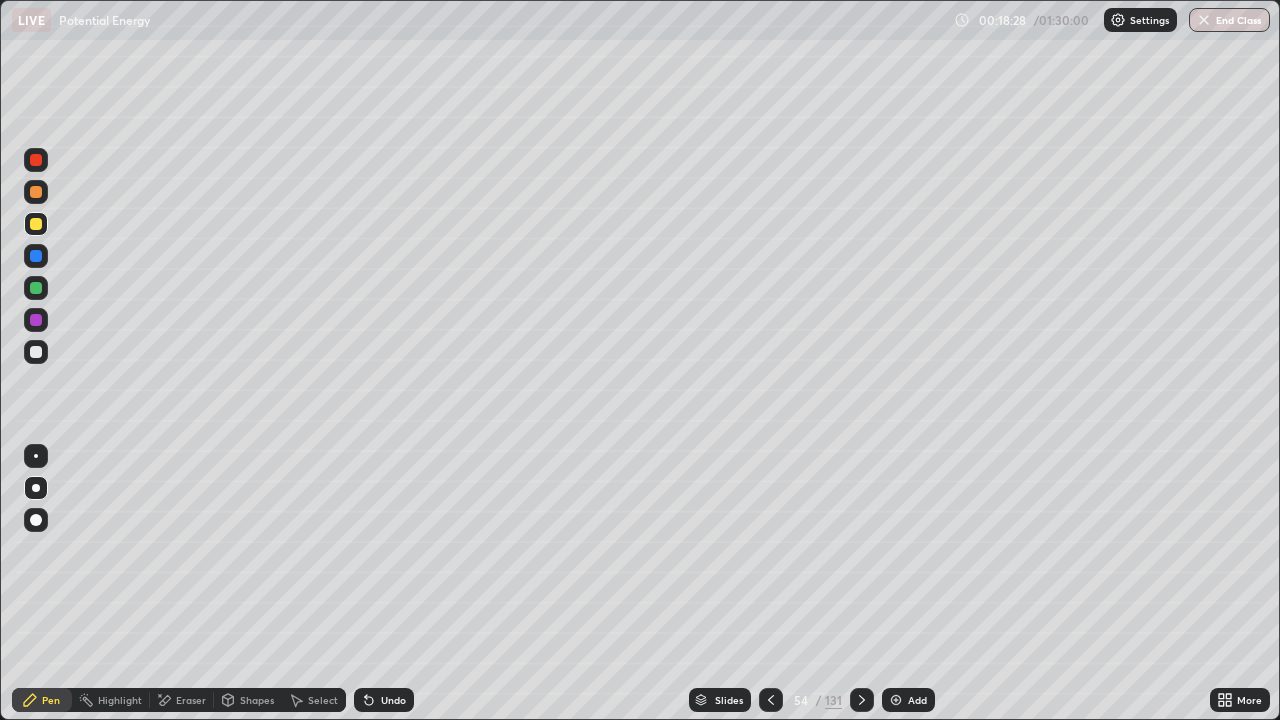 click 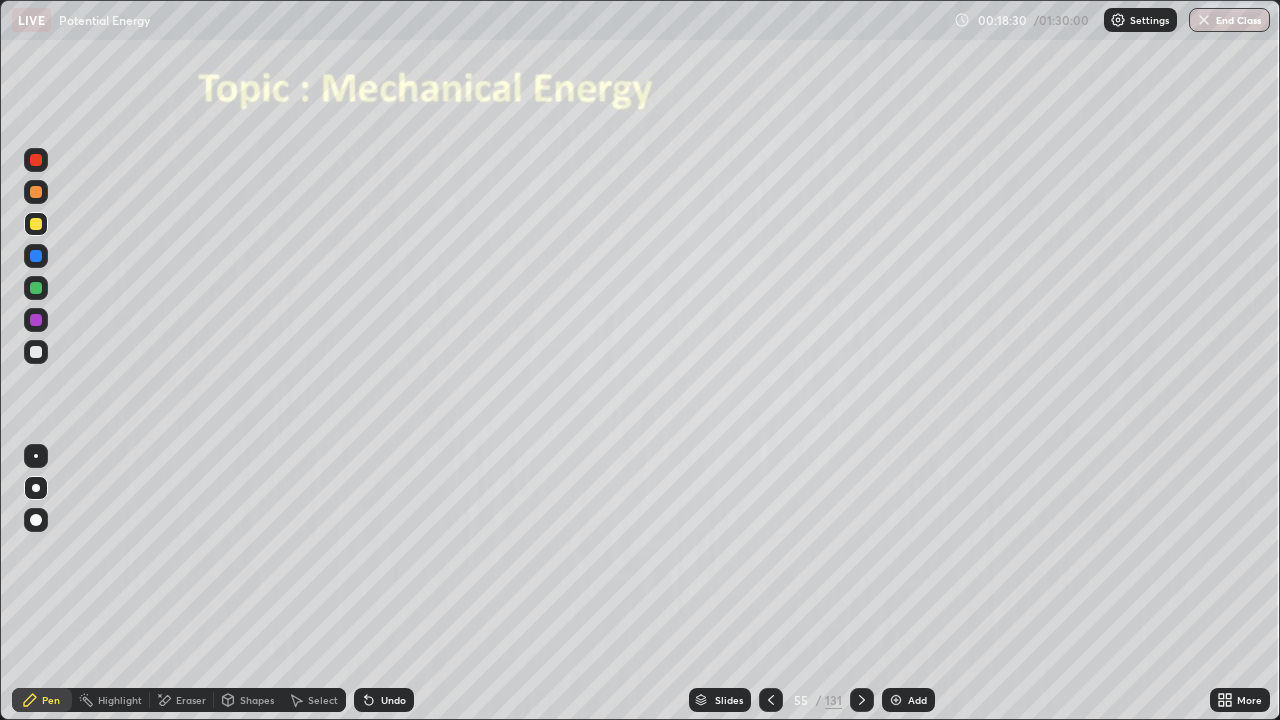 click 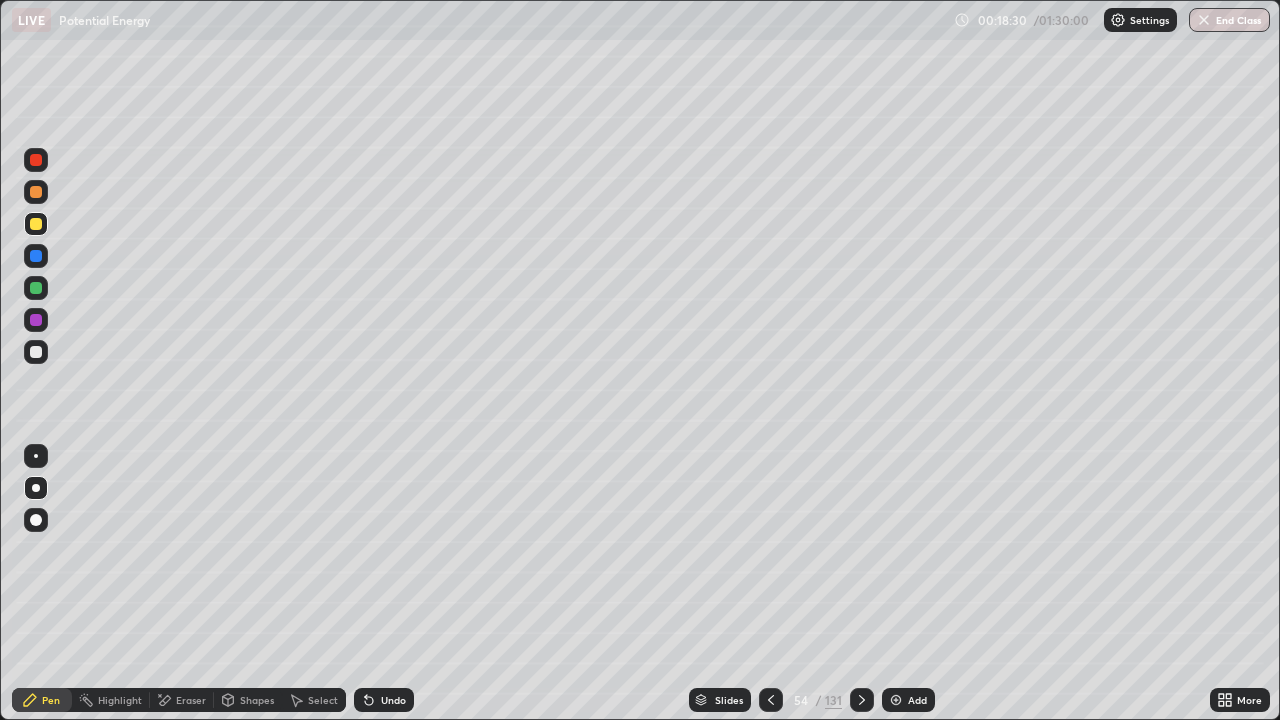 click at bounding box center [896, 700] 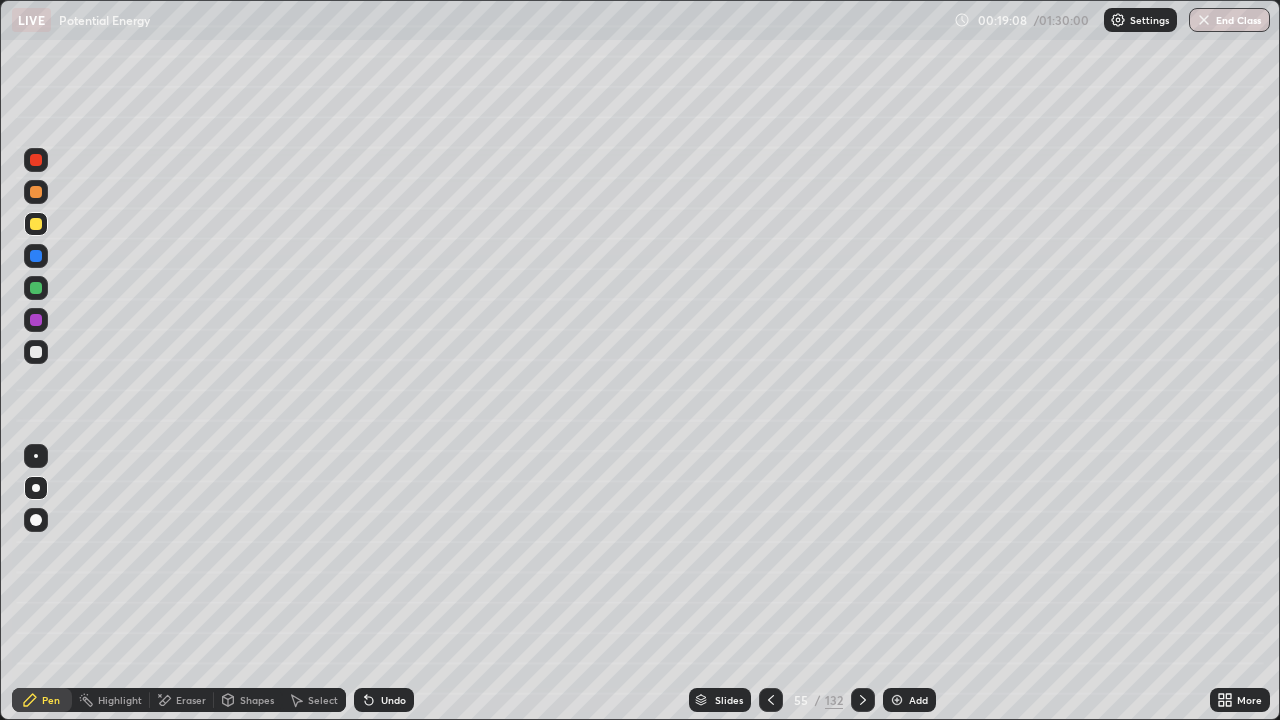 click on "Undo" at bounding box center (393, 700) 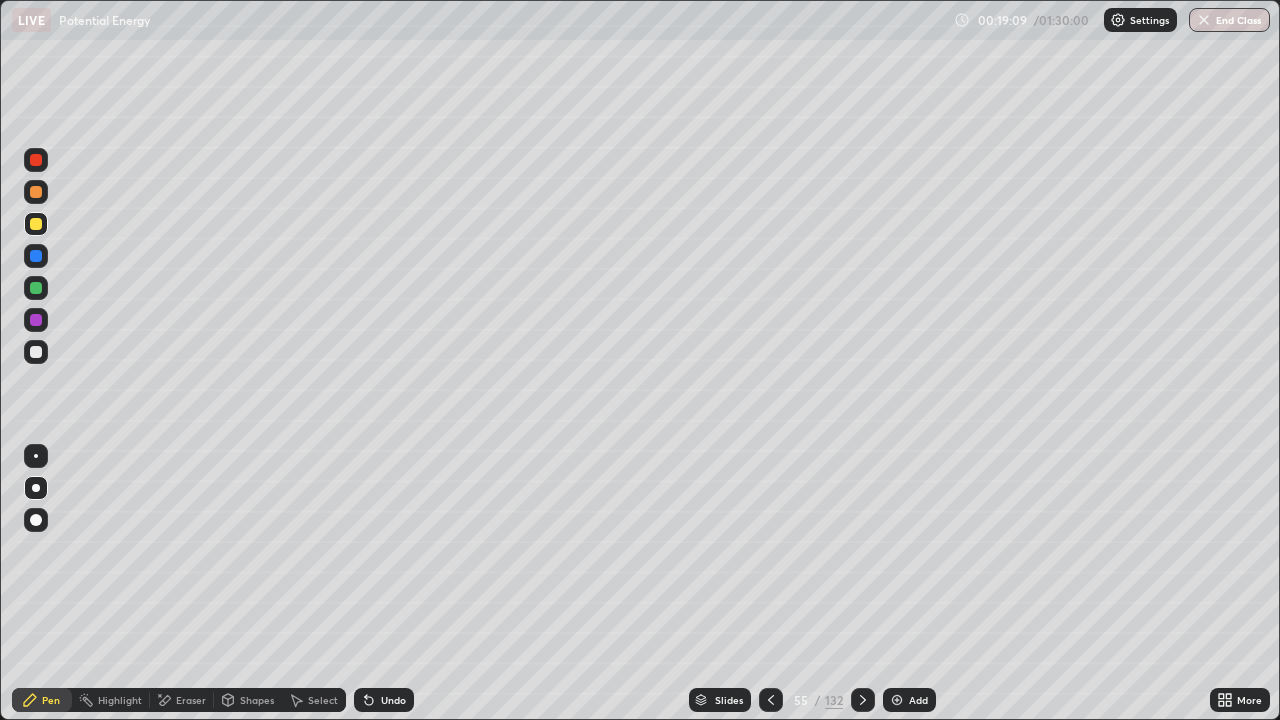 click on "Undo" at bounding box center (384, 700) 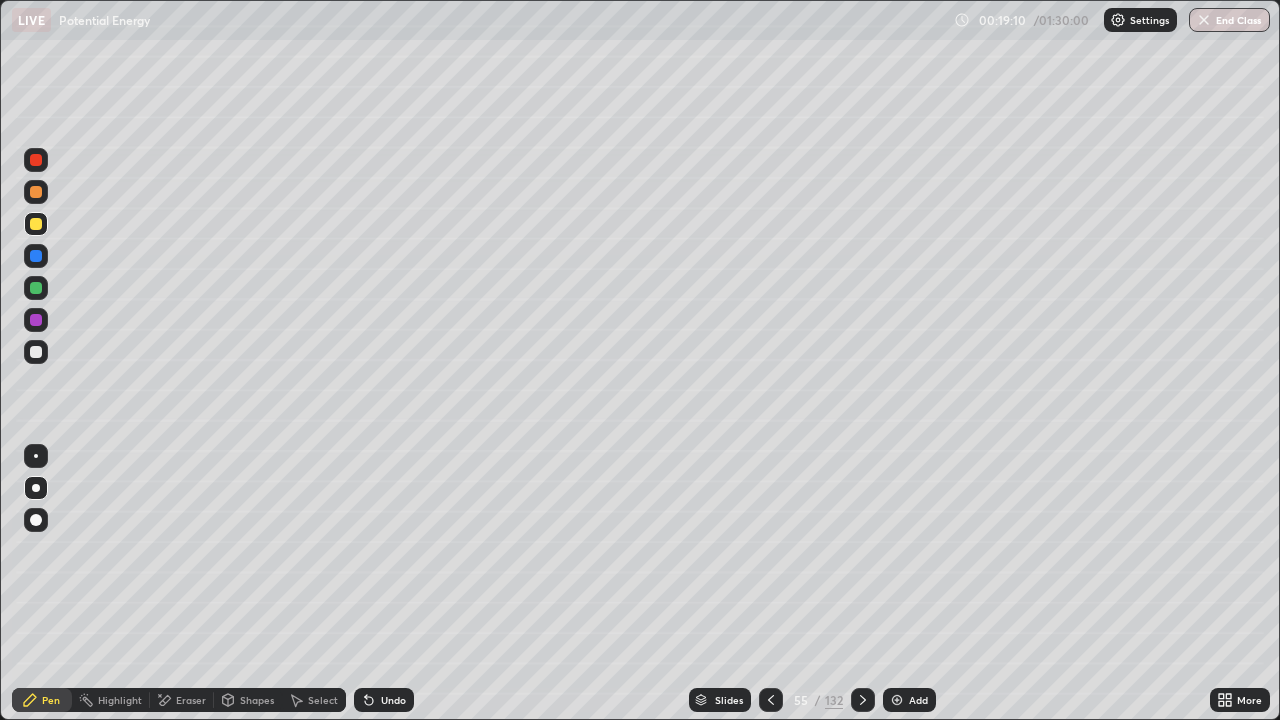 click on "Undo" at bounding box center (393, 700) 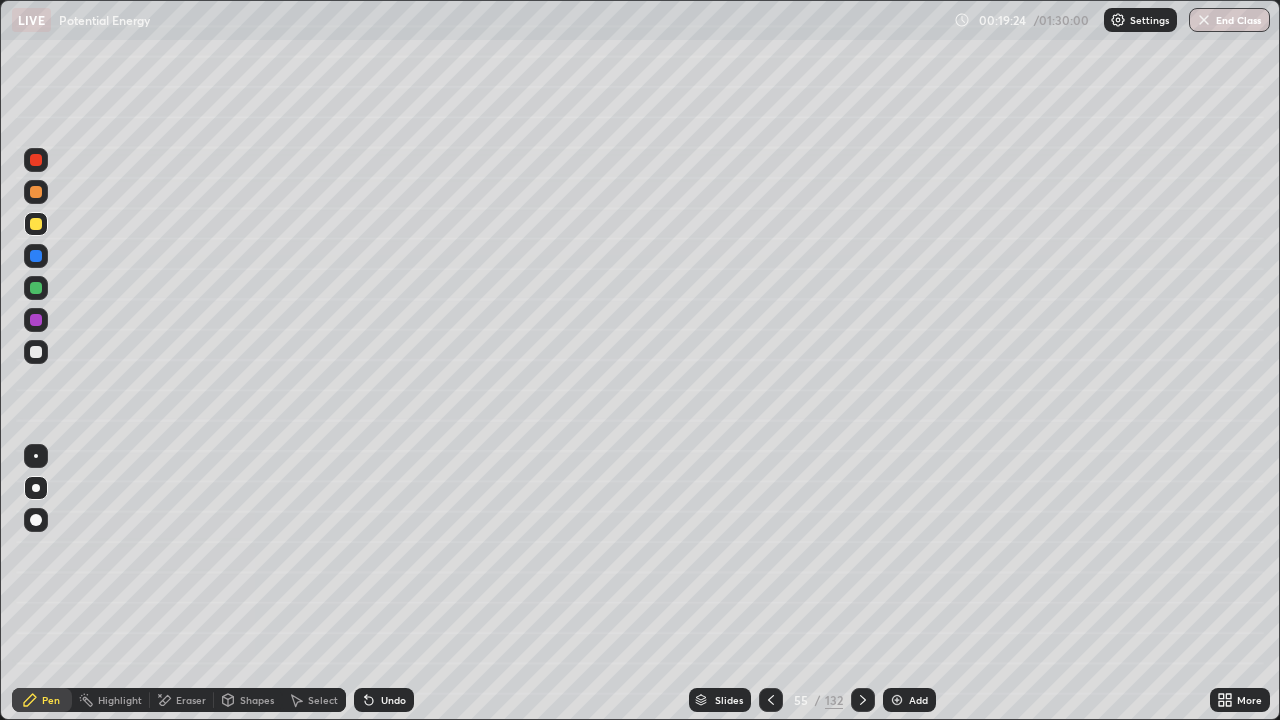 click at bounding box center (771, 700) 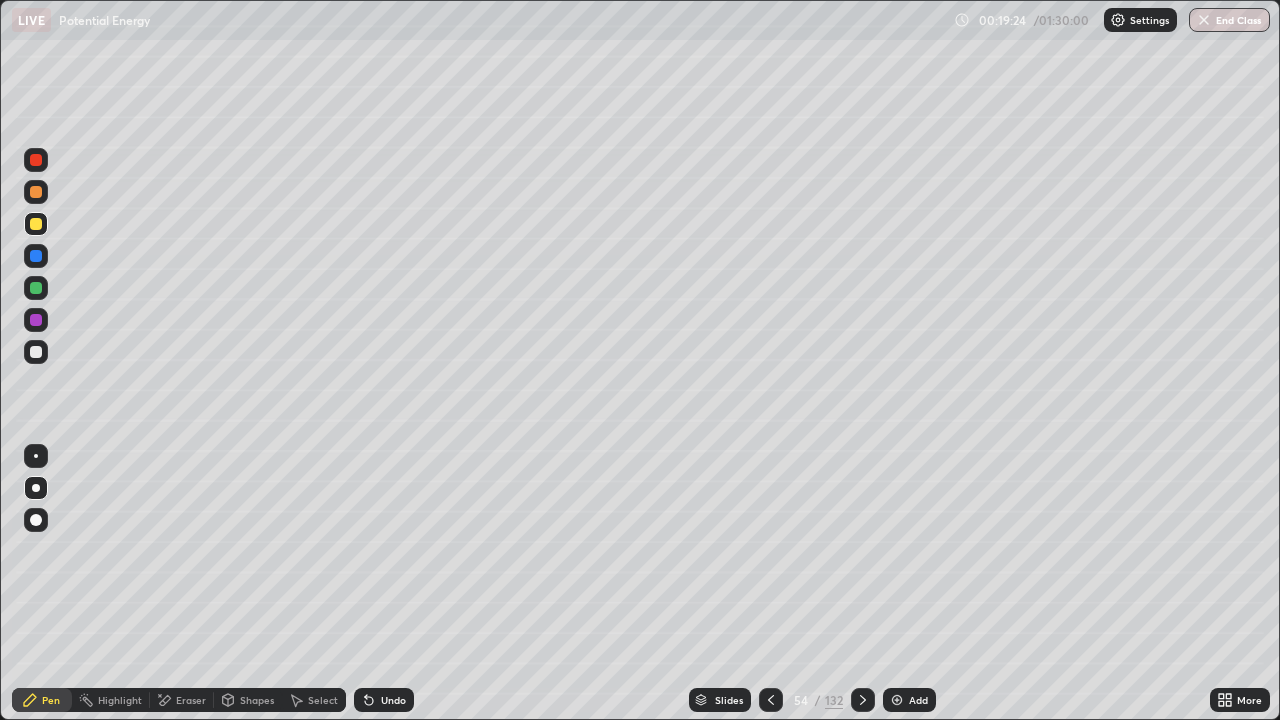 click 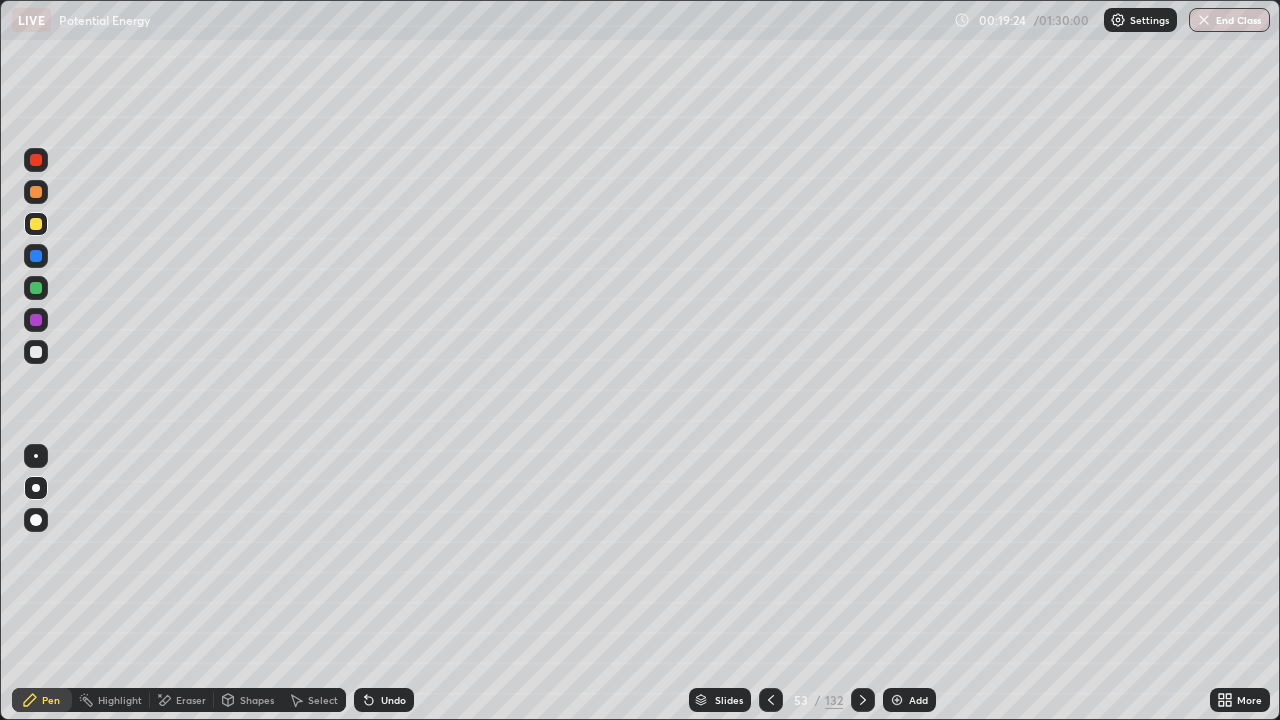 click 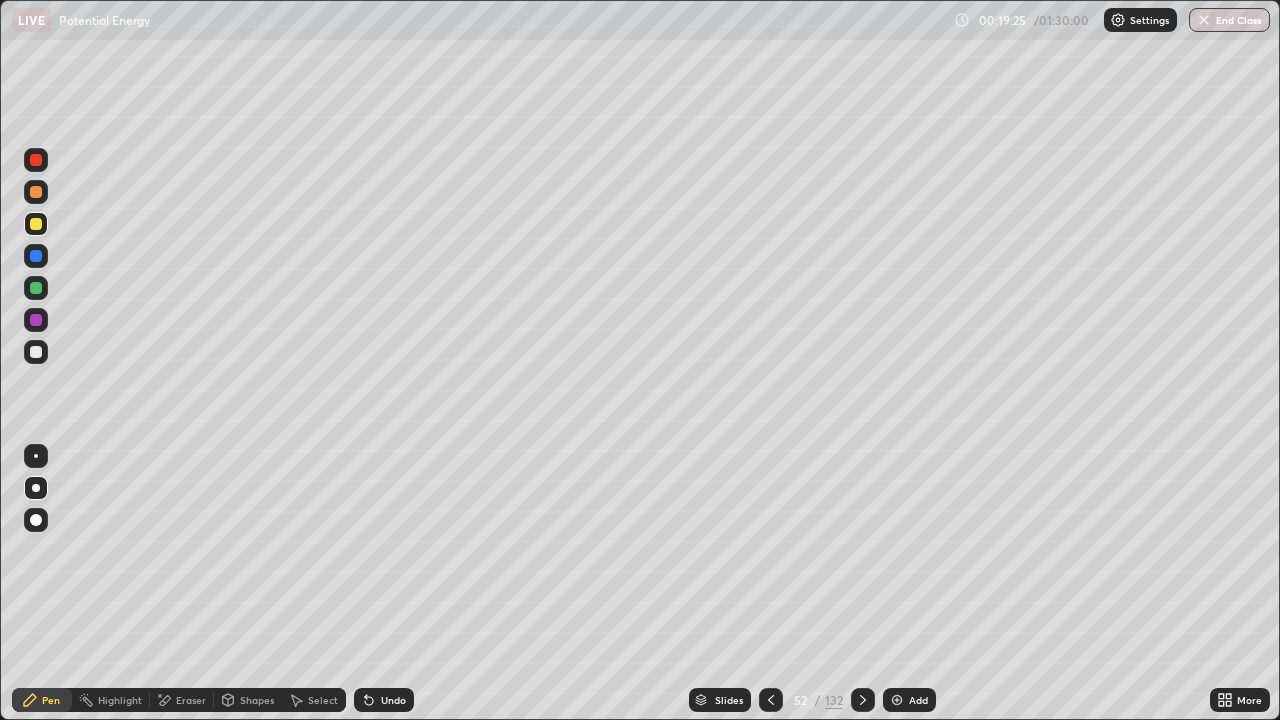 click 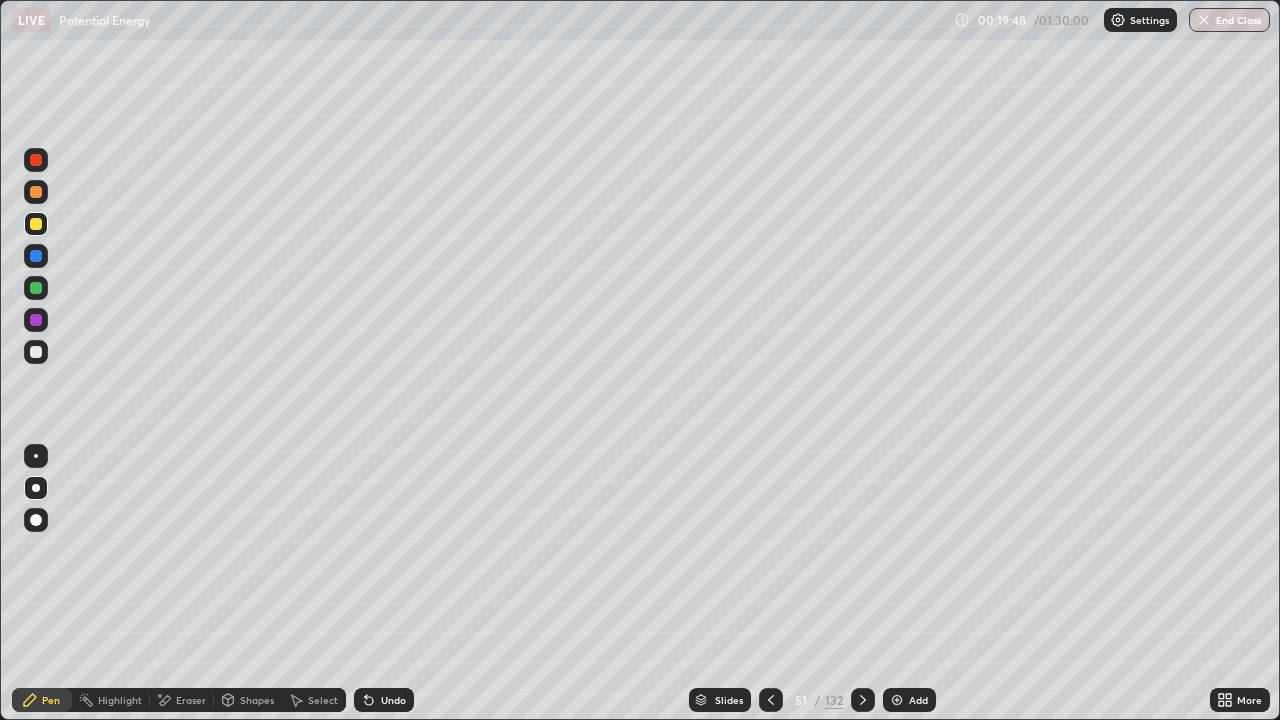 click 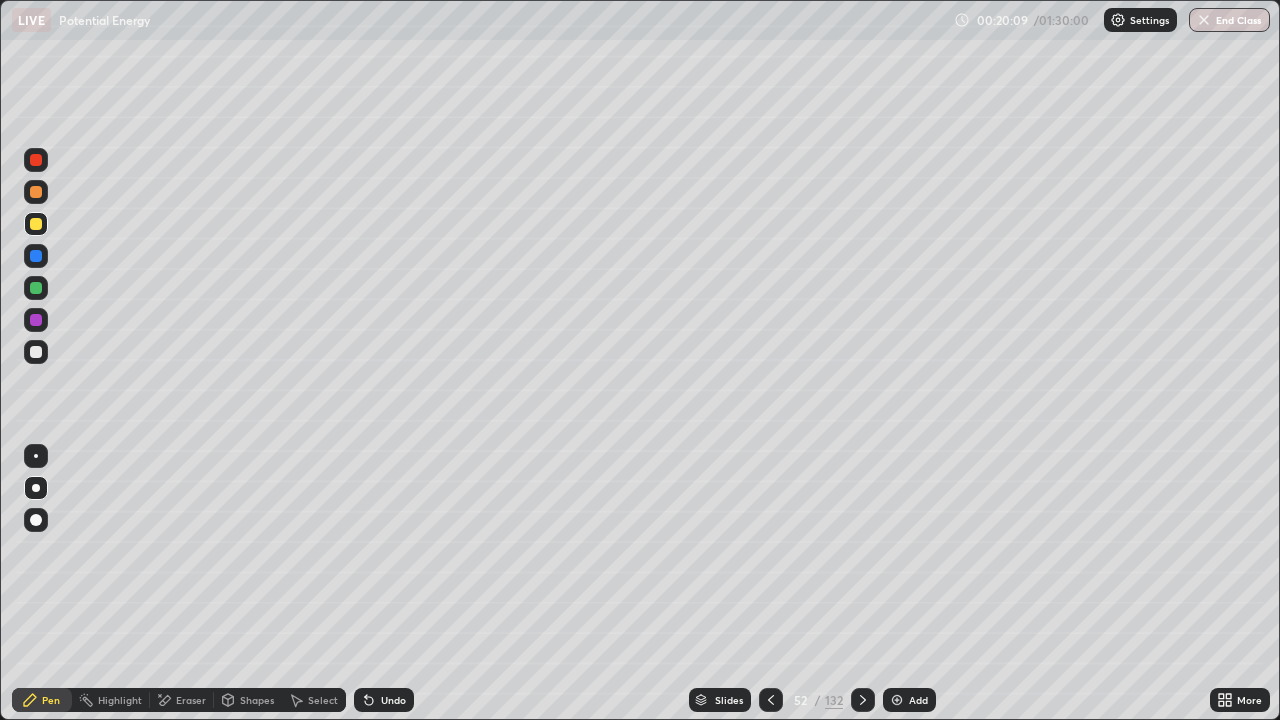 click 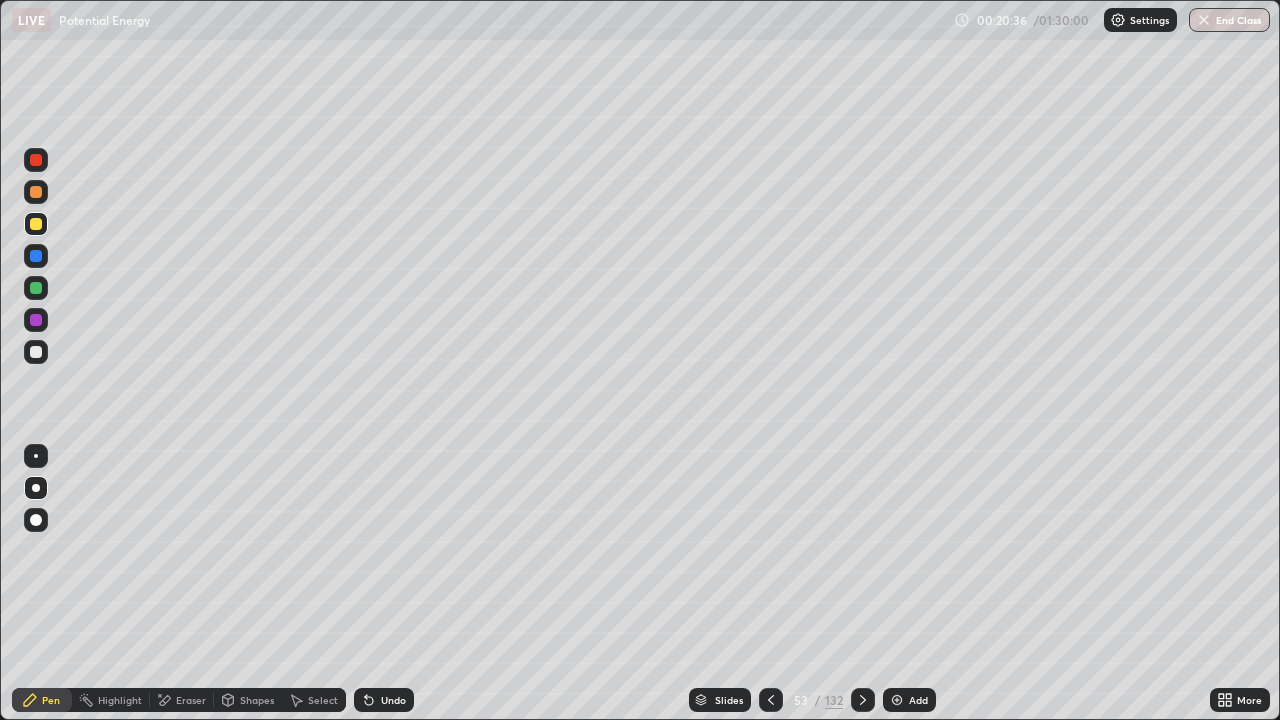 click 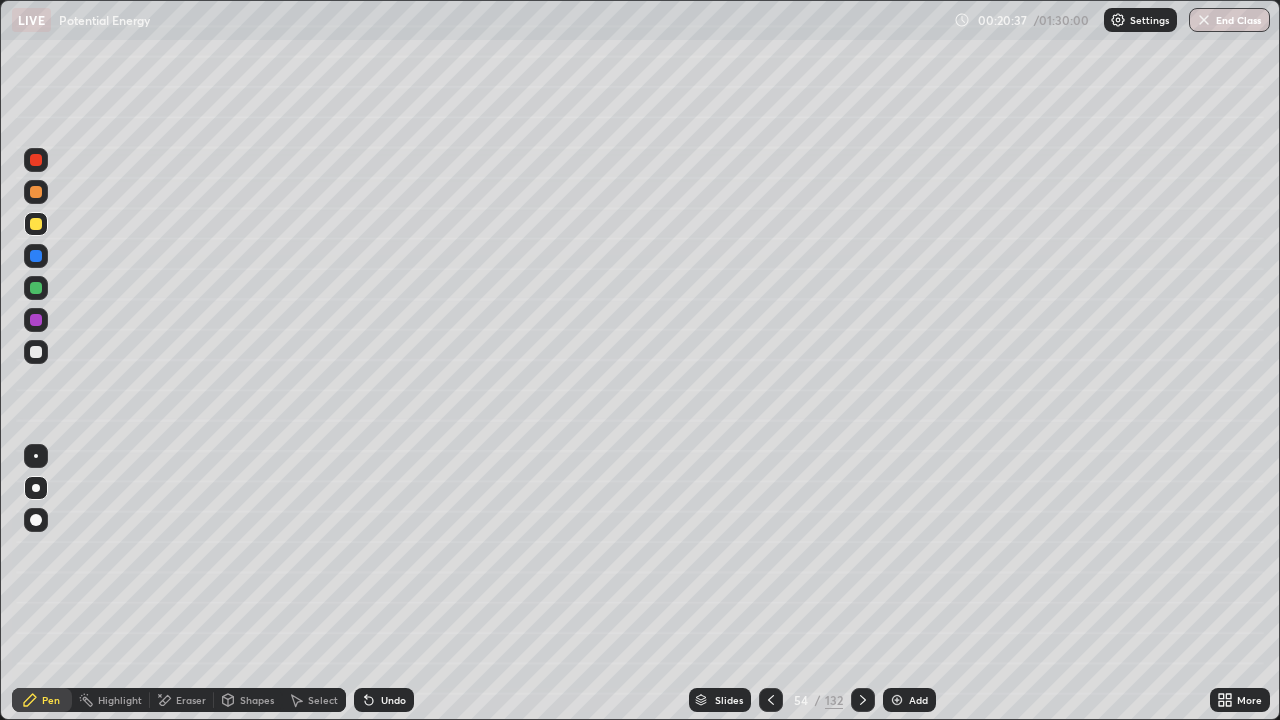 click 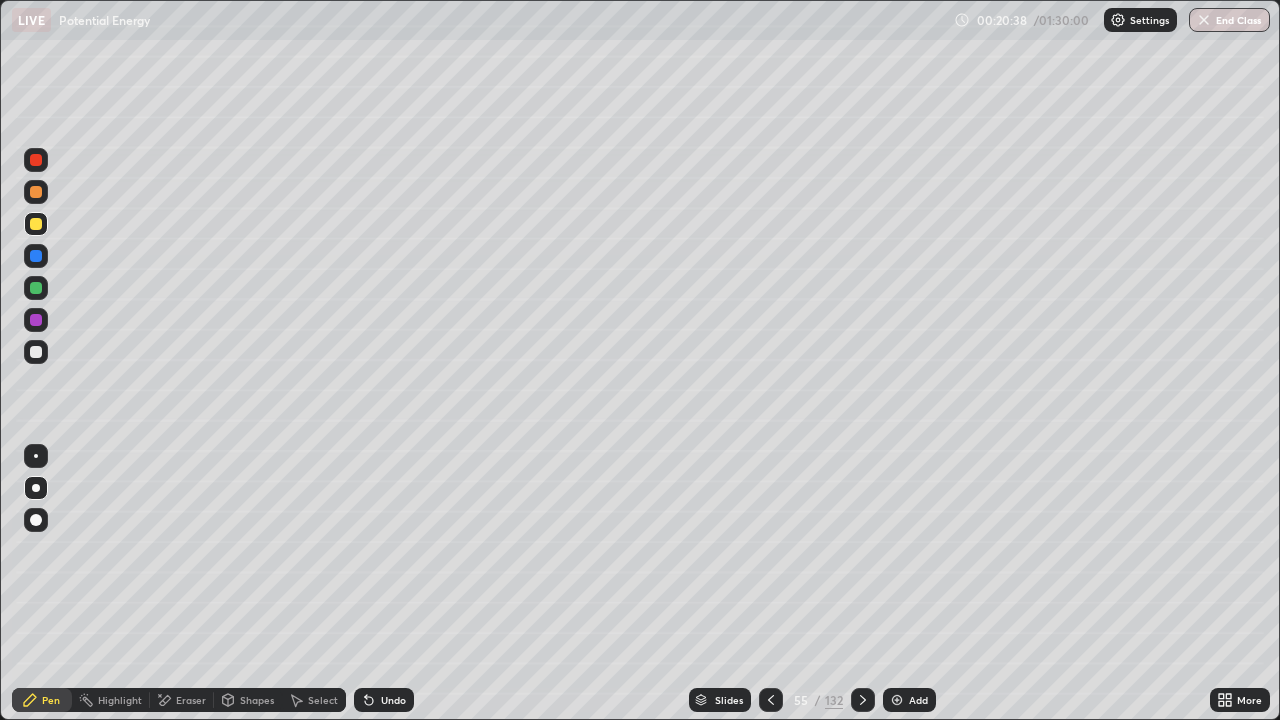 click on "Add" at bounding box center (918, 700) 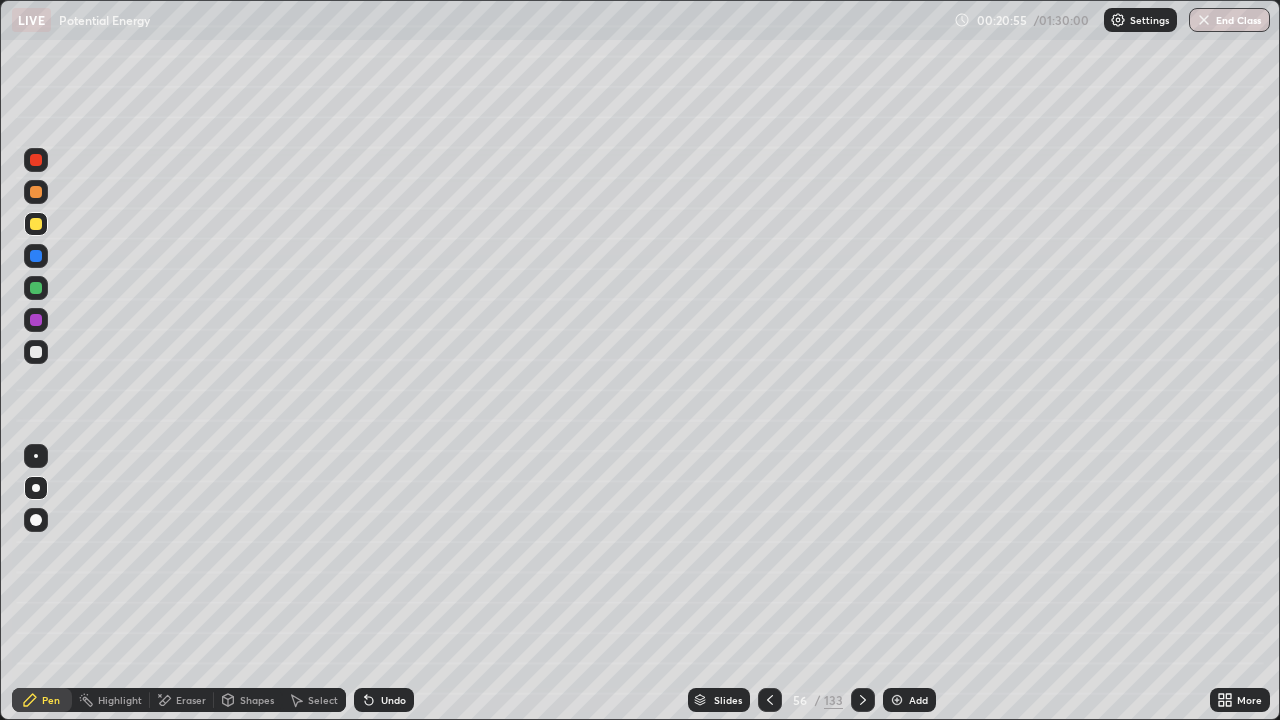 click on "Undo" at bounding box center (384, 700) 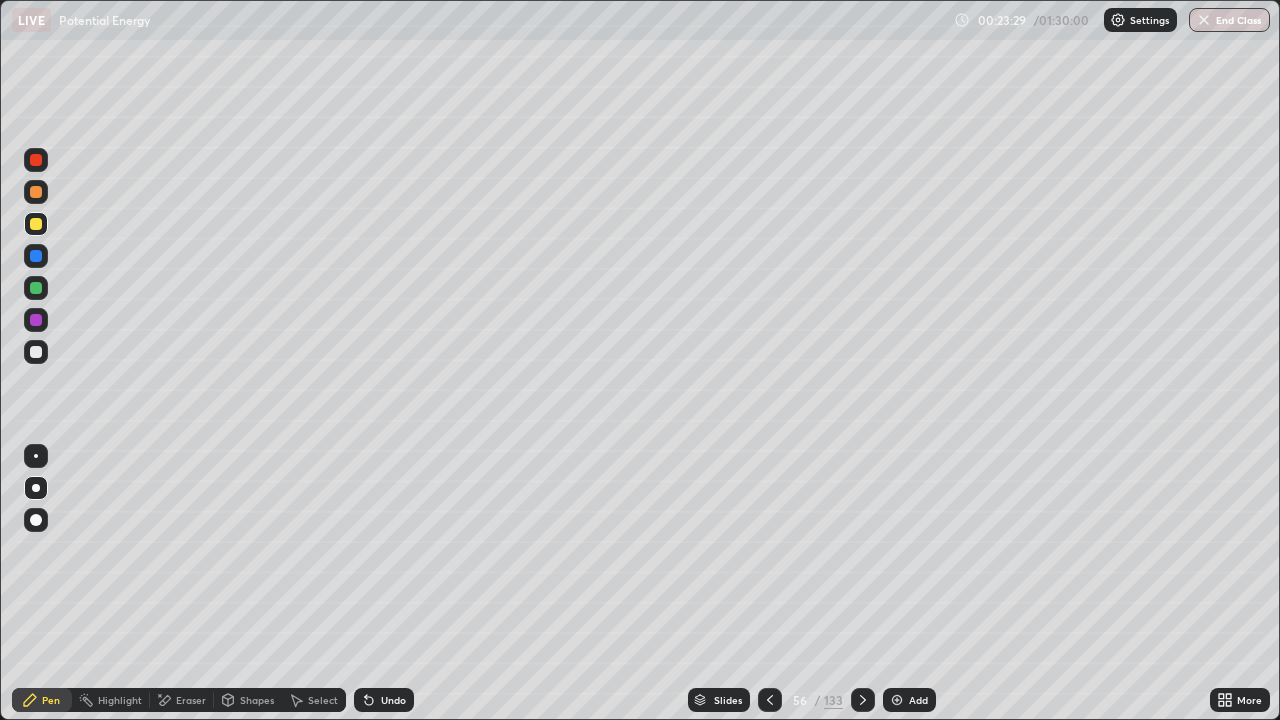 click at bounding box center [897, 700] 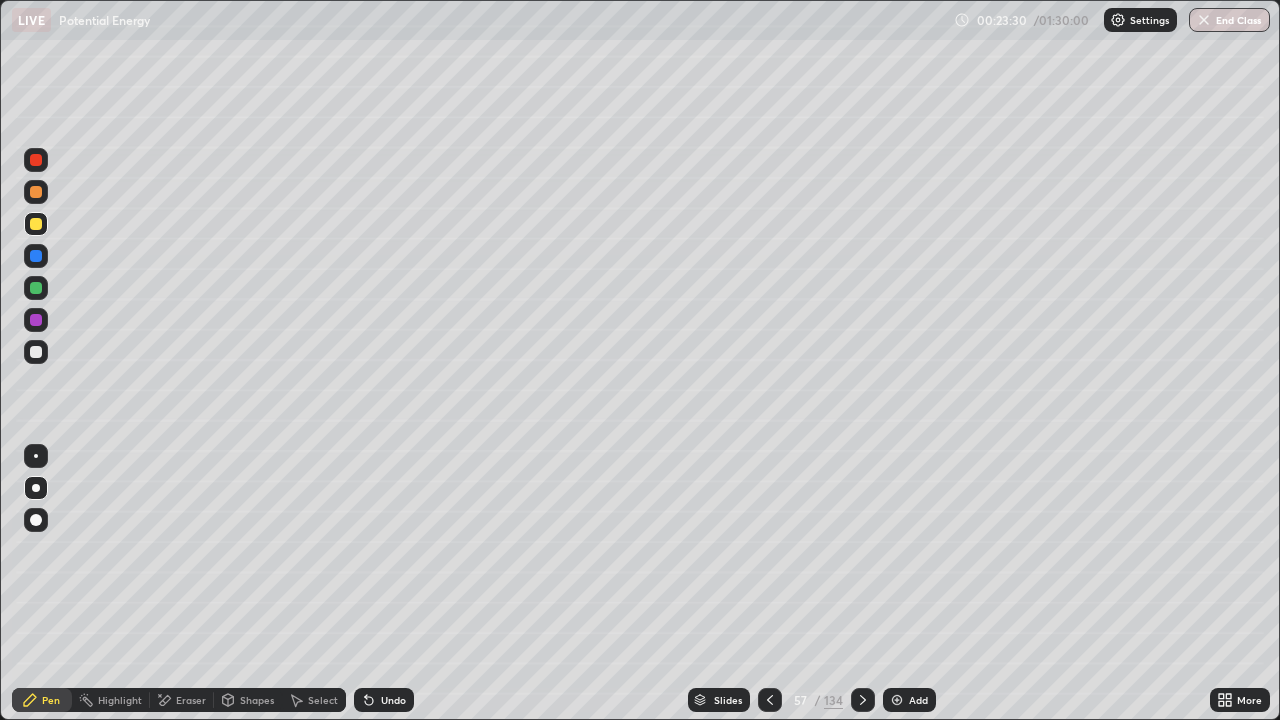 click 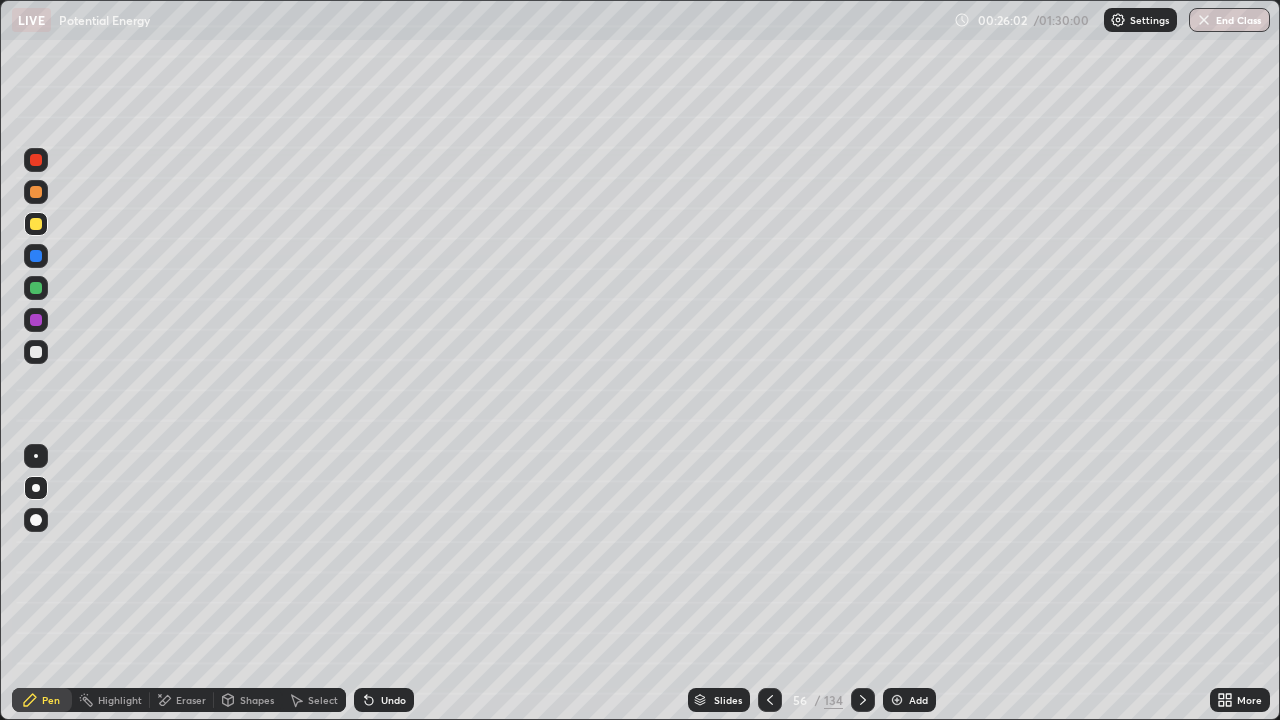 click 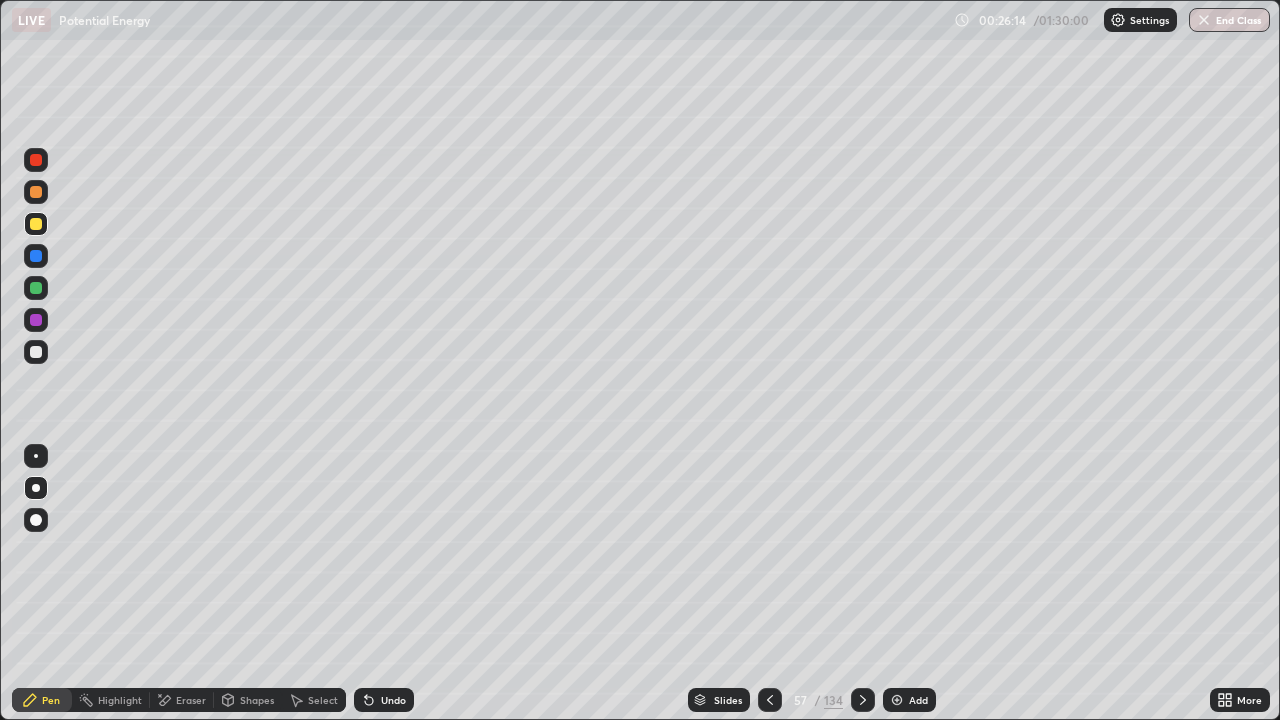 click on "Eraser" at bounding box center (182, 700) 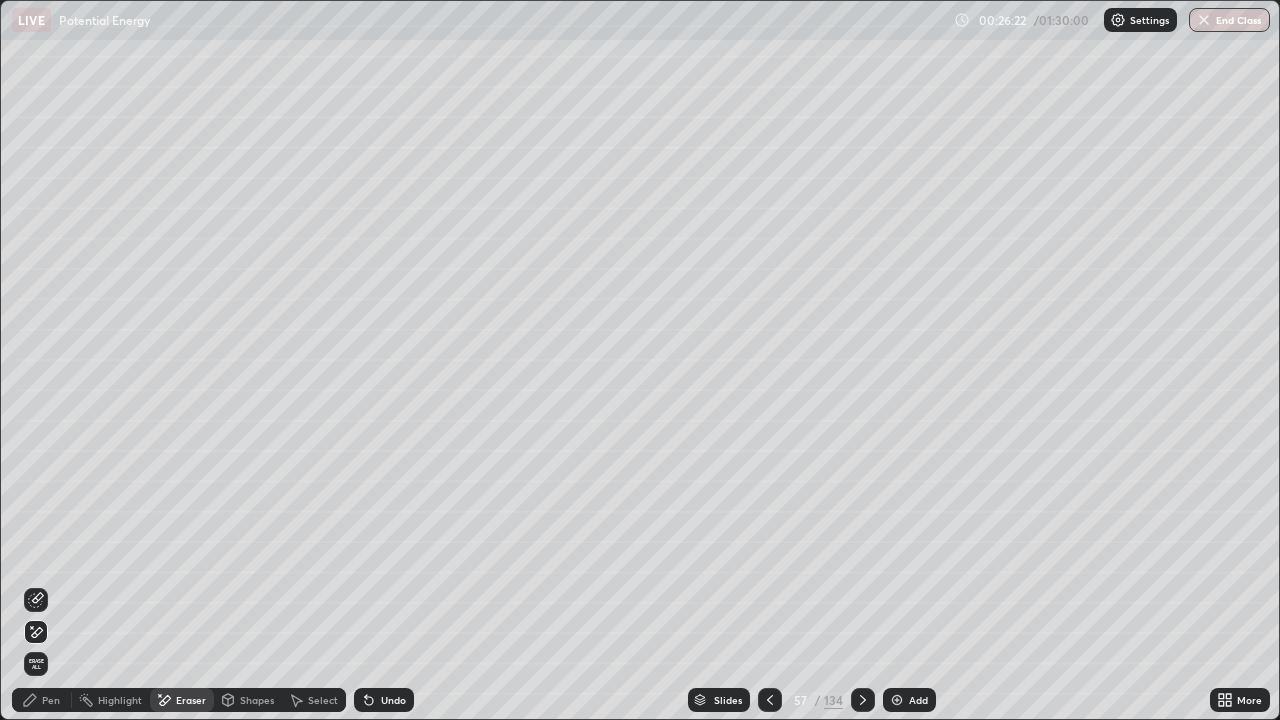 click on "Pen" at bounding box center [42, 700] 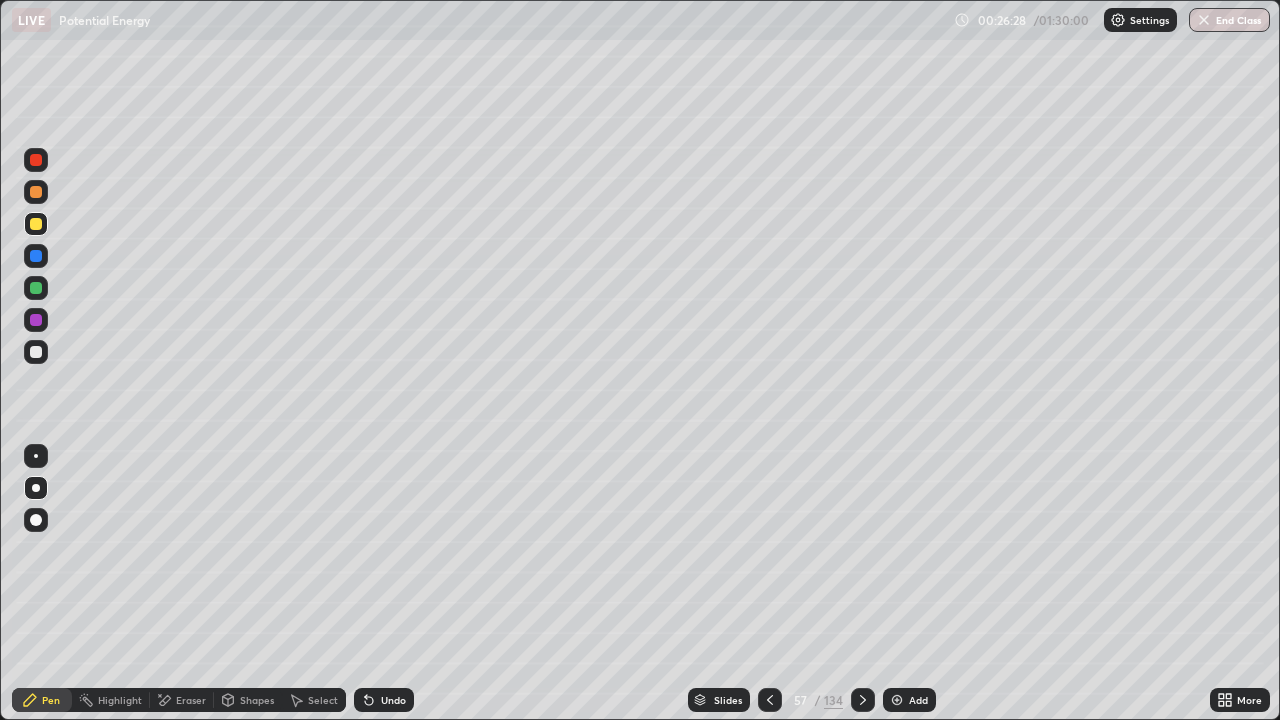 click on "Pen" at bounding box center [42, 700] 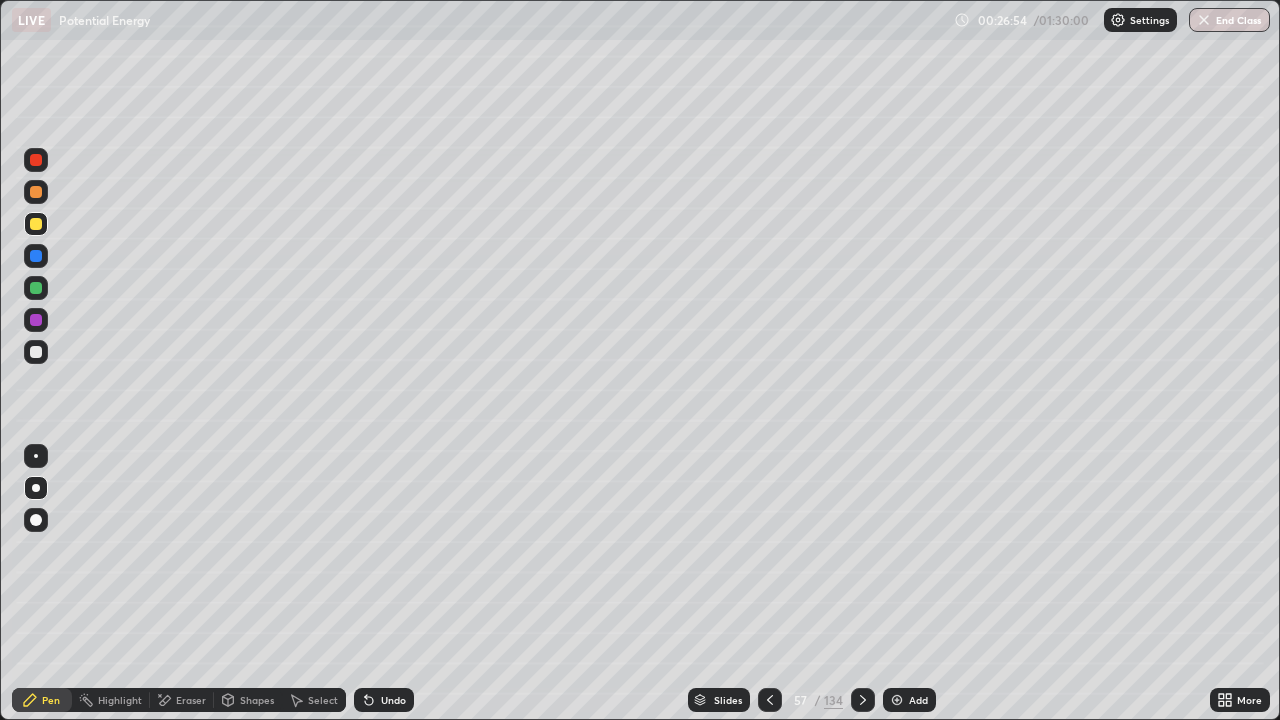click at bounding box center [36, 288] 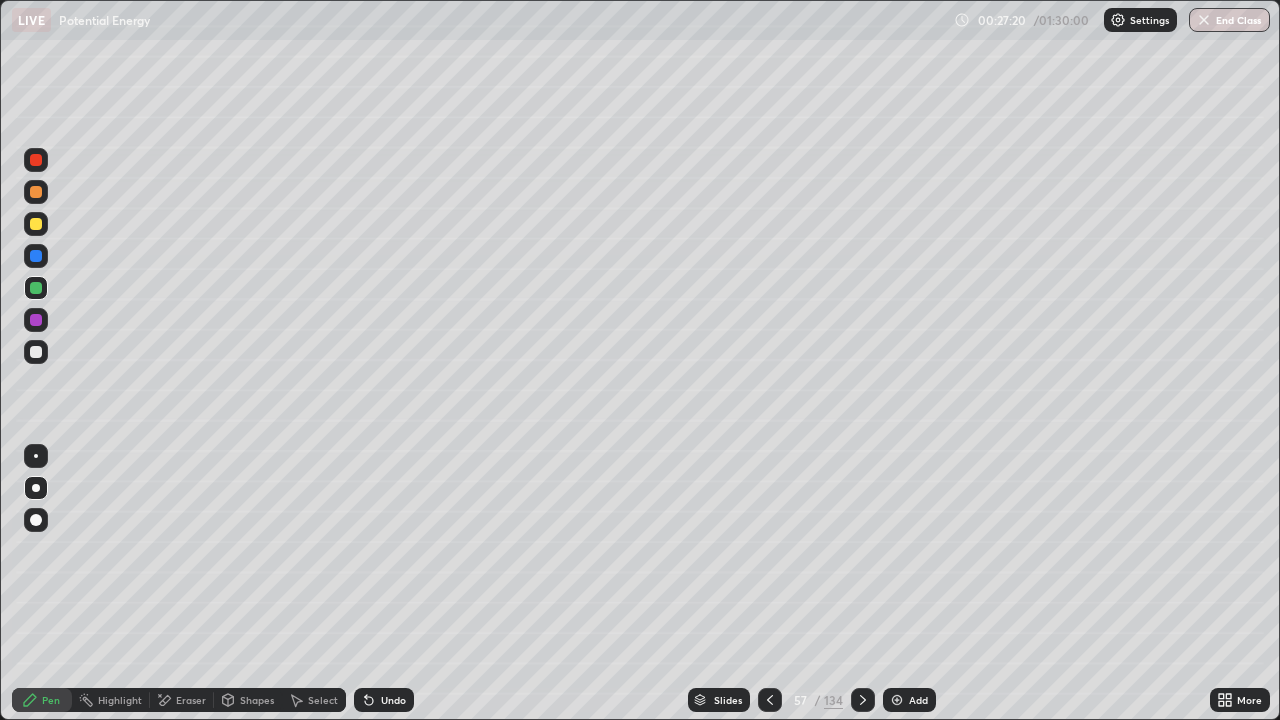 click on "Add" at bounding box center [918, 700] 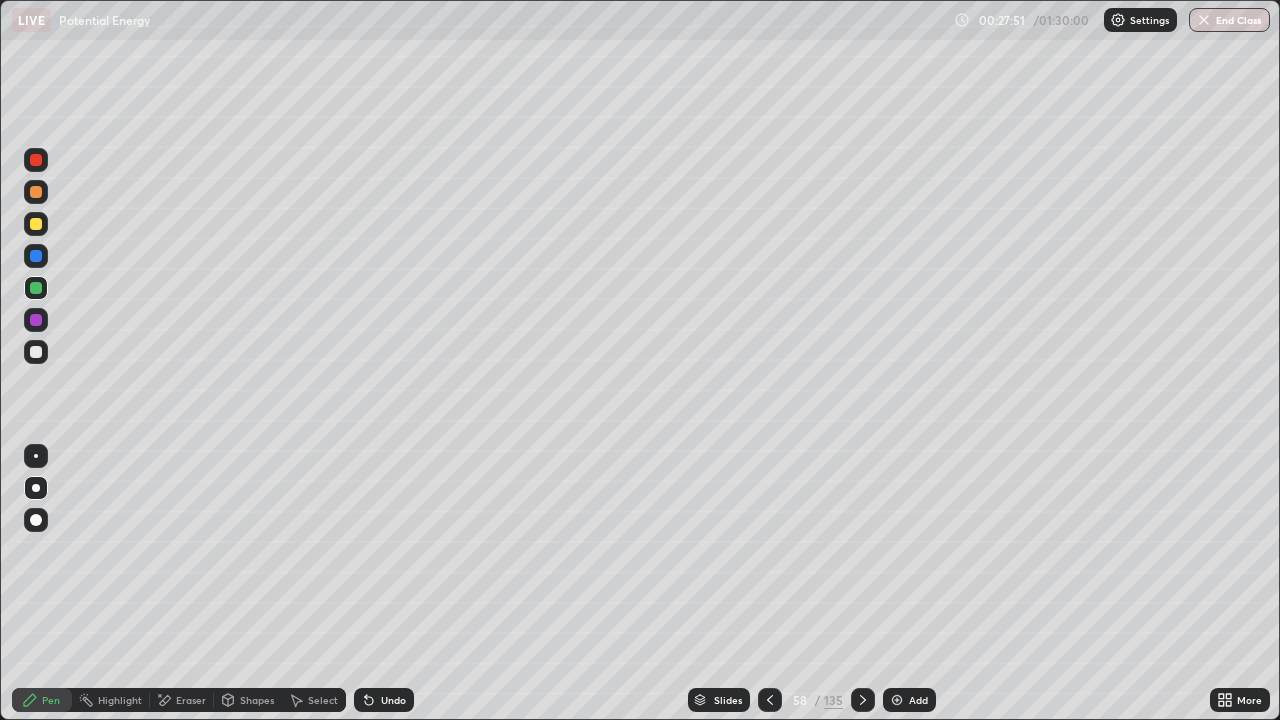 click at bounding box center (36, 224) 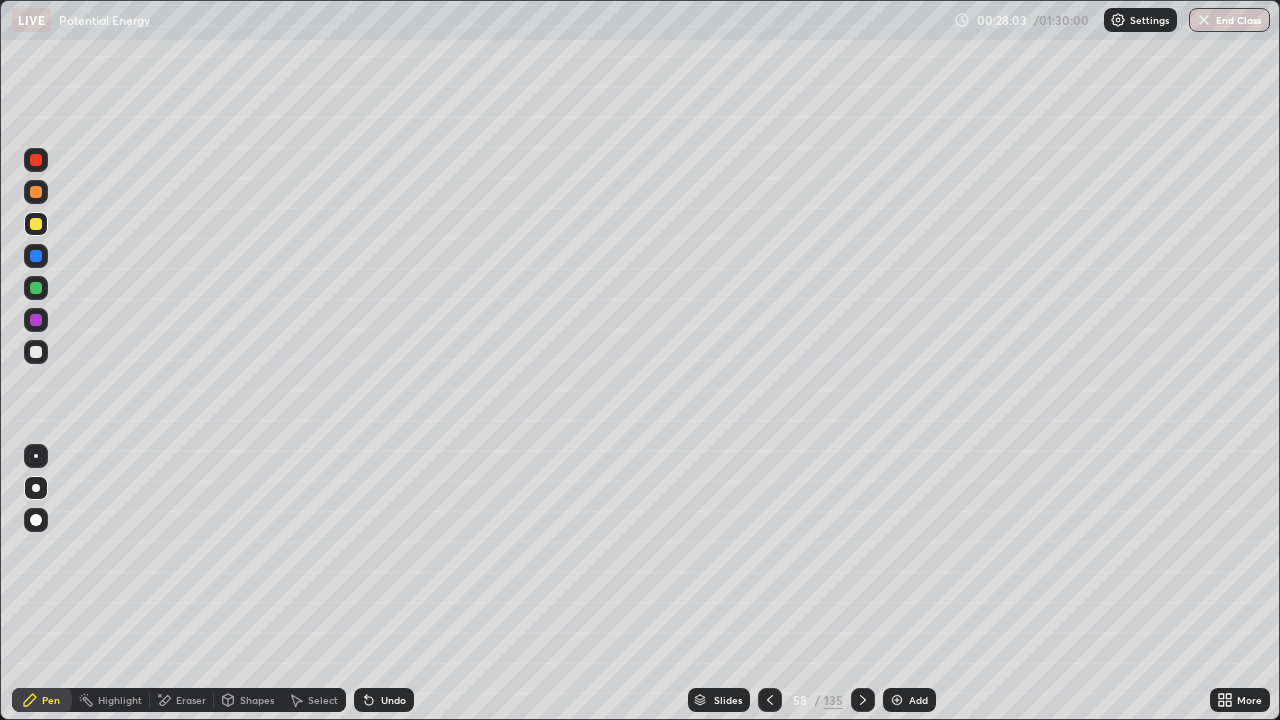 click on "Select" at bounding box center (314, 700) 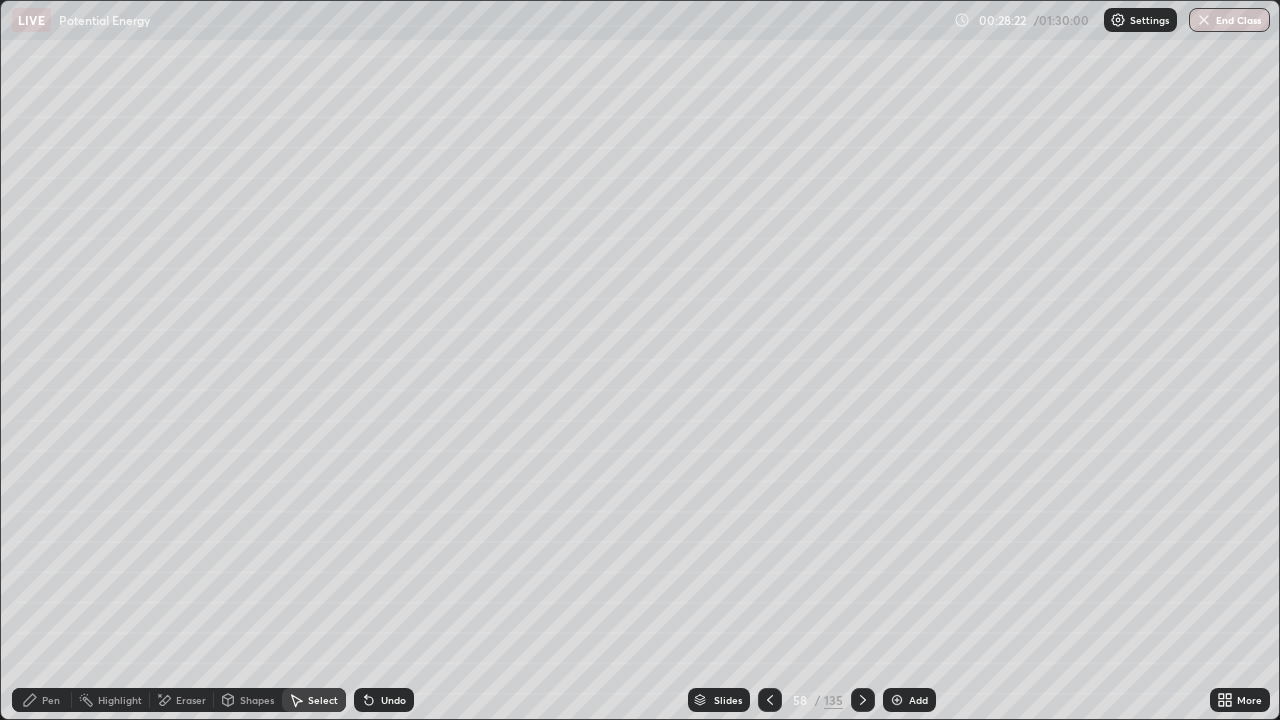 click on "Pen" at bounding box center (42, 700) 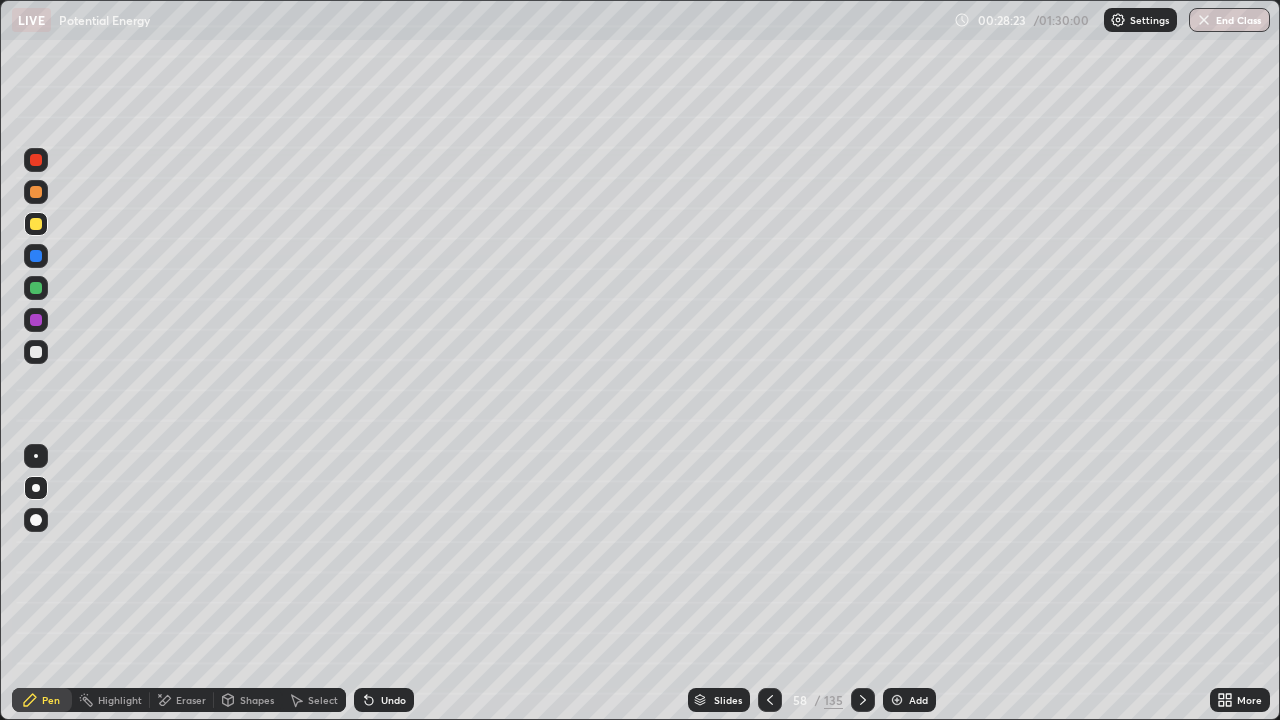 click at bounding box center [36, 352] 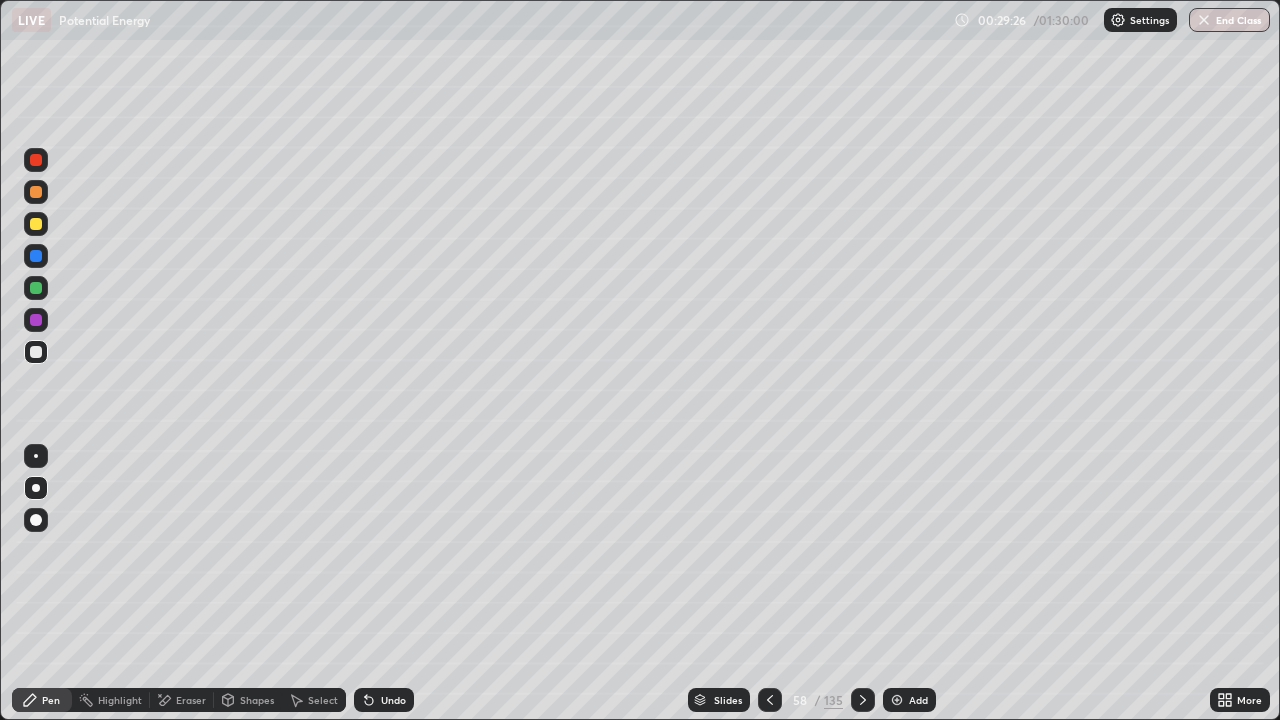 click 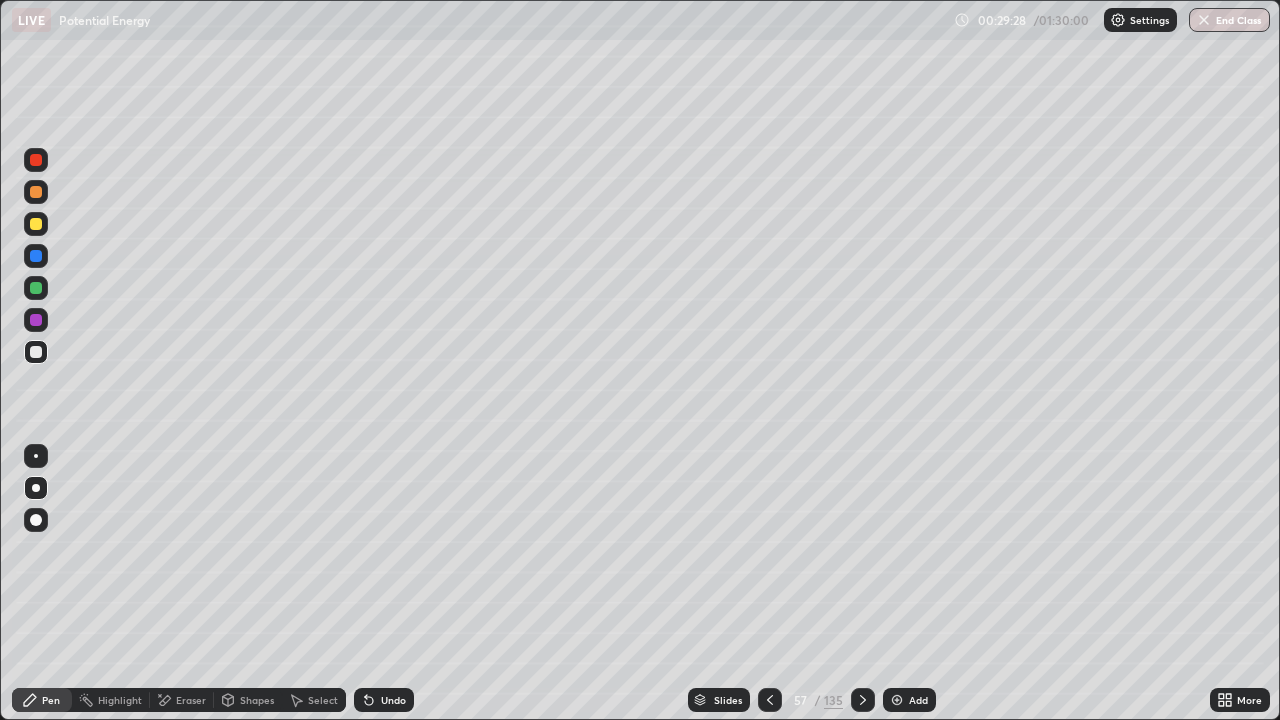 click 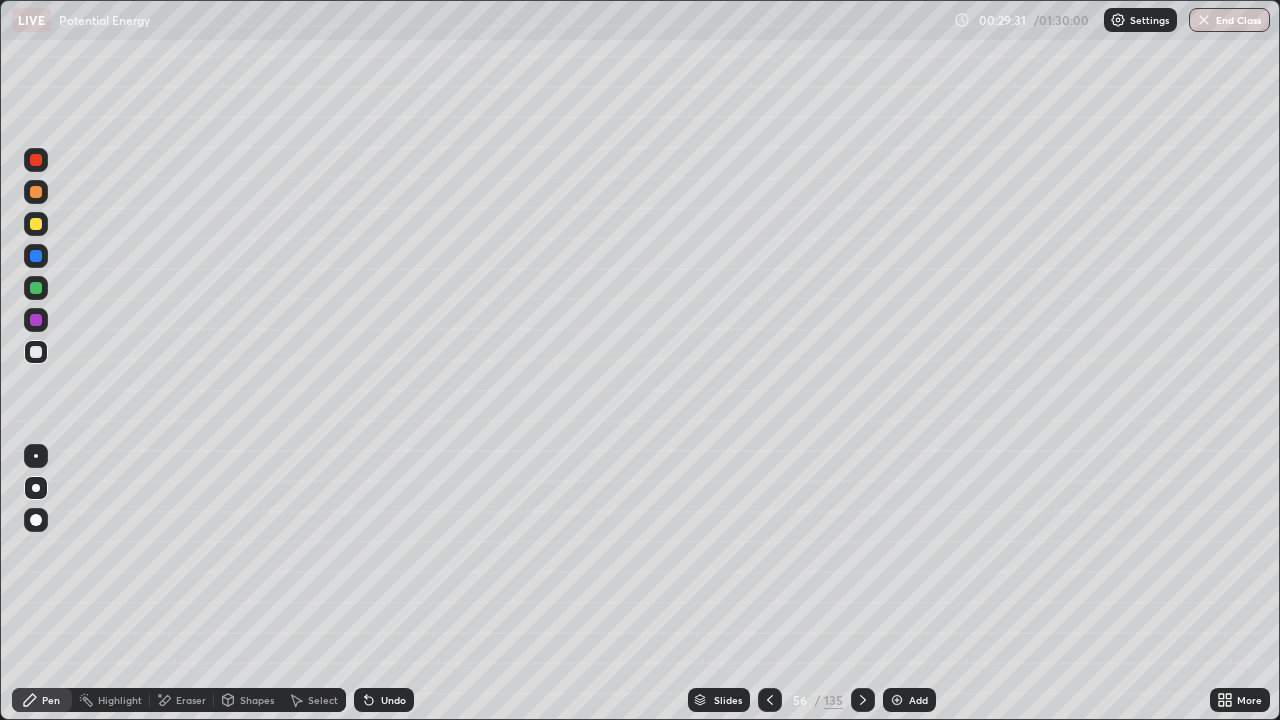 click on "Select" at bounding box center (323, 700) 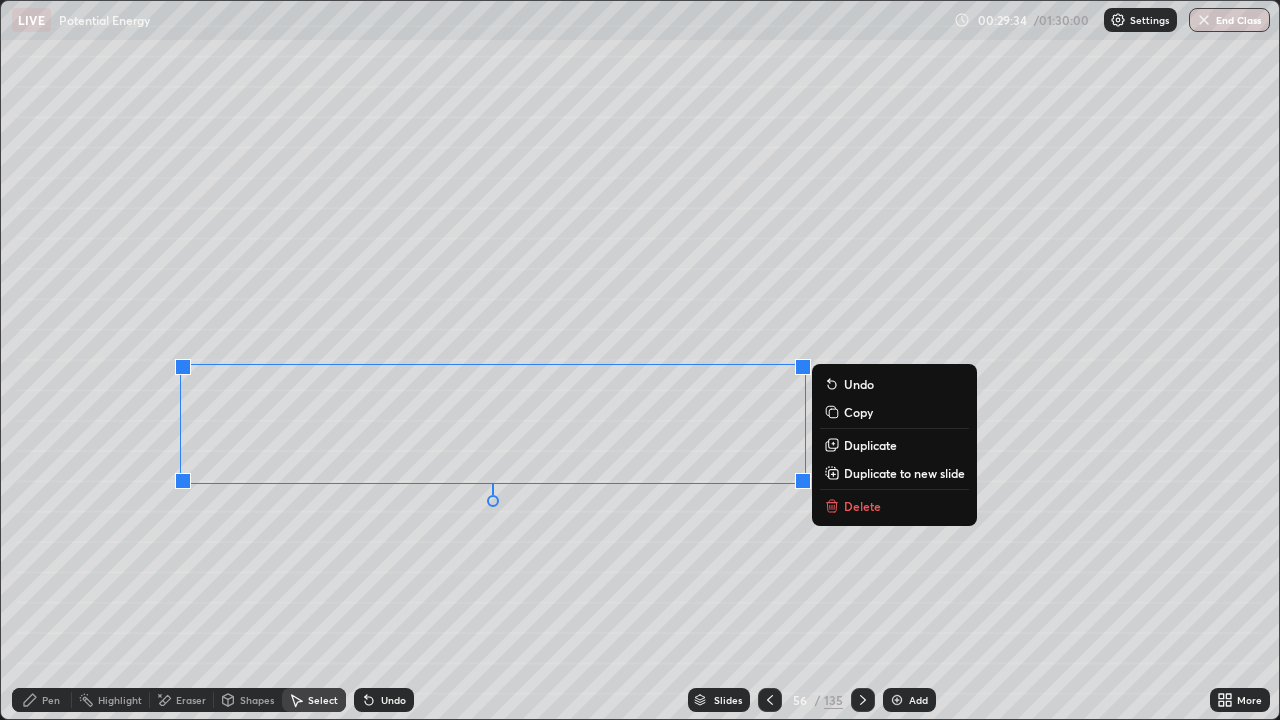 click on "Copy" at bounding box center (858, 412) 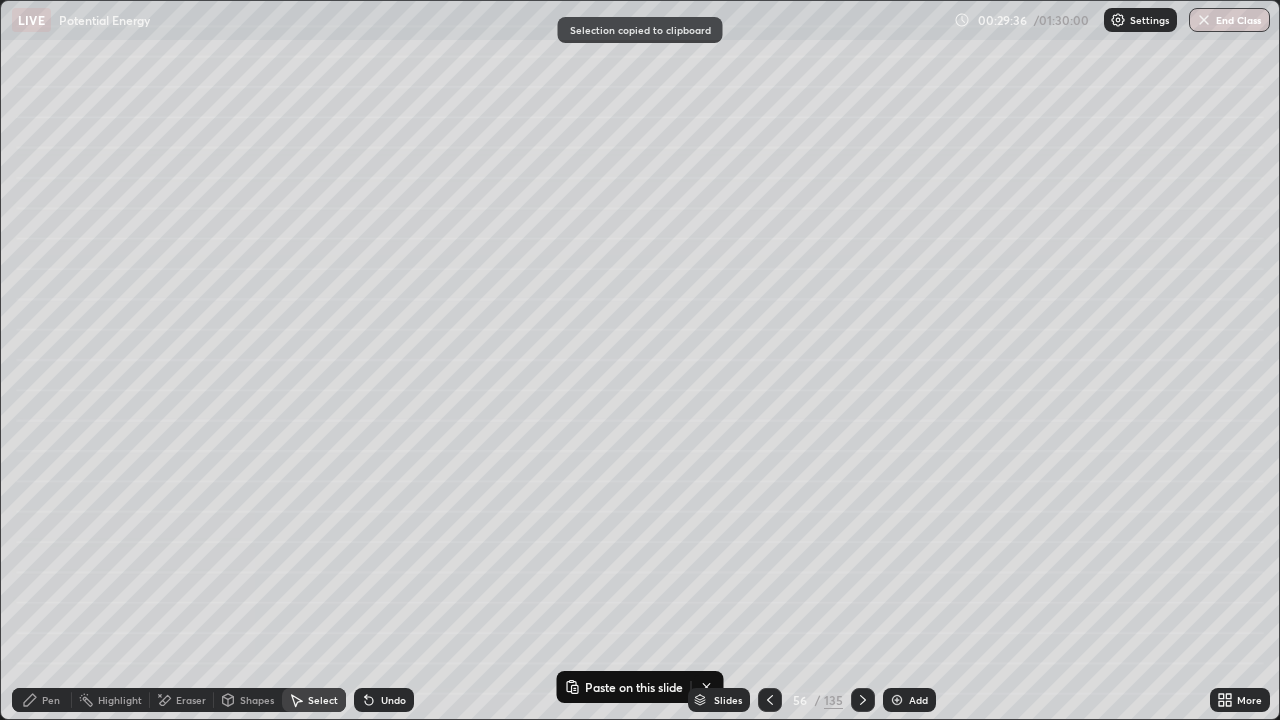 click 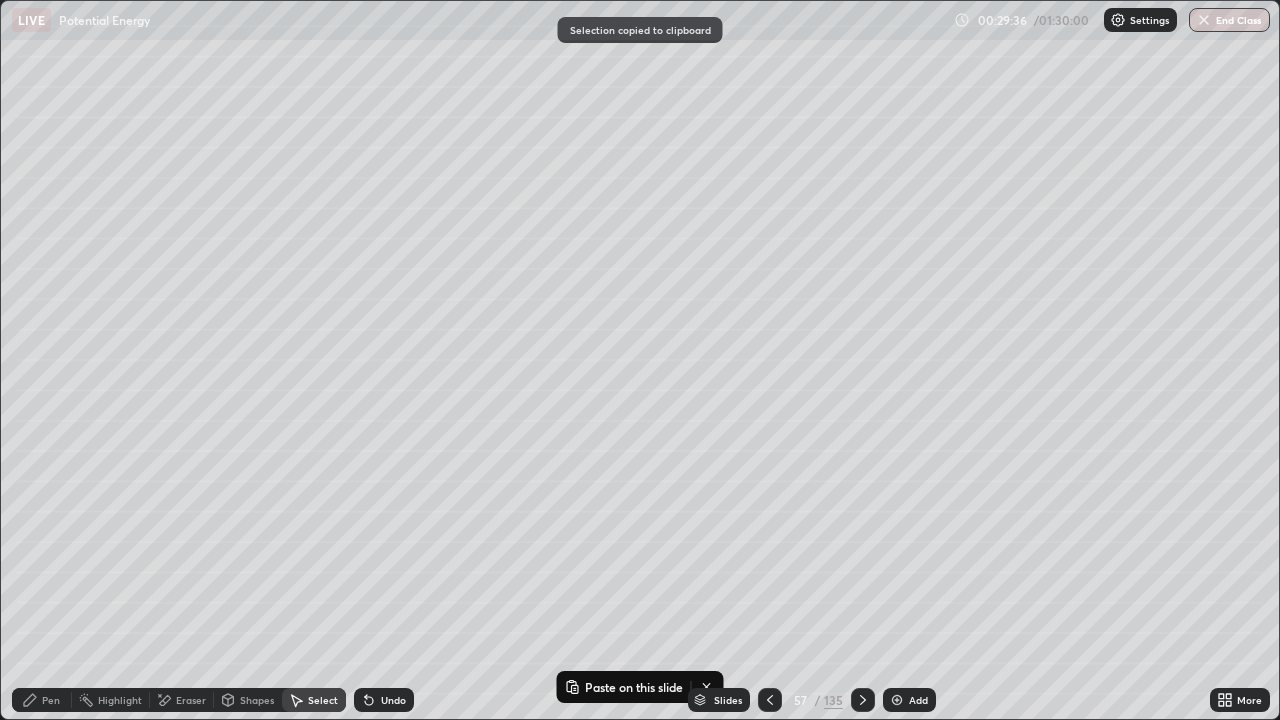 click 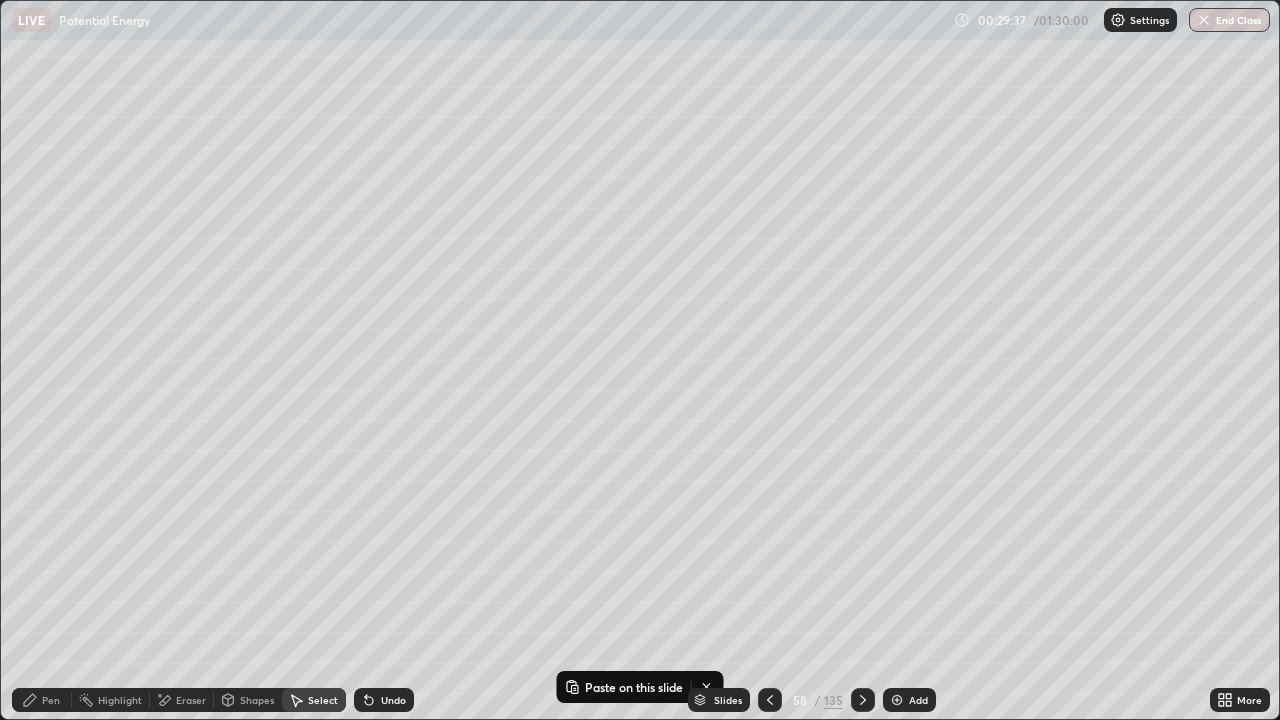click at bounding box center (863, 700) 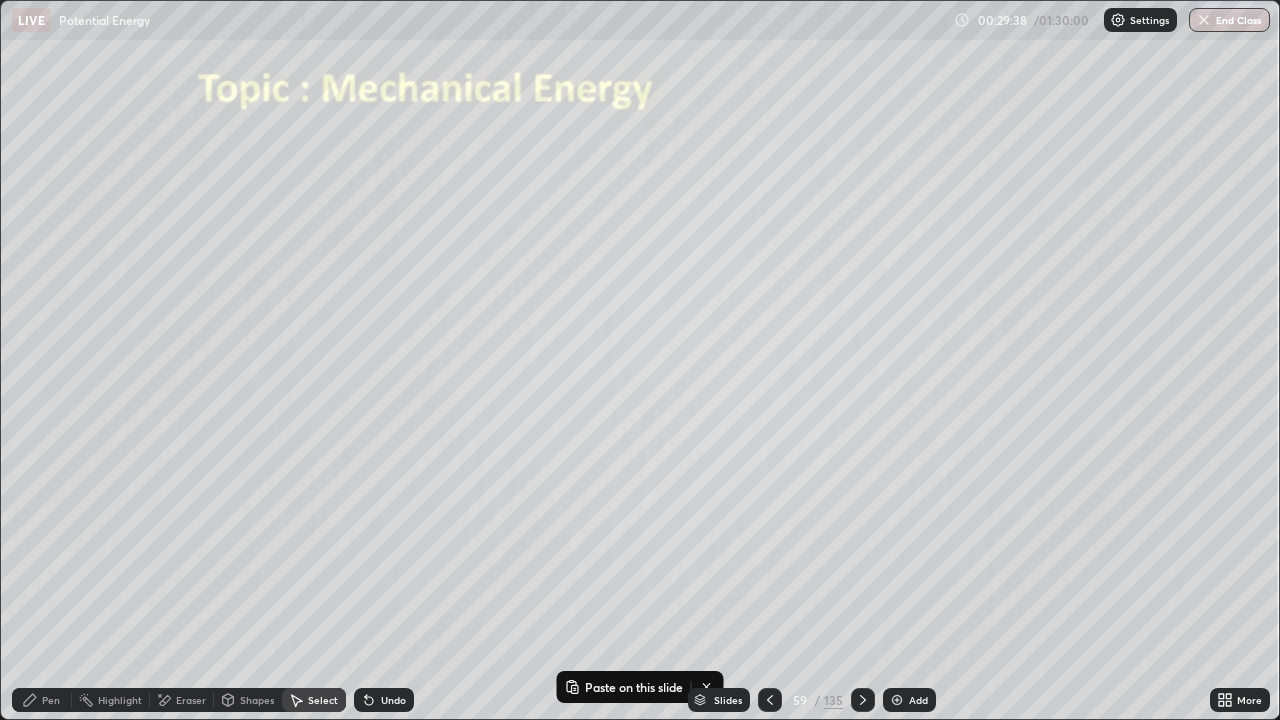 click 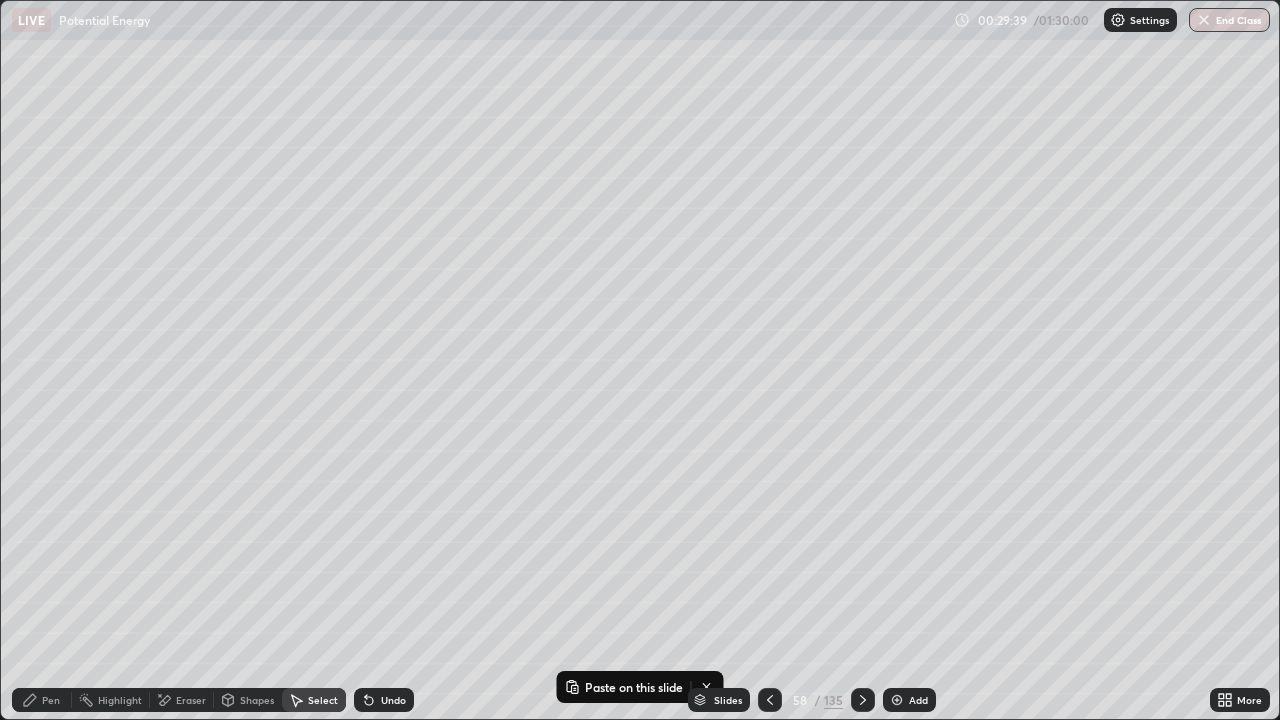 click at bounding box center (897, 700) 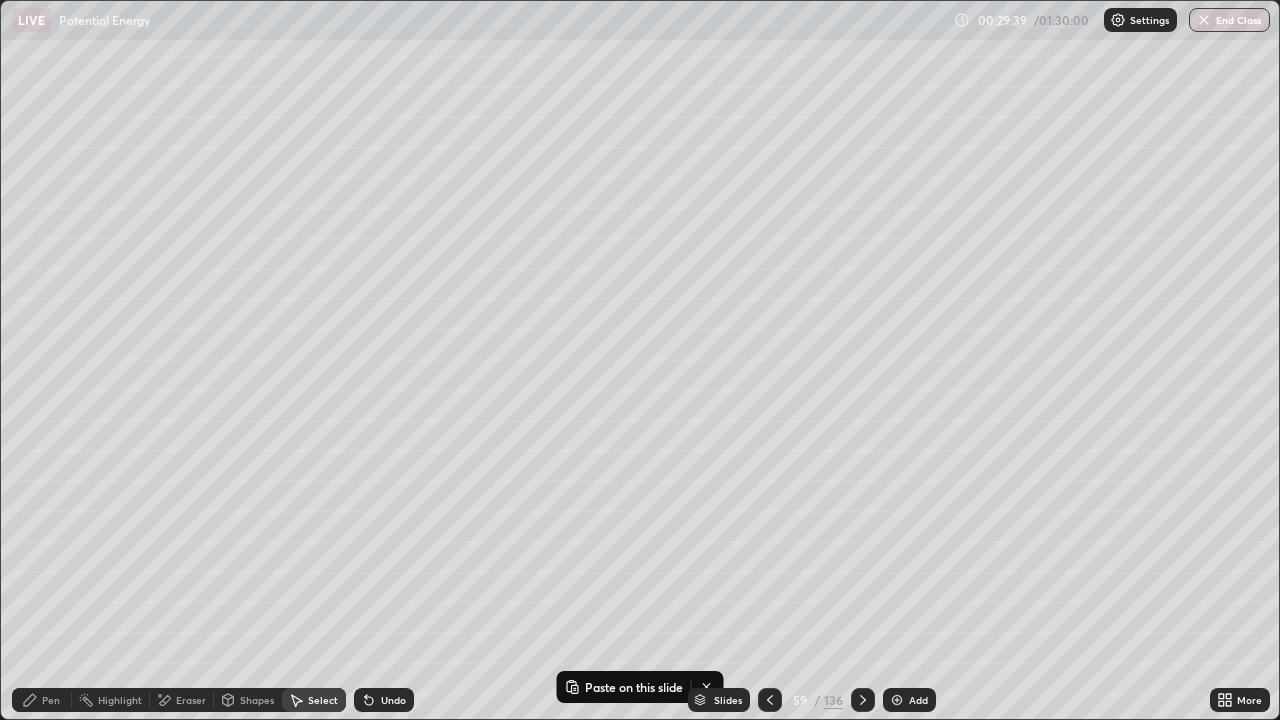 click on "Slides 59 / 136 Add" at bounding box center (812, 700) 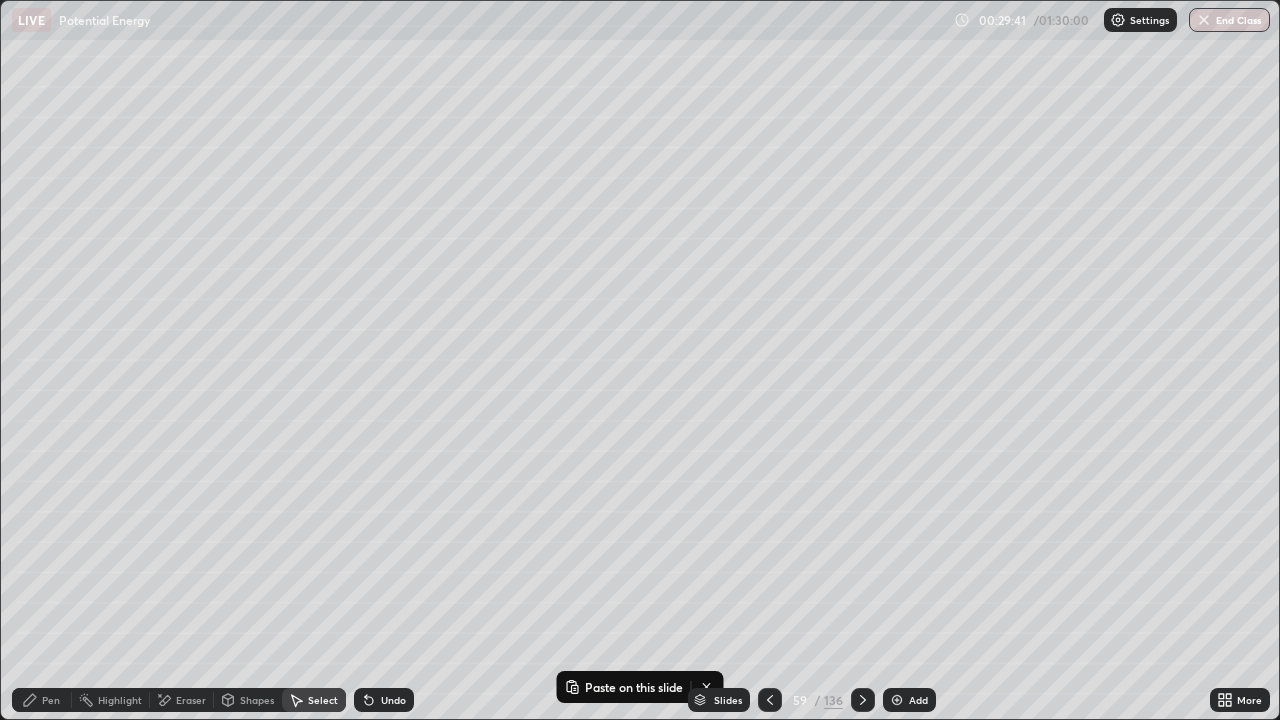 click on "Slides 59 / 136 Add" at bounding box center (812, 700) 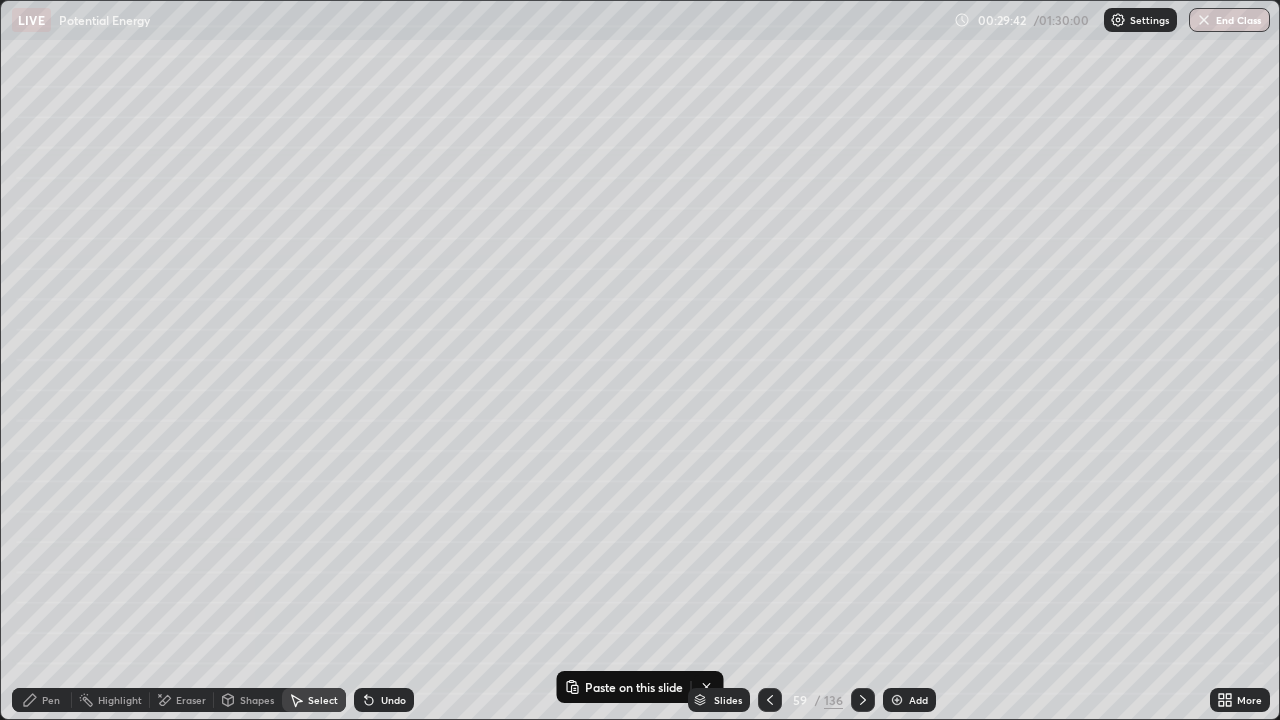 click on "Slides 59 / 136 Add" at bounding box center (812, 700) 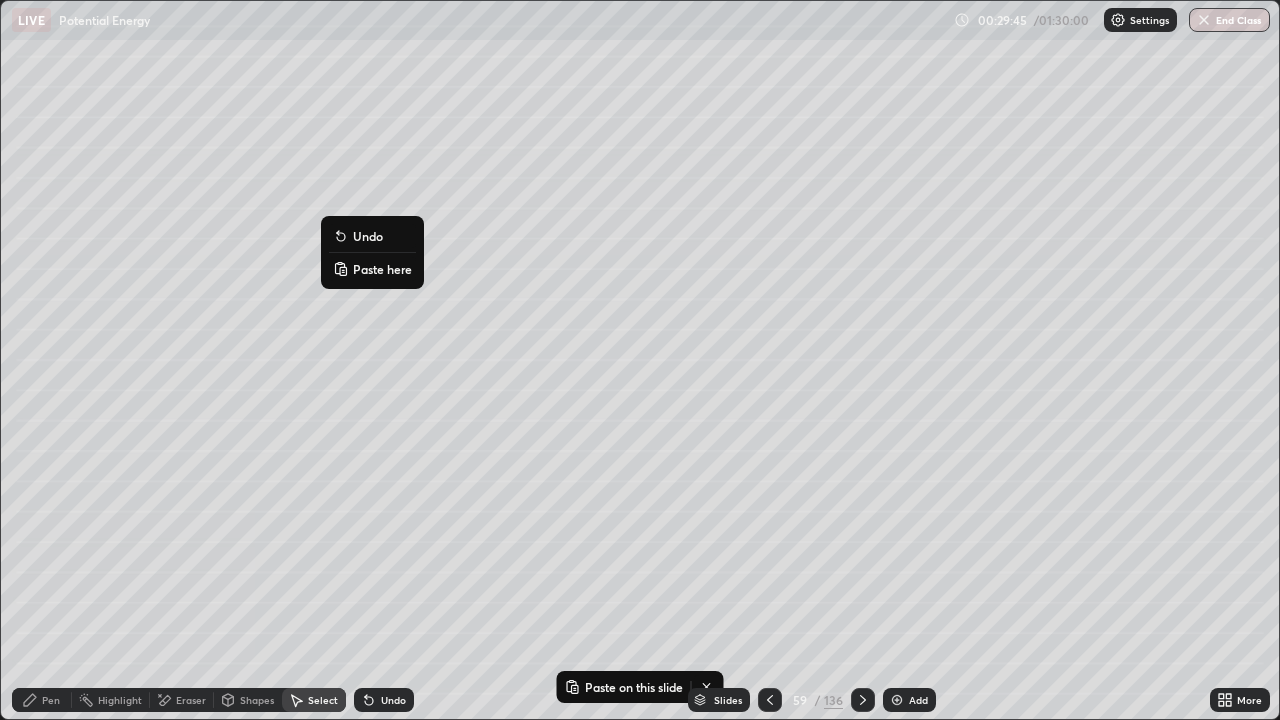 click on "Paste here" at bounding box center [382, 269] 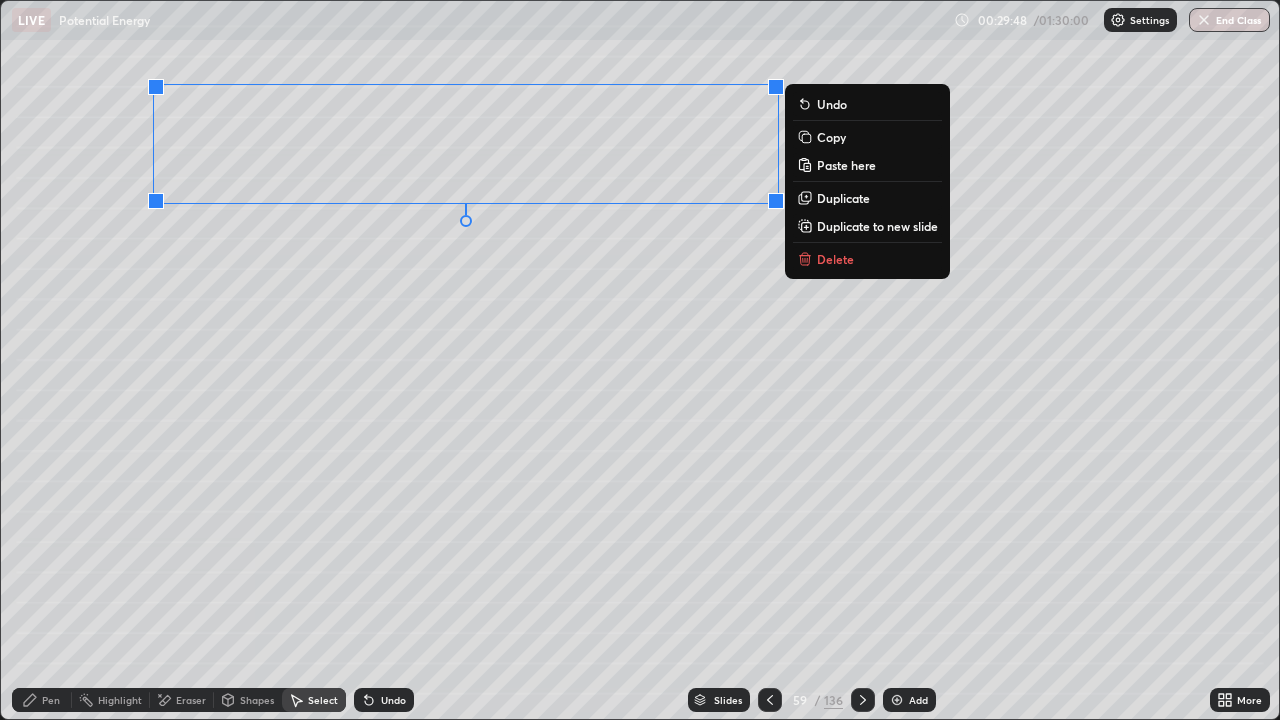 click on "0 ° Undo Copy Paste here Duplicate Duplicate to new slide Delete" at bounding box center (640, 360) 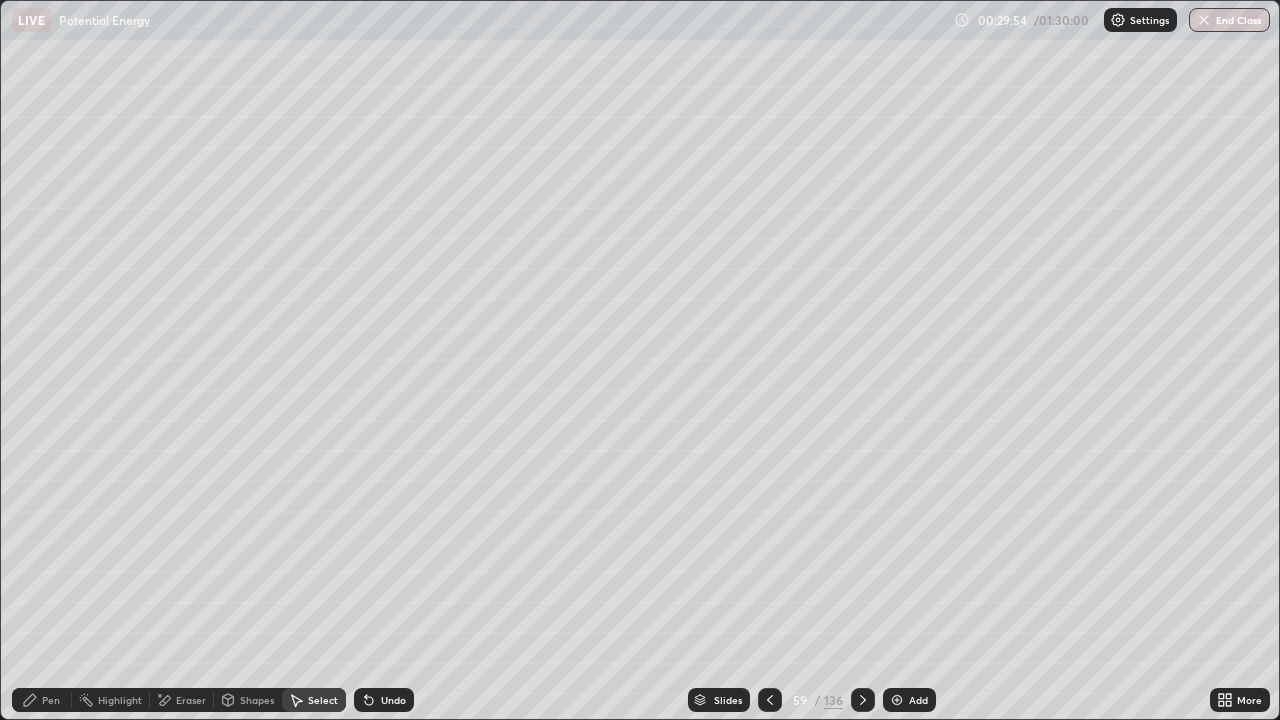 click on "Pen" at bounding box center (51, 700) 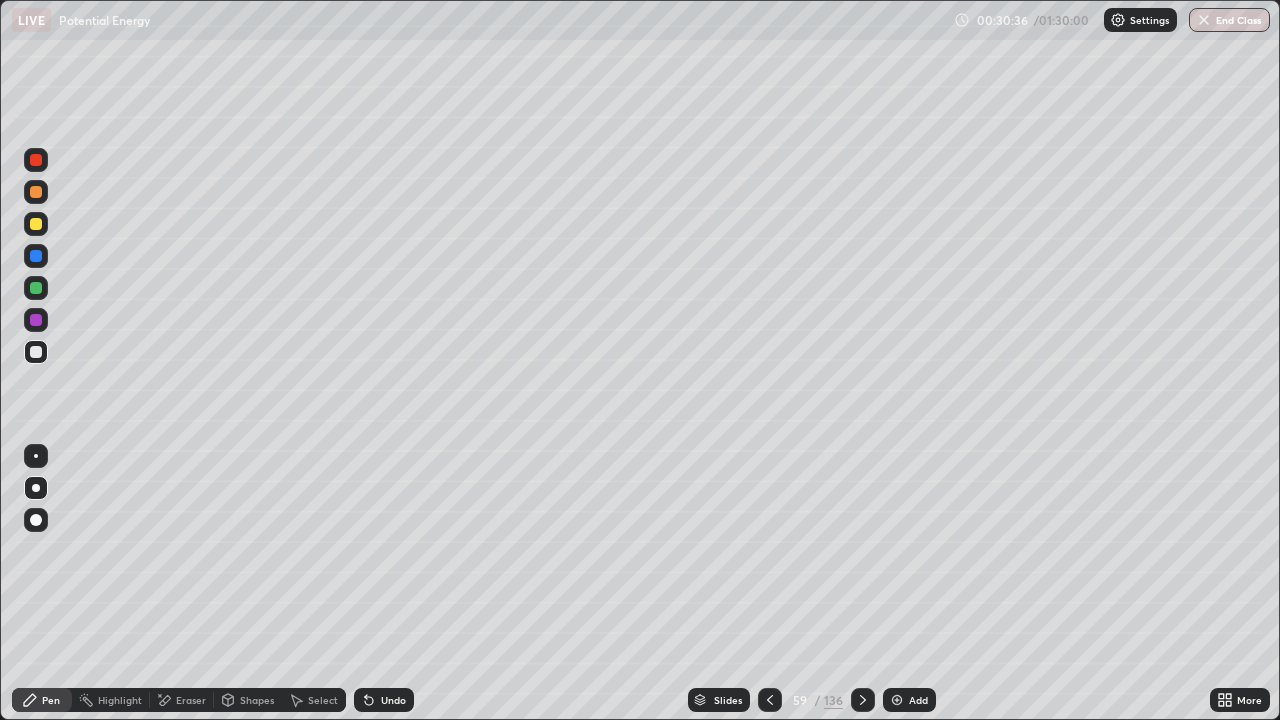 click on "Select" at bounding box center (314, 700) 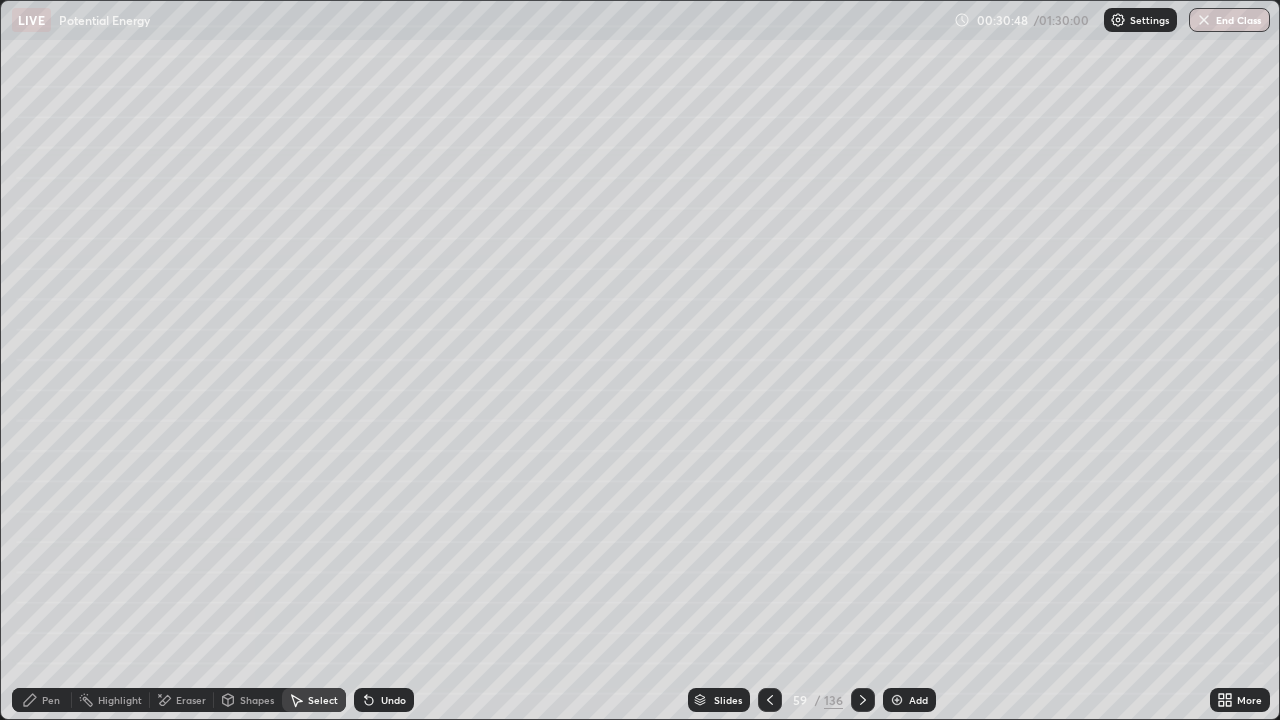 click on "Pen" at bounding box center (42, 700) 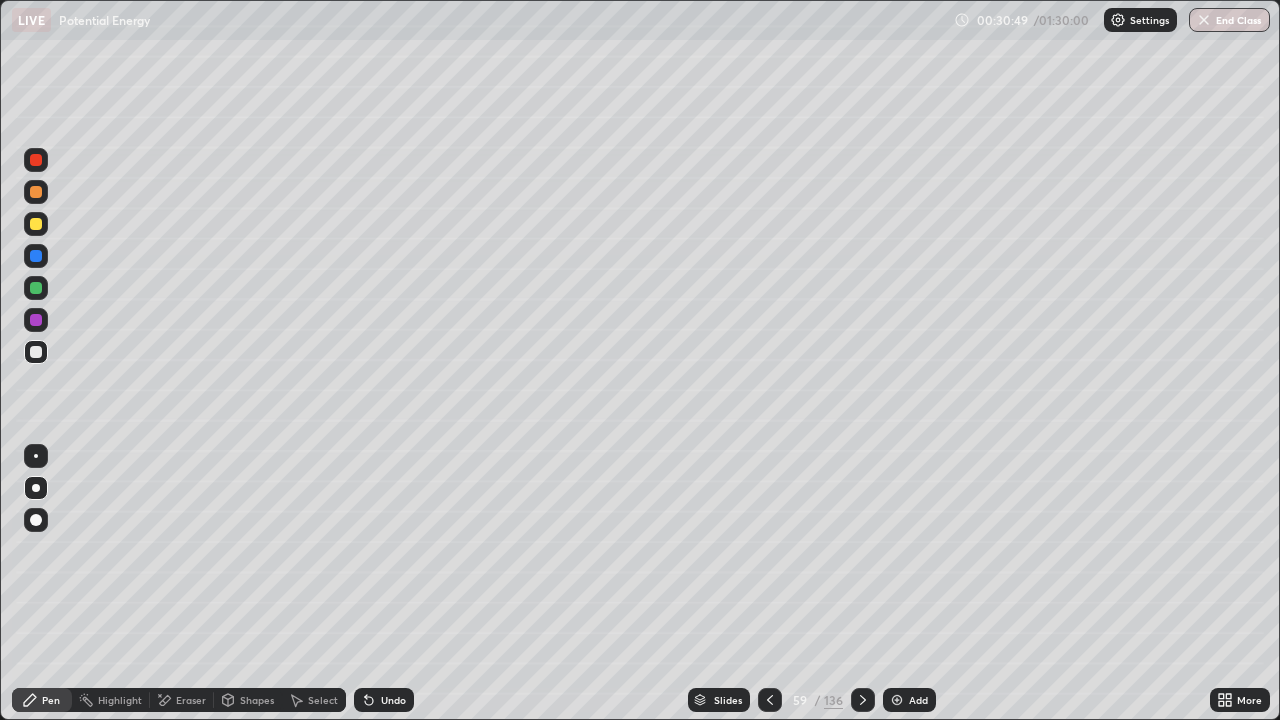 click at bounding box center [36, 288] 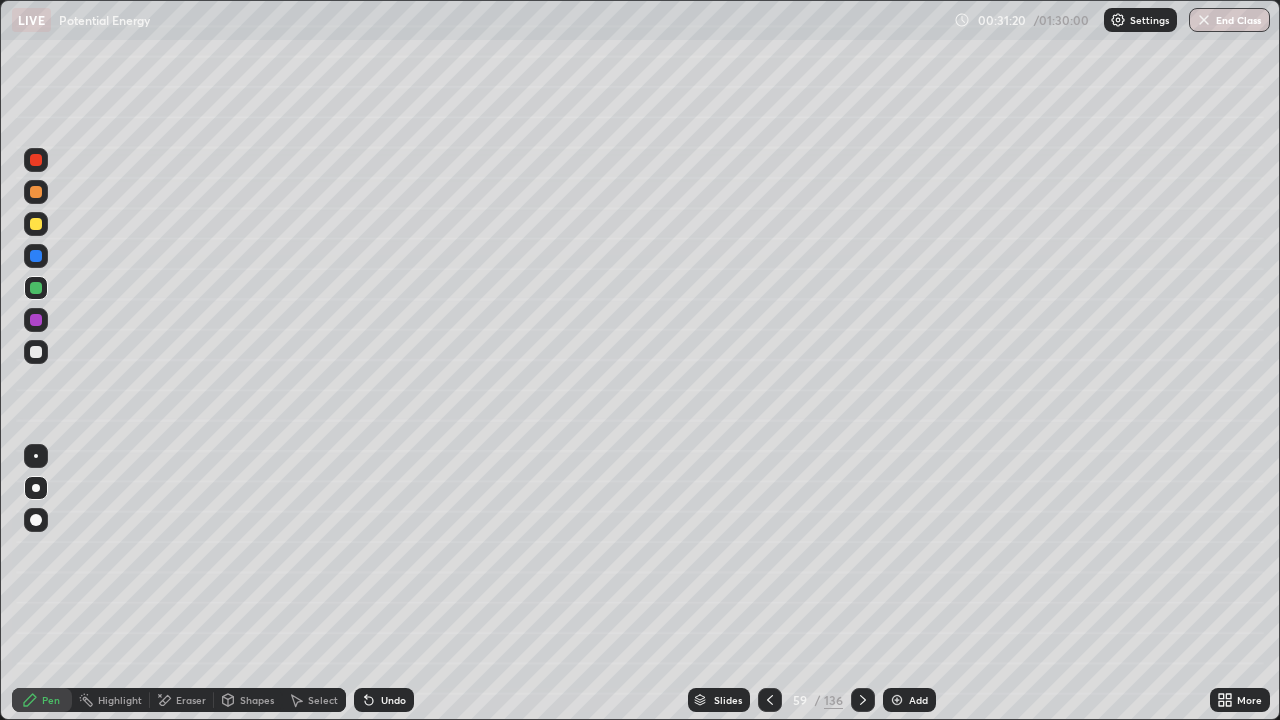 click on "Eraser" at bounding box center [191, 700] 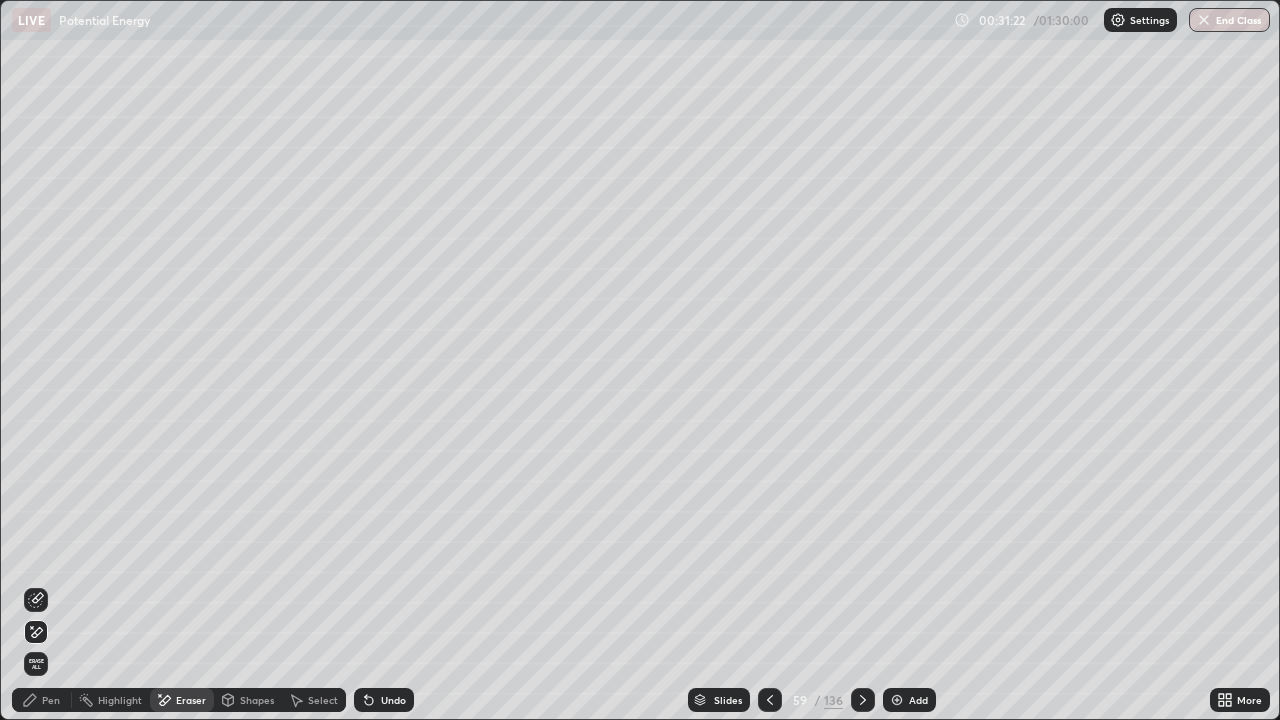 click on "Pen" at bounding box center [42, 700] 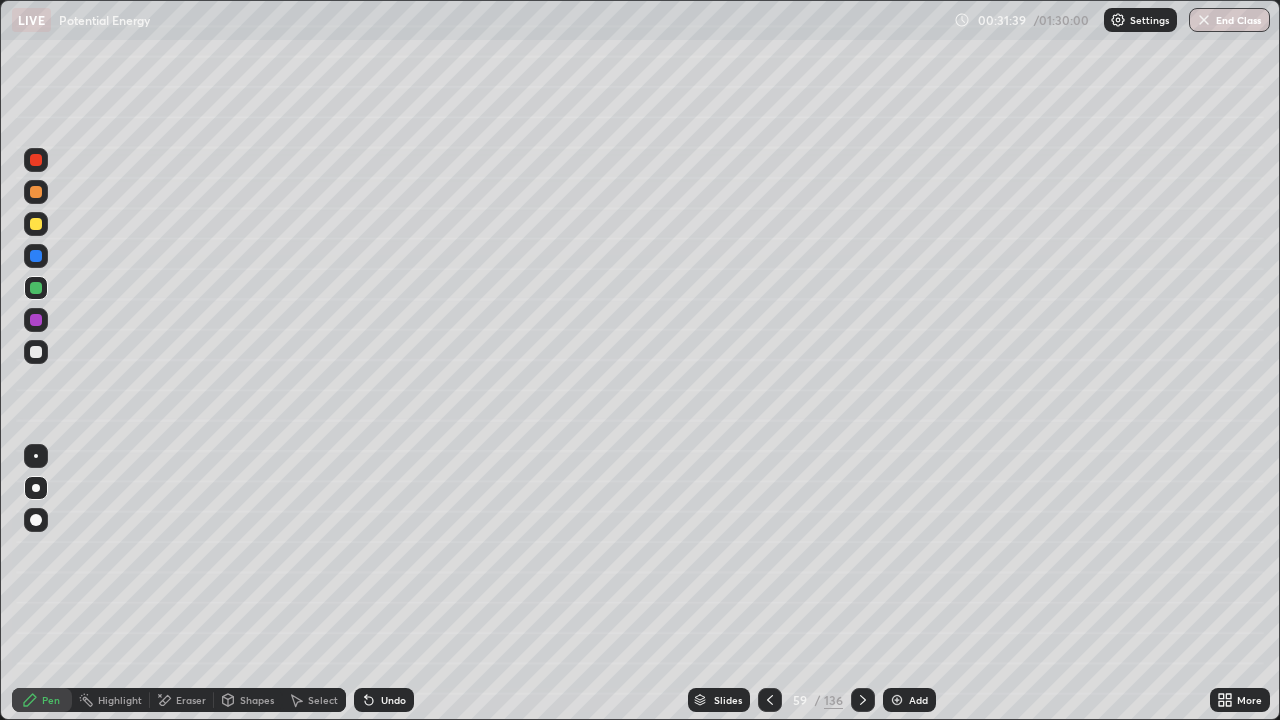 click on "Eraser" at bounding box center (182, 700) 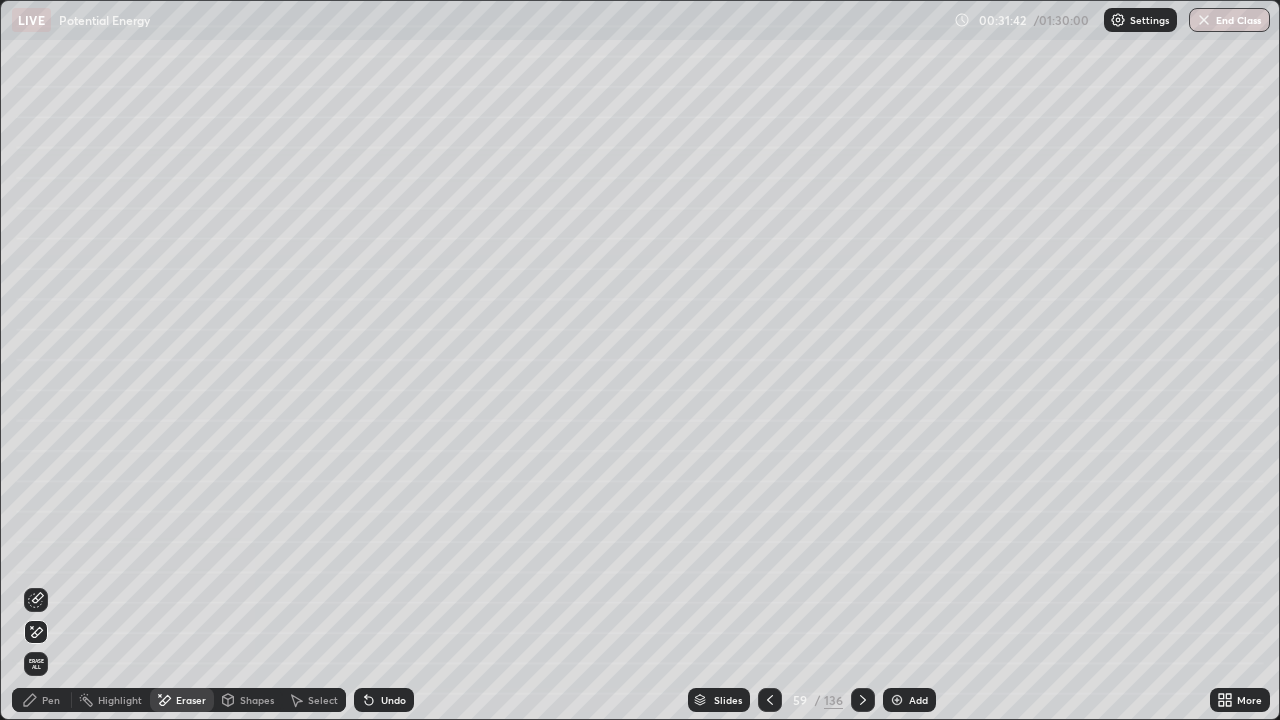 click on "Pen" at bounding box center (51, 700) 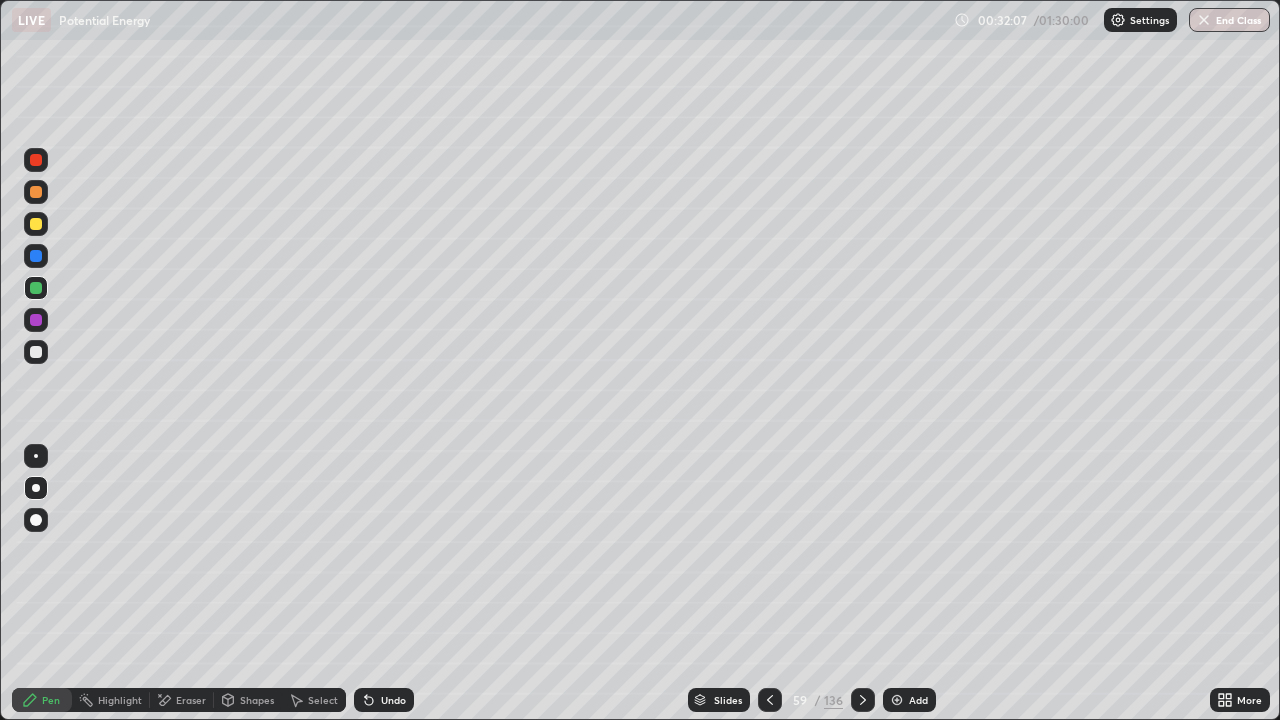 click on "Shapes" at bounding box center (257, 700) 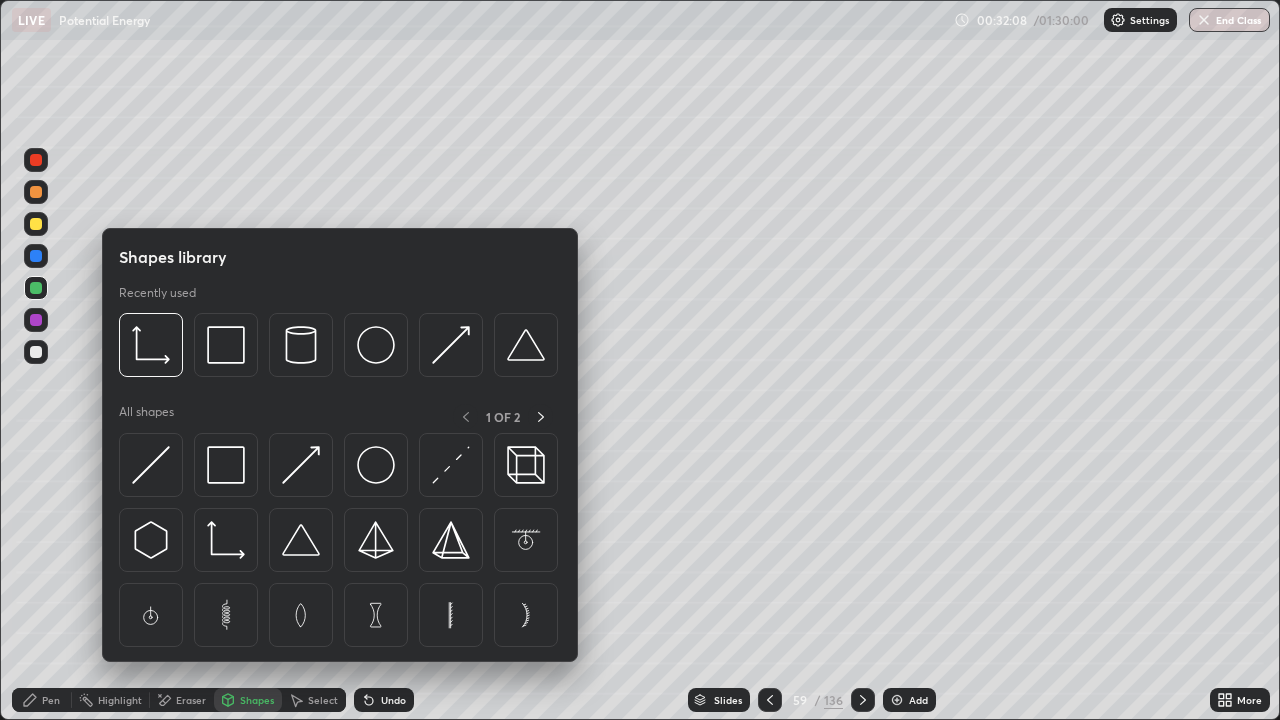 click on "Select" at bounding box center [323, 700] 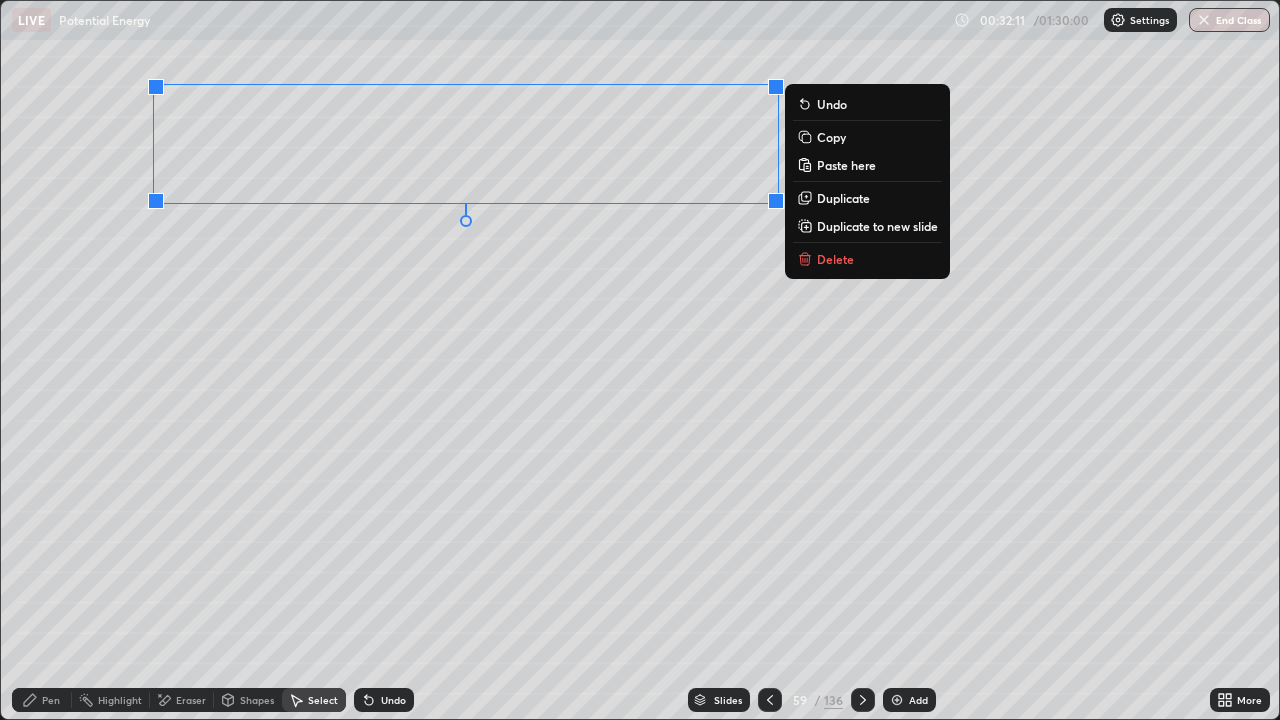 click on "Duplicate to new slide" at bounding box center (877, 226) 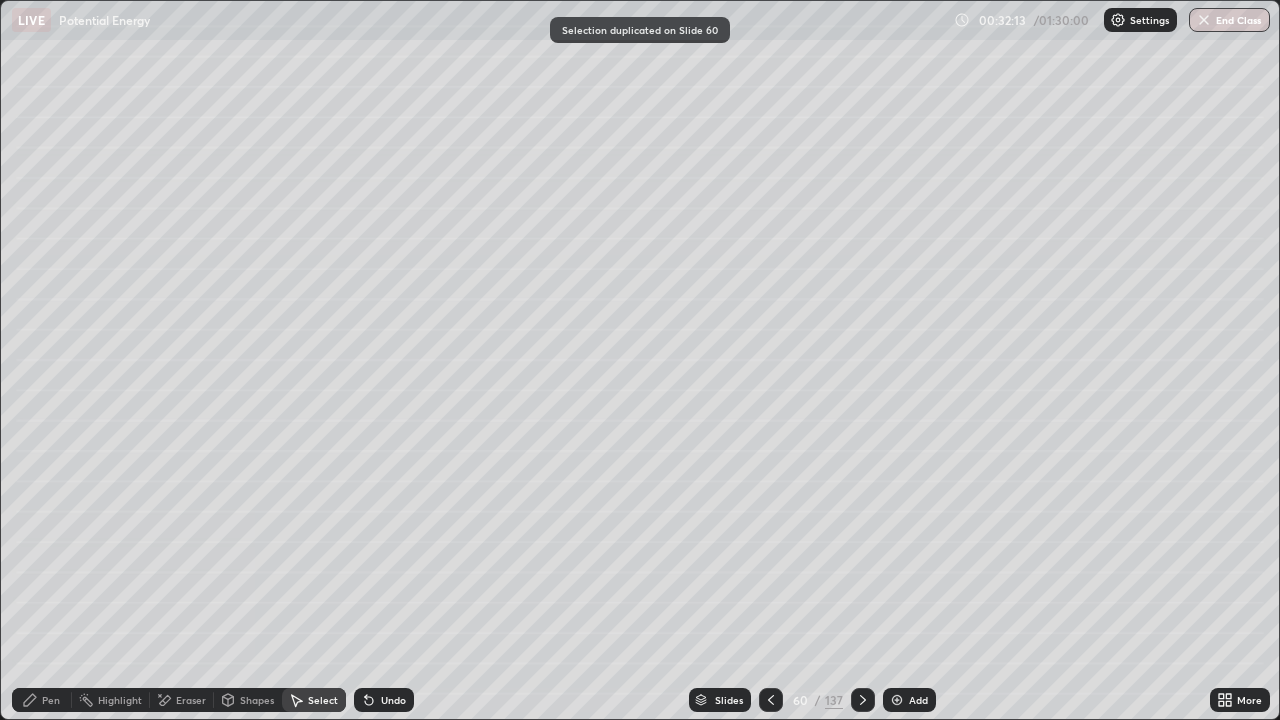 click on "Pen" at bounding box center [51, 700] 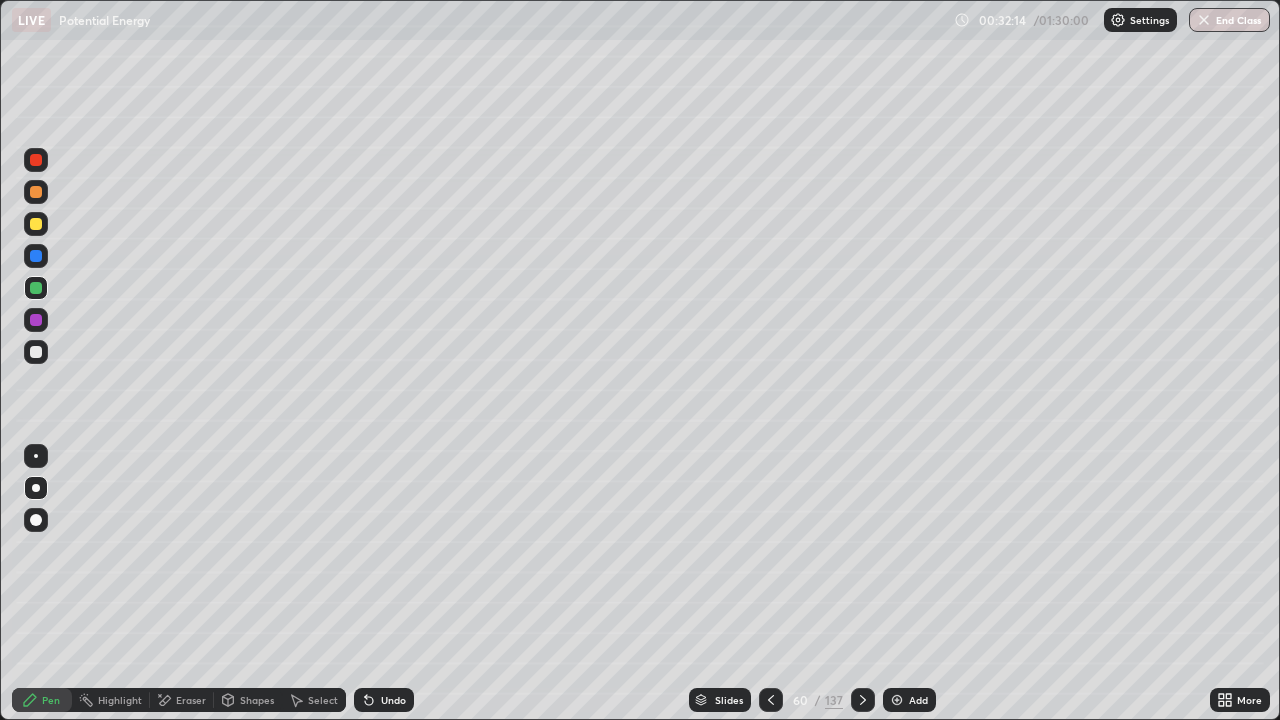 click at bounding box center [36, 352] 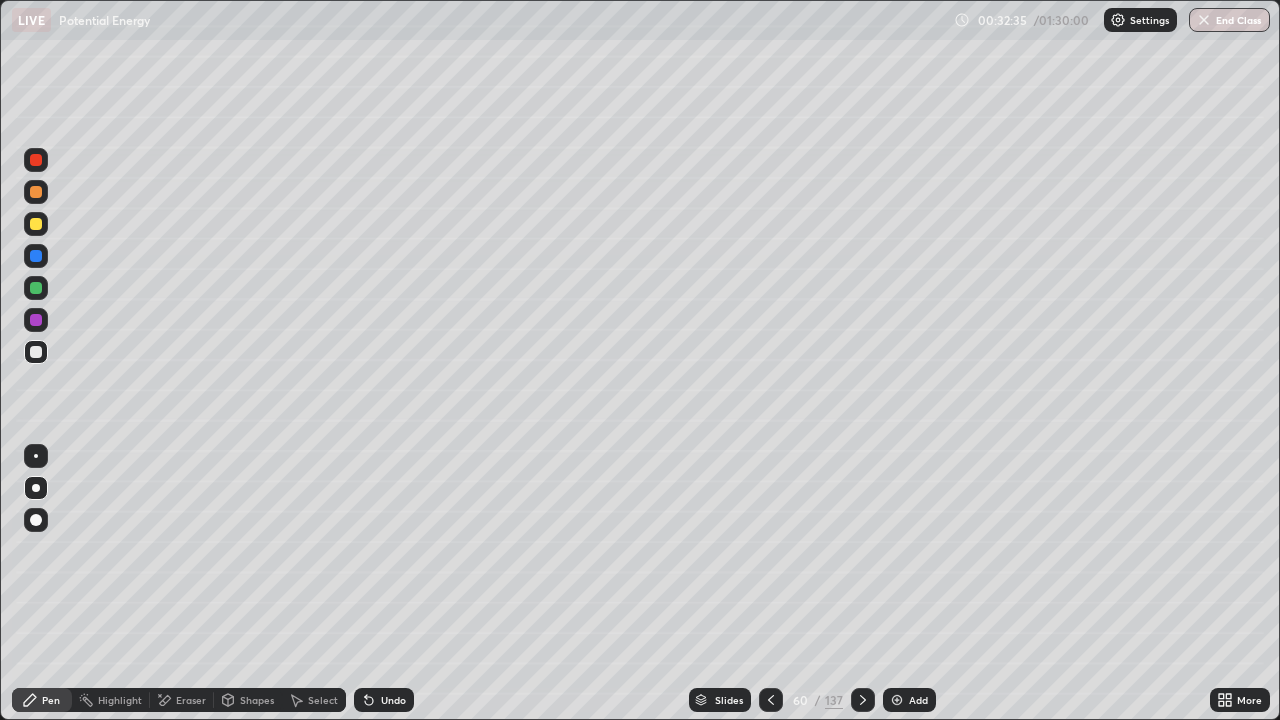 click at bounding box center (771, 700) 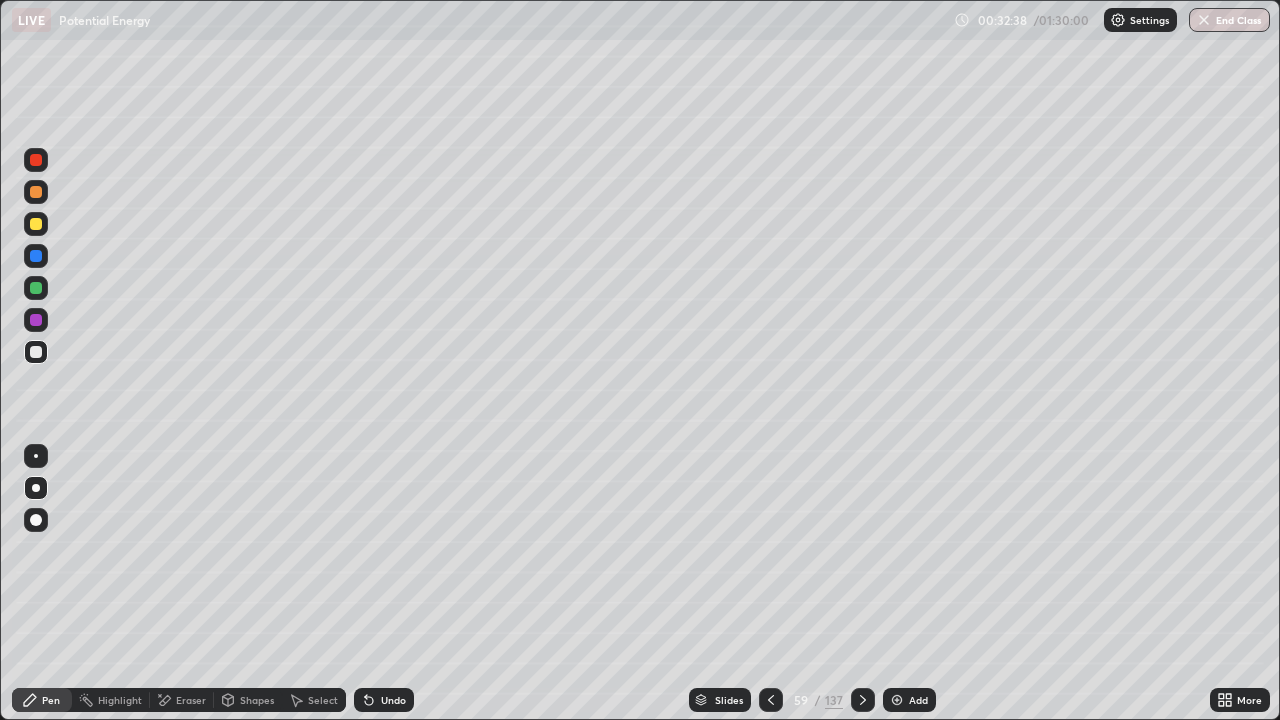 click 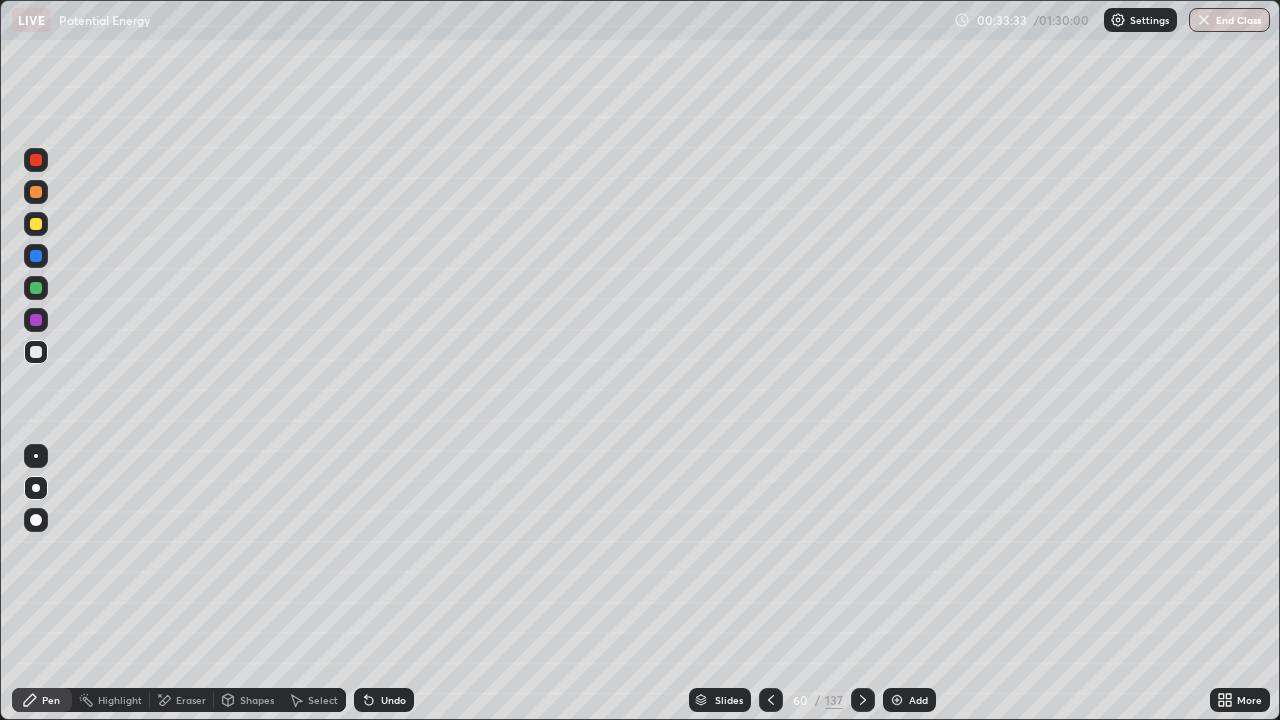 click at bounding box center (36, 192) 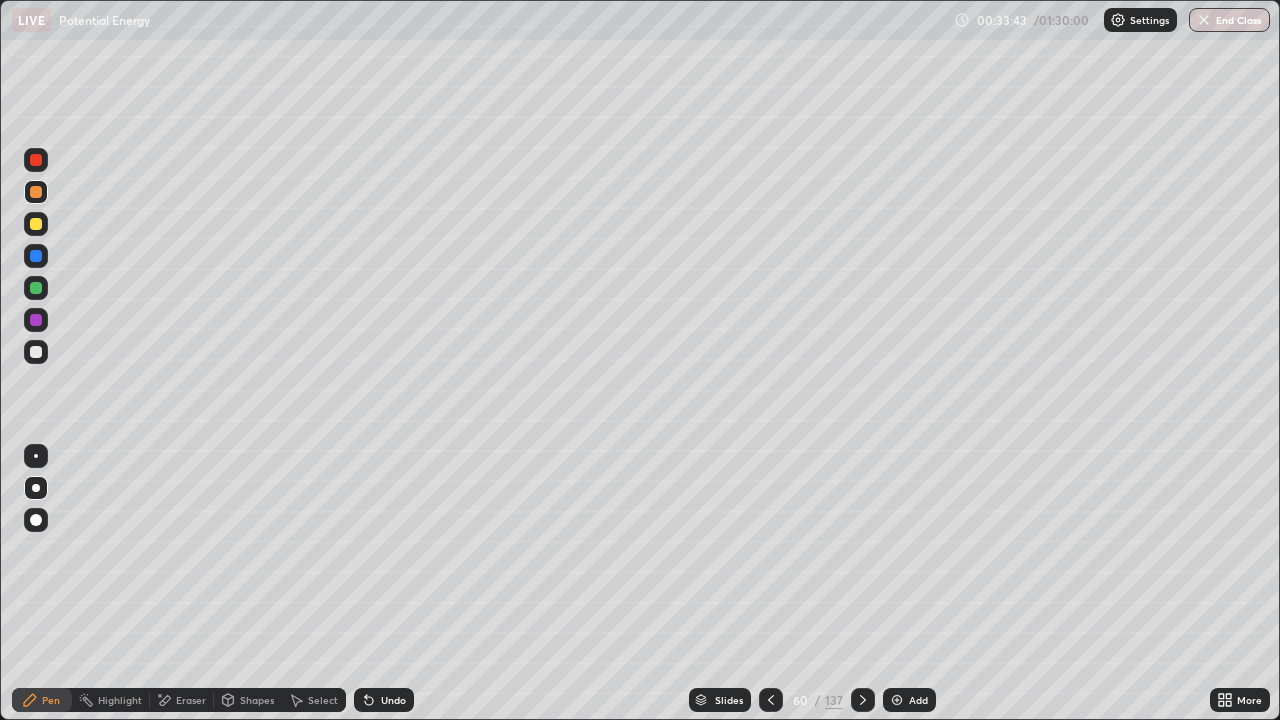 click 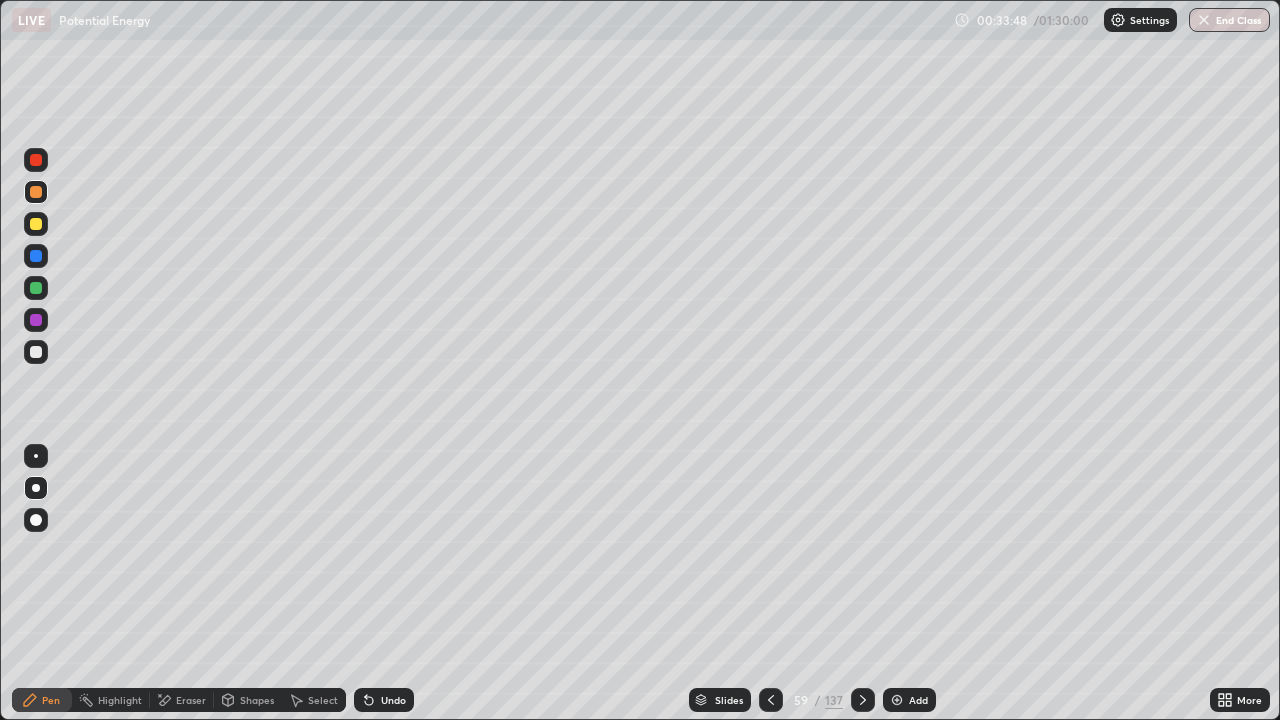 click on "Undo" at bounding box center (393, 700) 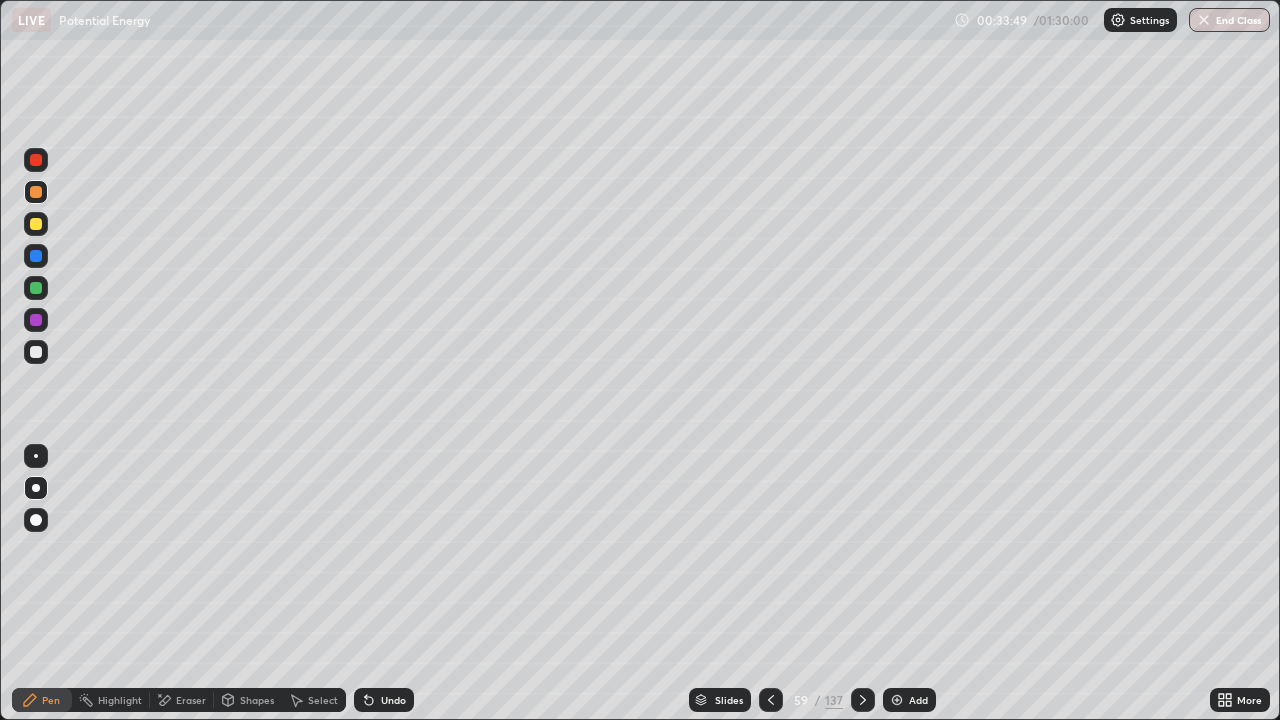 click 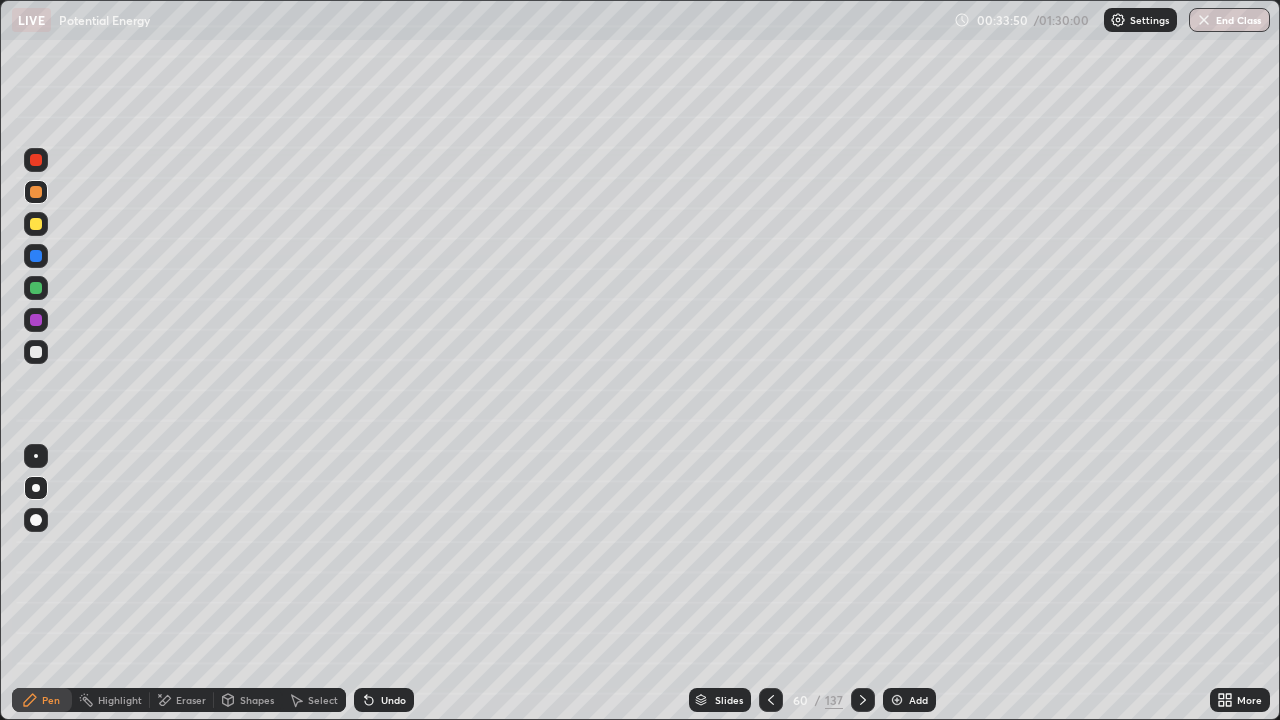 click on "Undo" at bounding box center (393, 700) 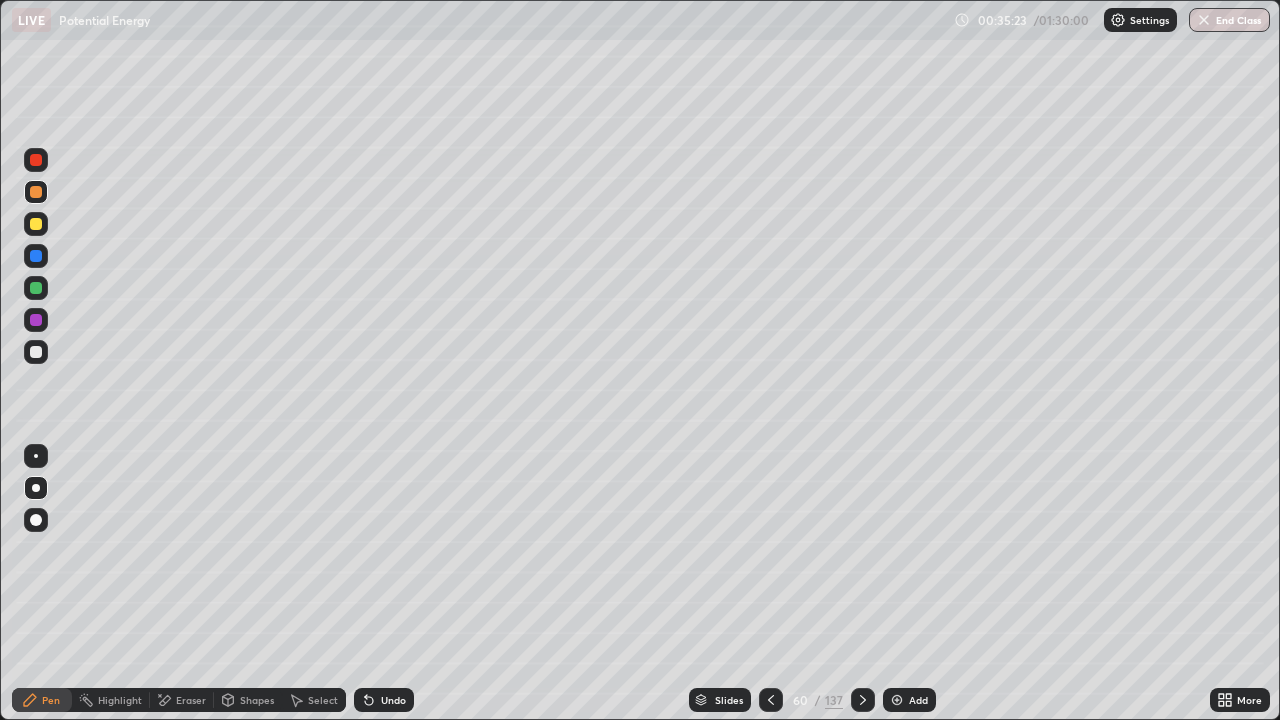 click on "Eraser" at bounding box center (191, 700) 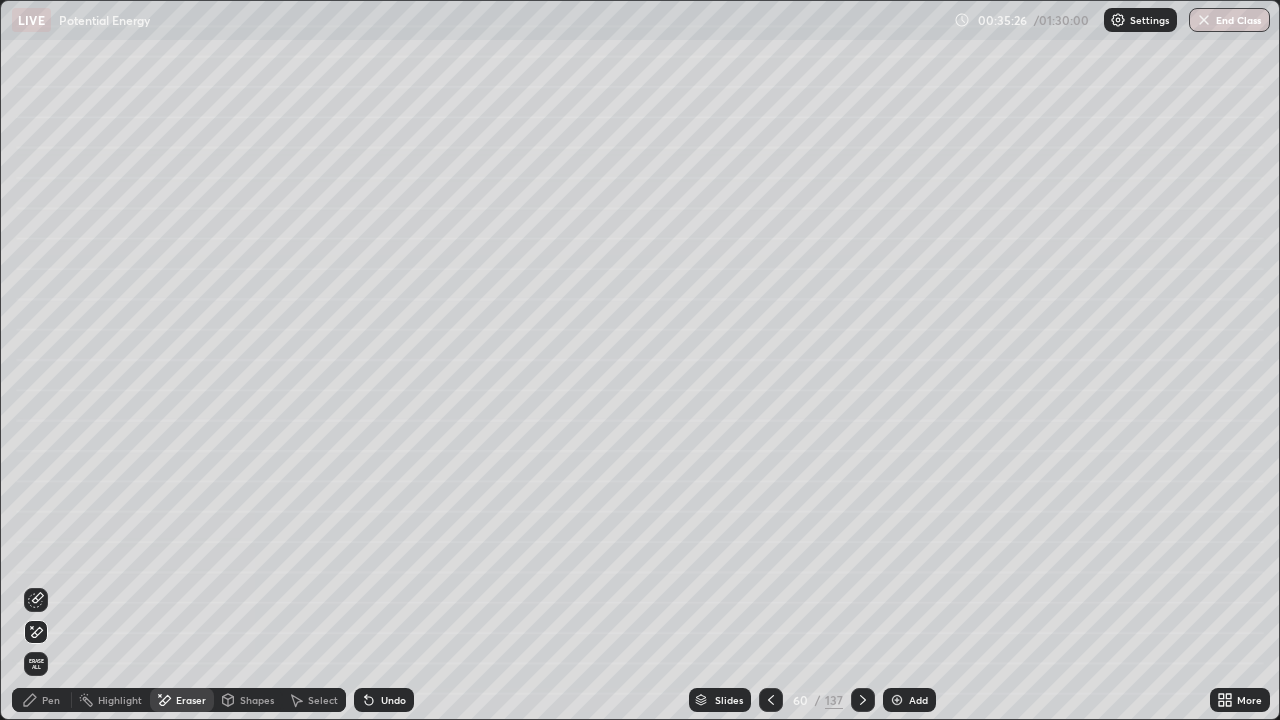 click on "Pen" at bounding box center (42, 700) 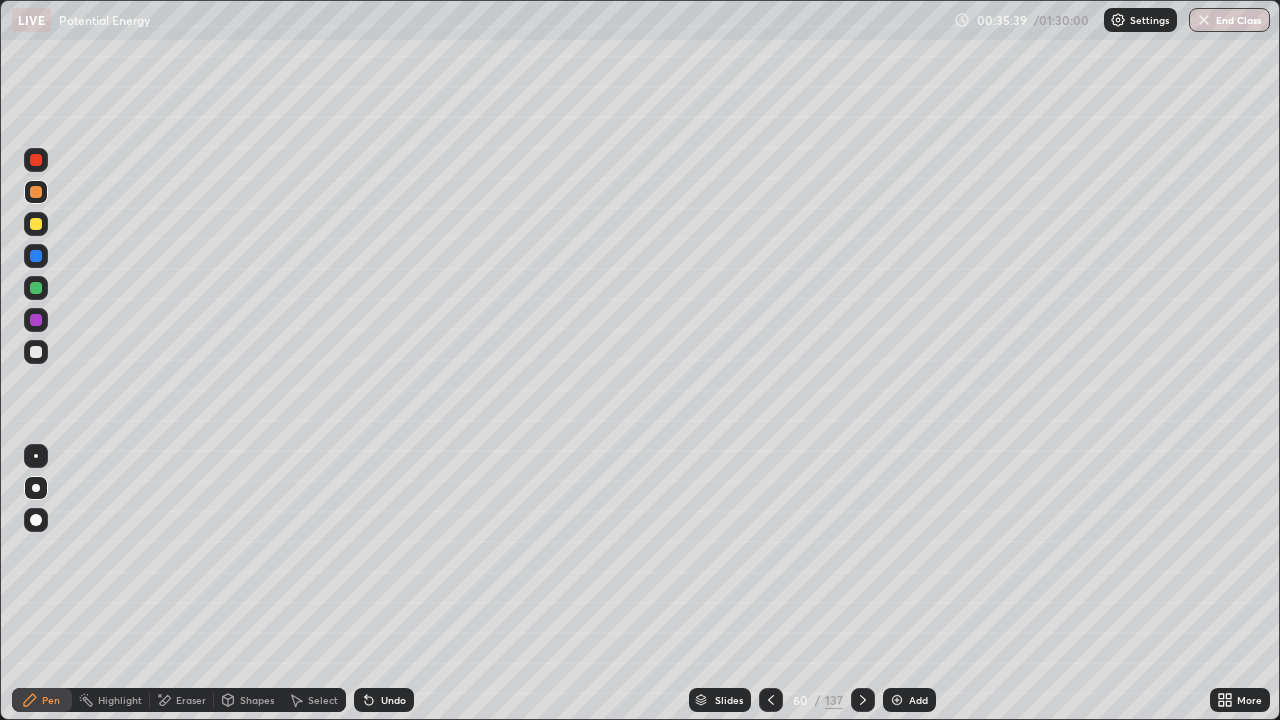 click 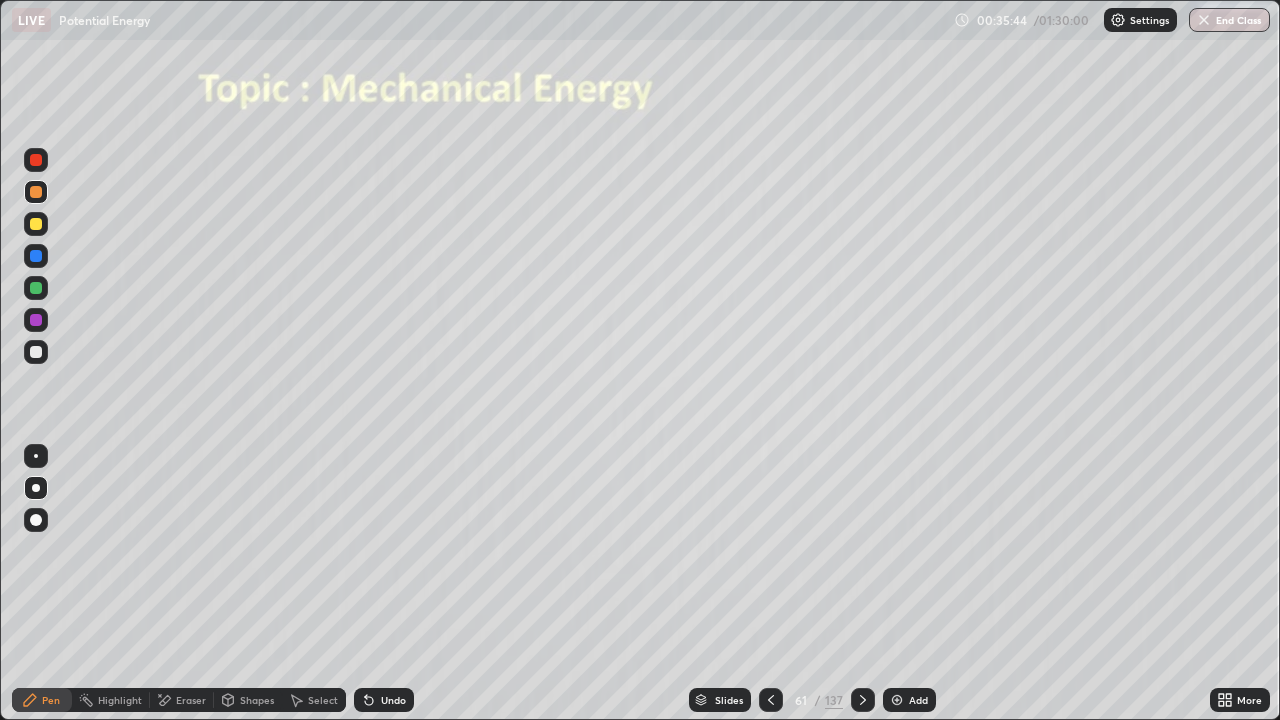 click at bounding box center (863, 700) 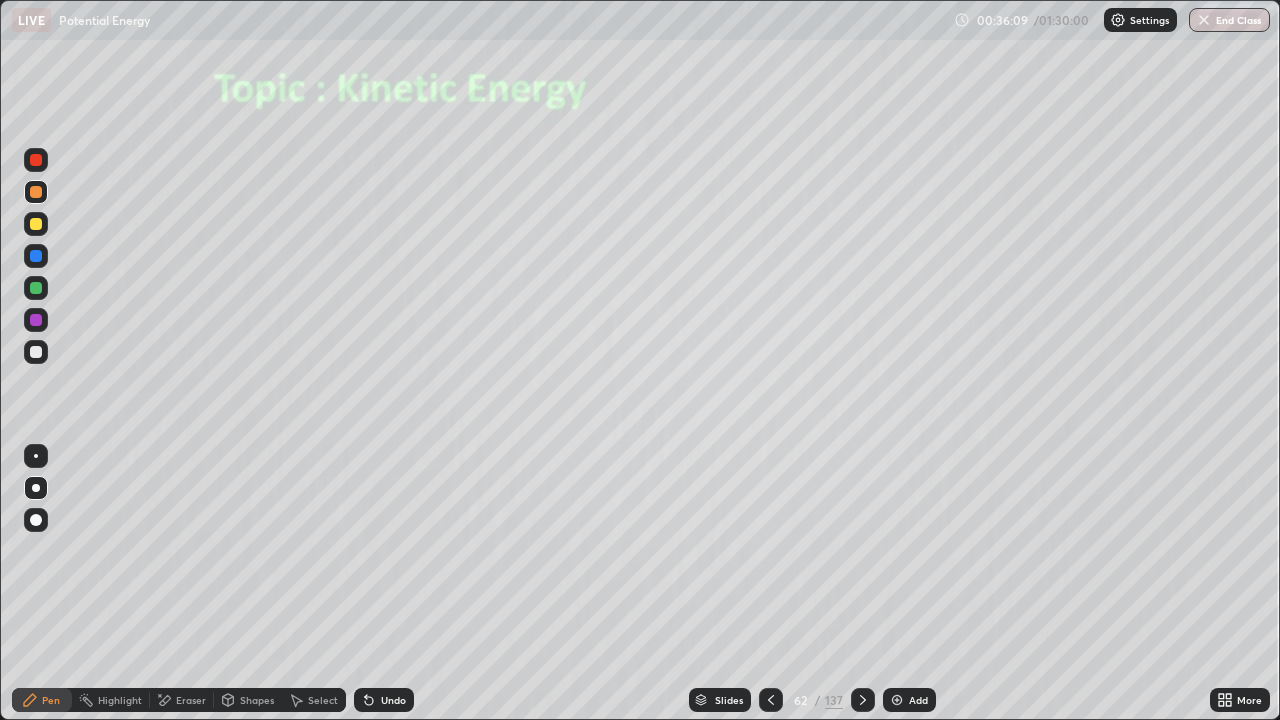 click at bounding box center [863, 700] 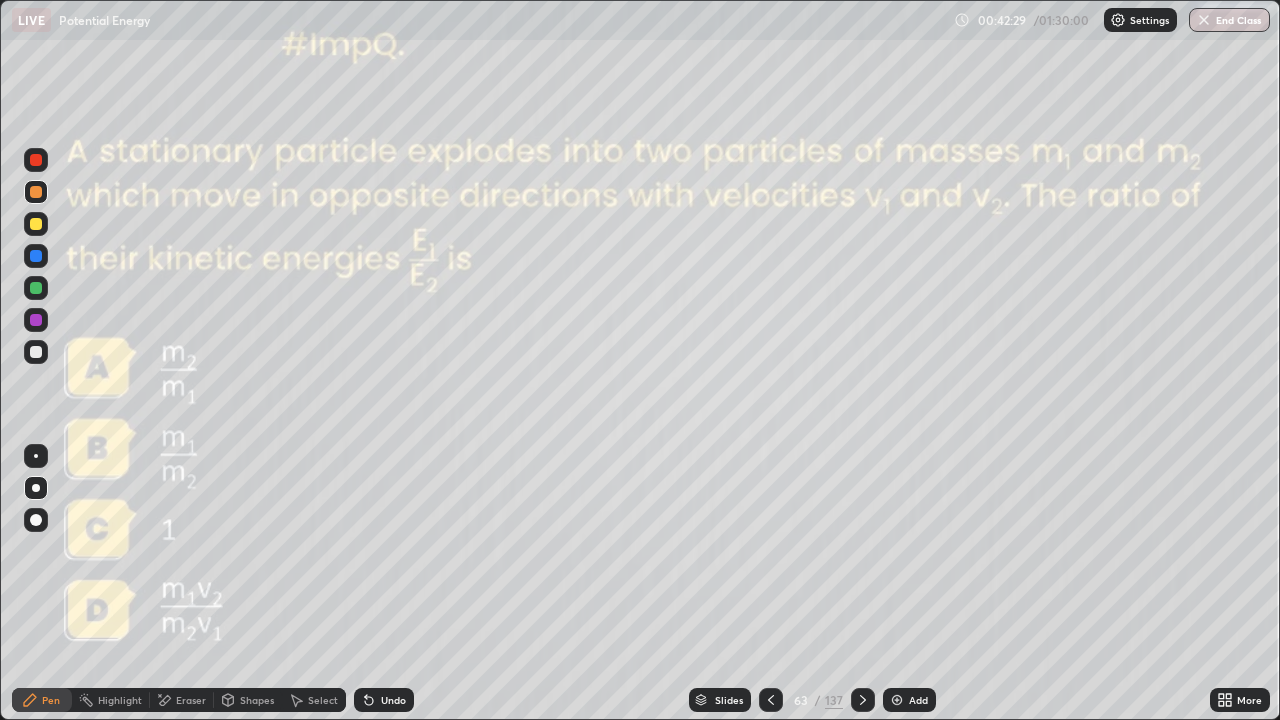 click on "Add" at bounding box center [909, 700] 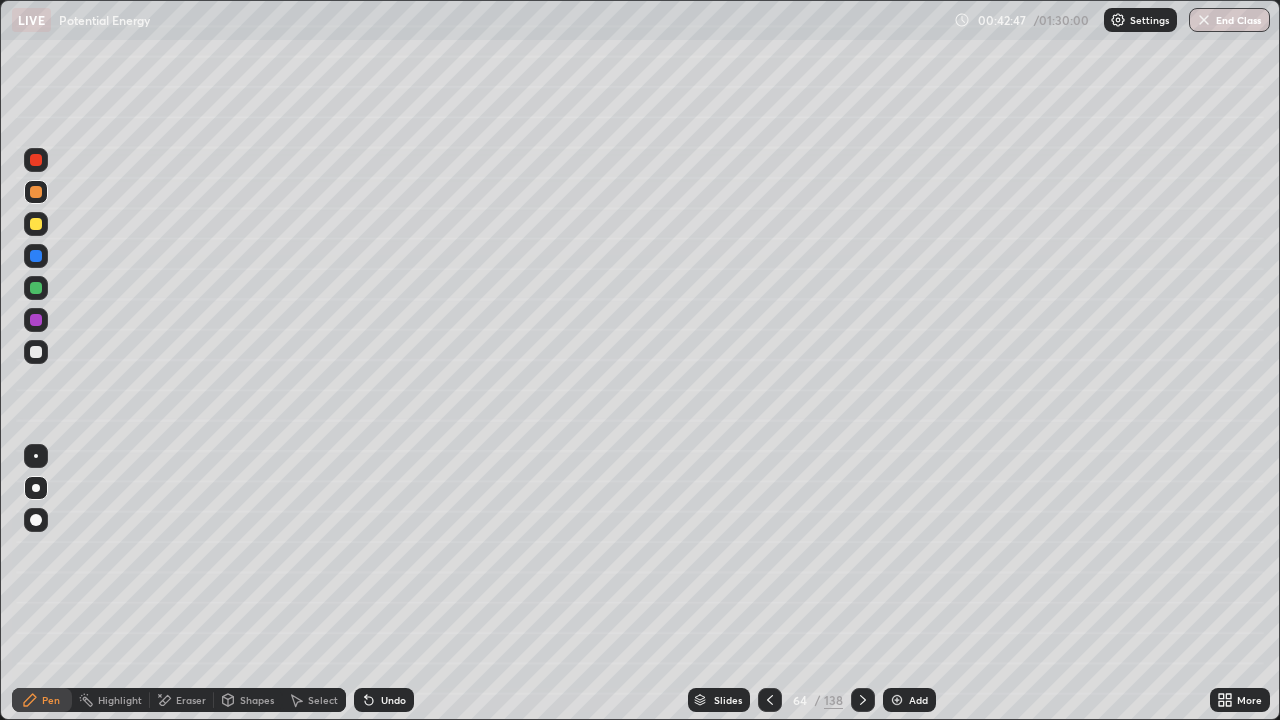 click at bounding box center (36, 352) 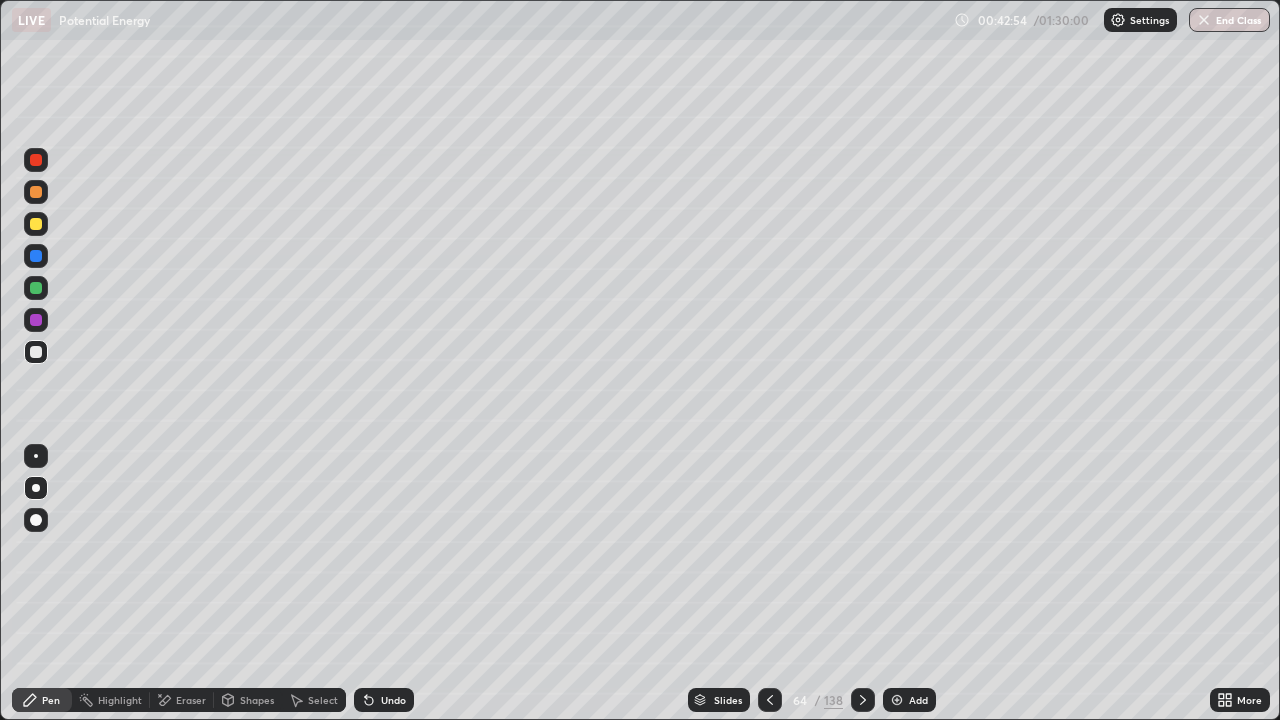 click at bounding box center [770, 700] 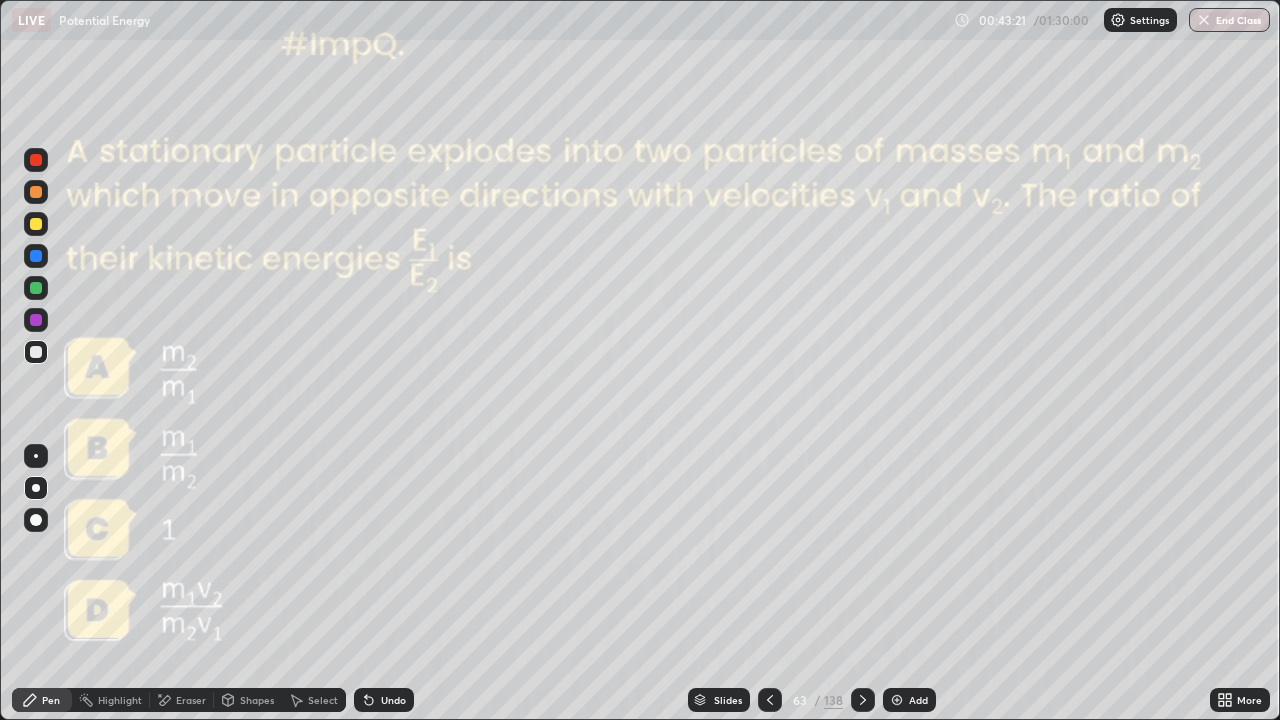 click 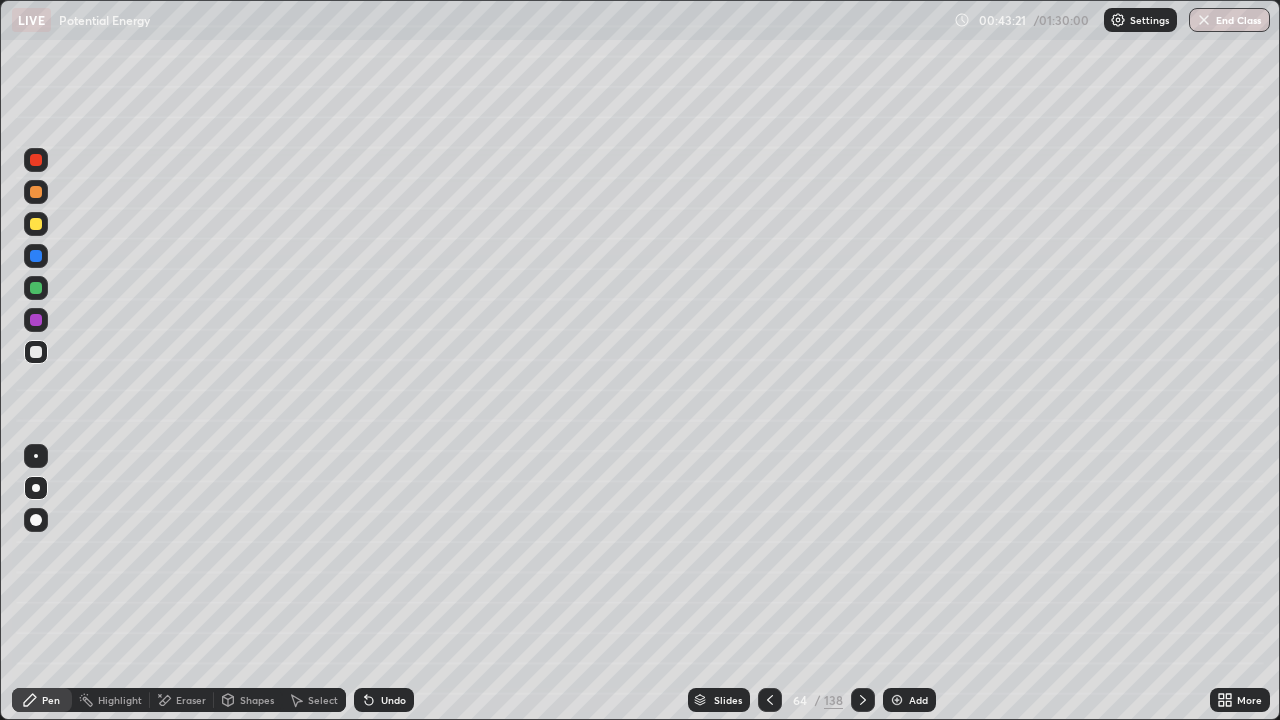 click 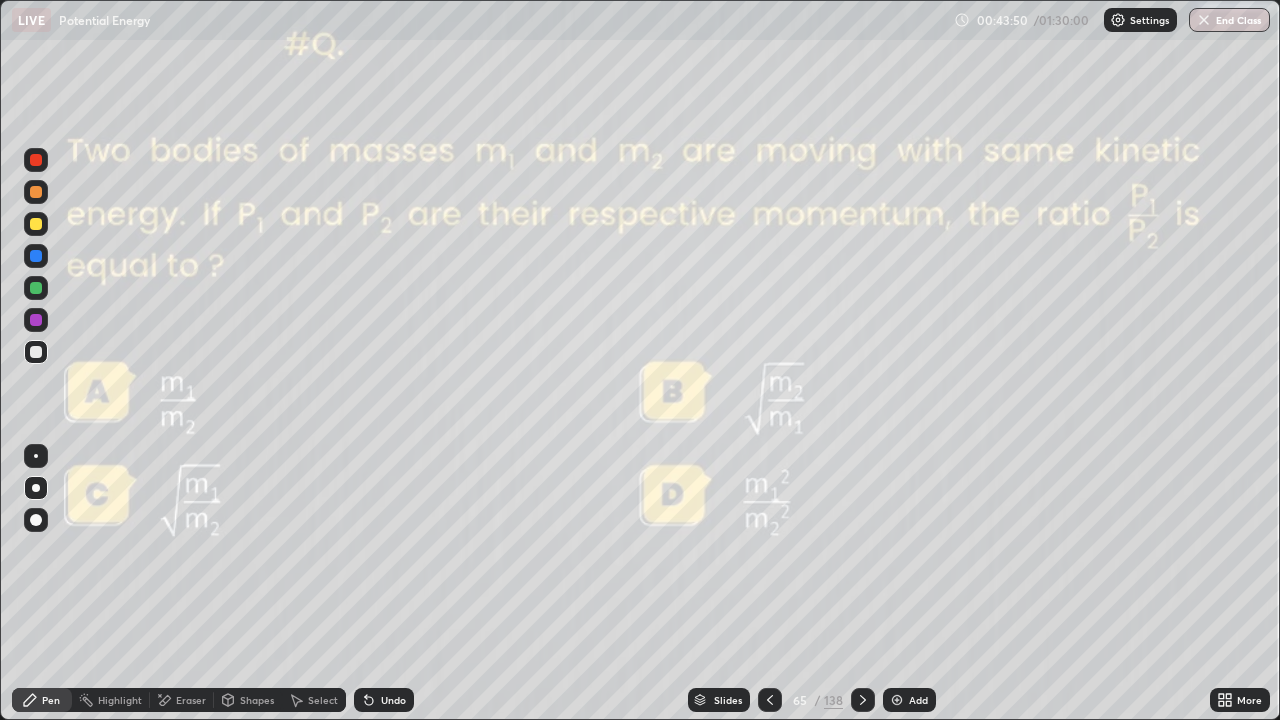 click at bounding box center [36, 288] 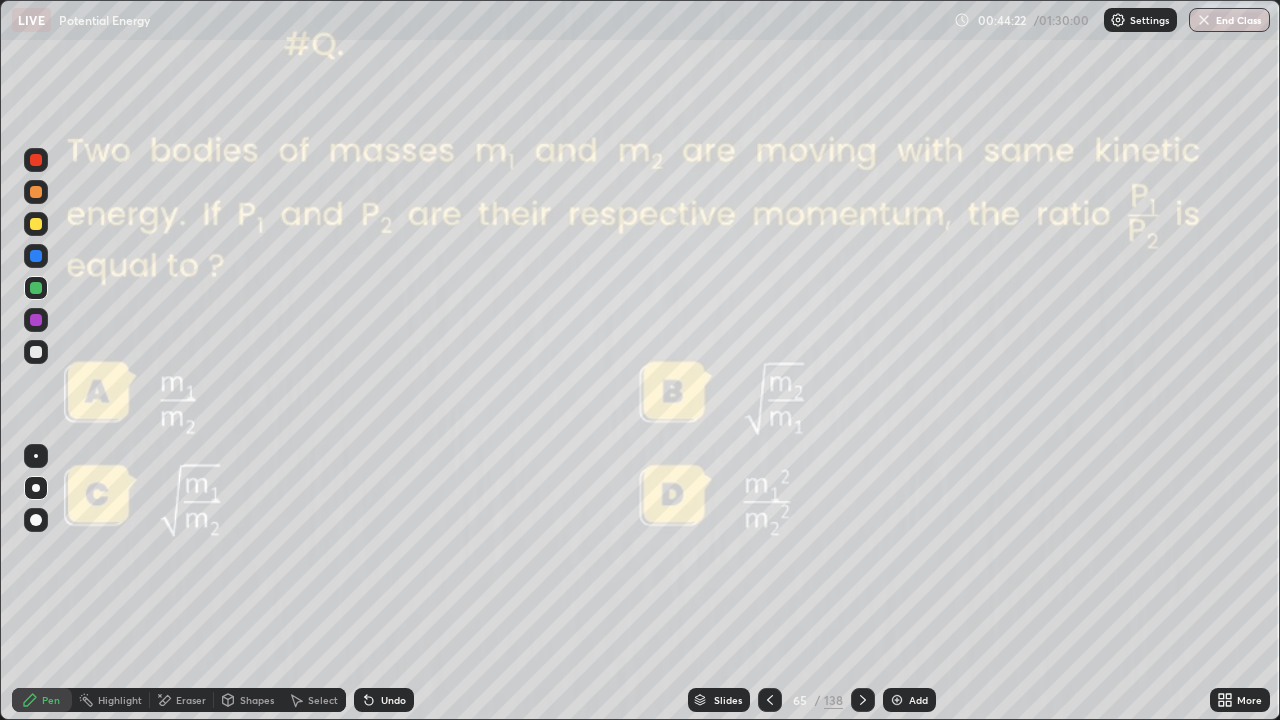 click 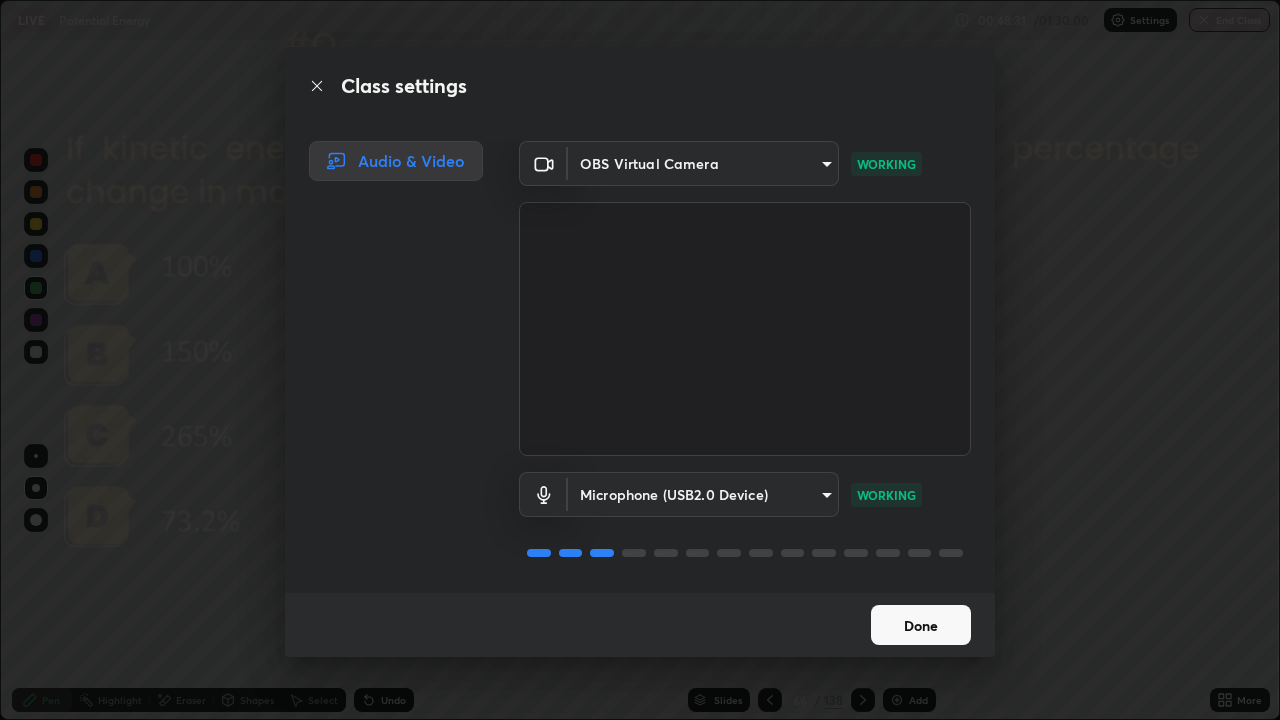 click on "Done" at bounding box center [921, 625] 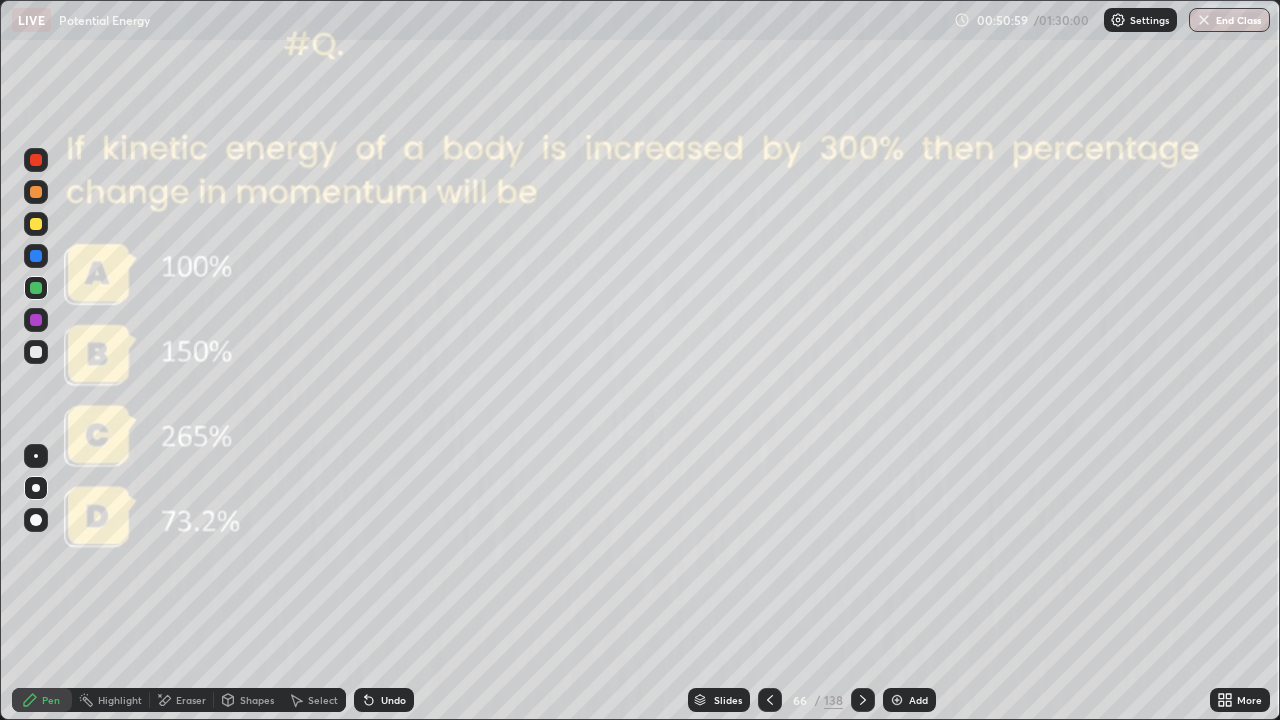 click on "Add" at bounding box center [909, 700] 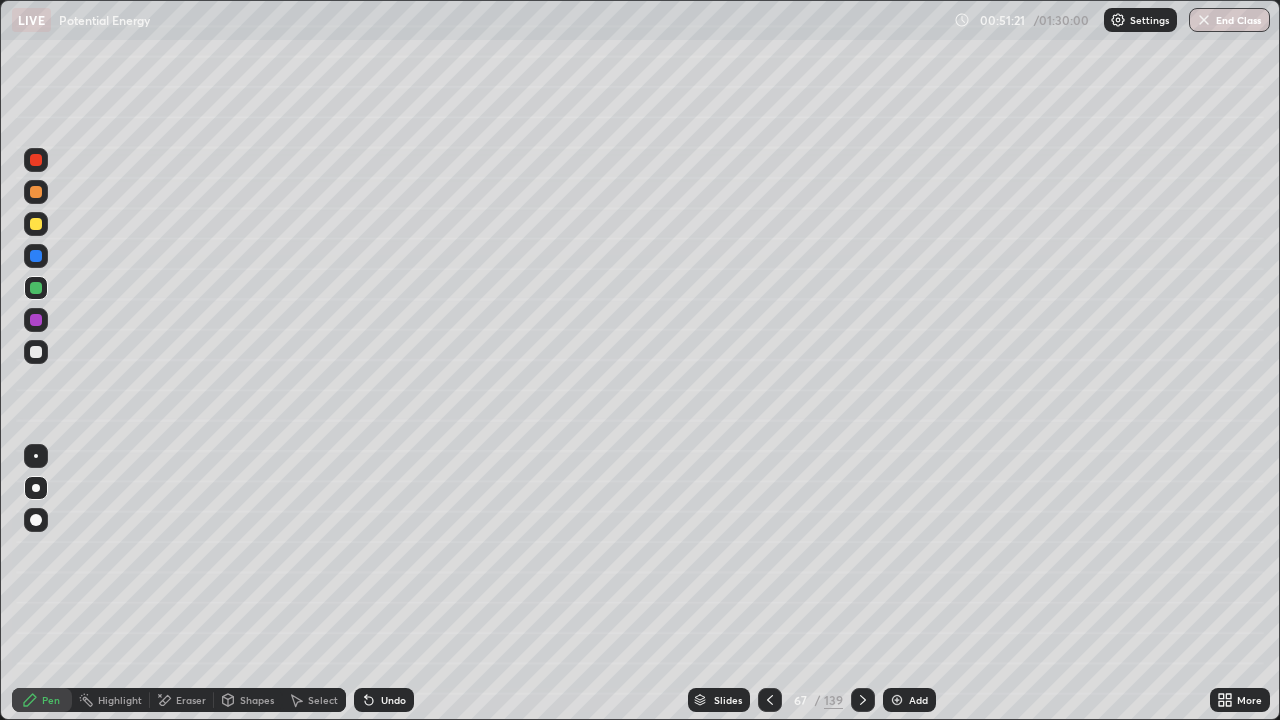 click 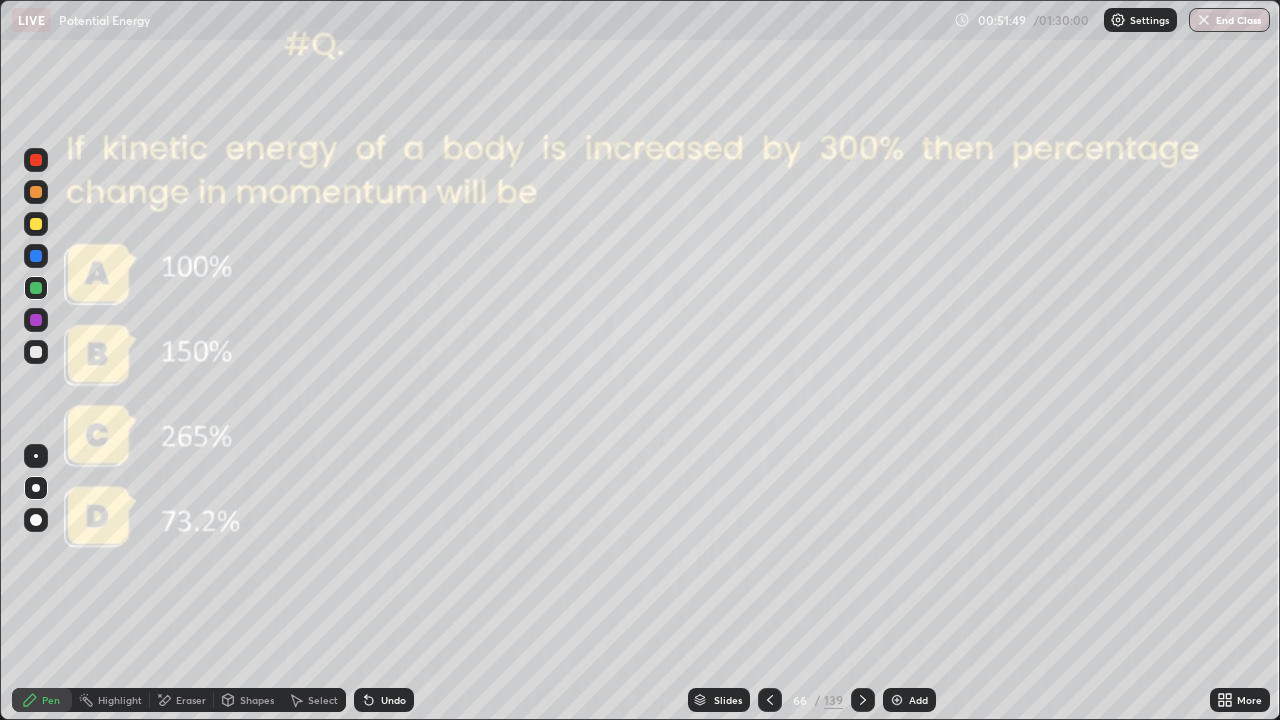 click 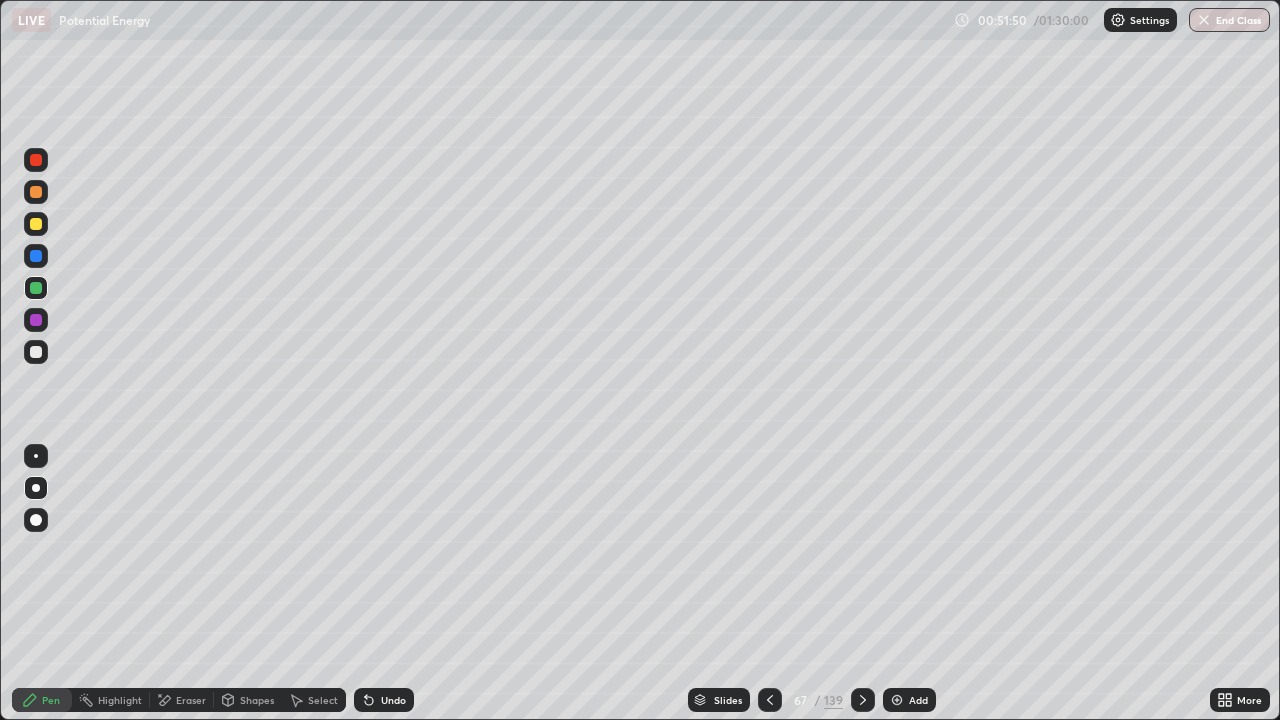 click at bounding box center (863, 700) 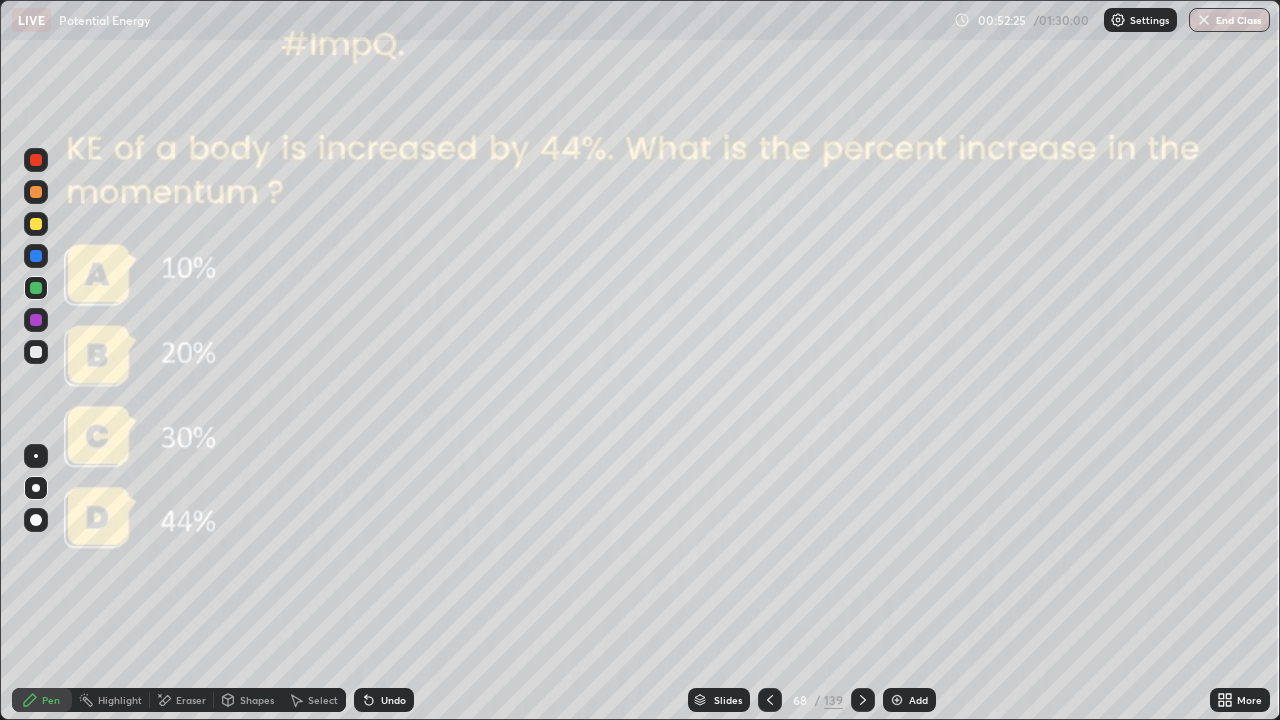 click on "Undo" at bounding box center (393, 700) 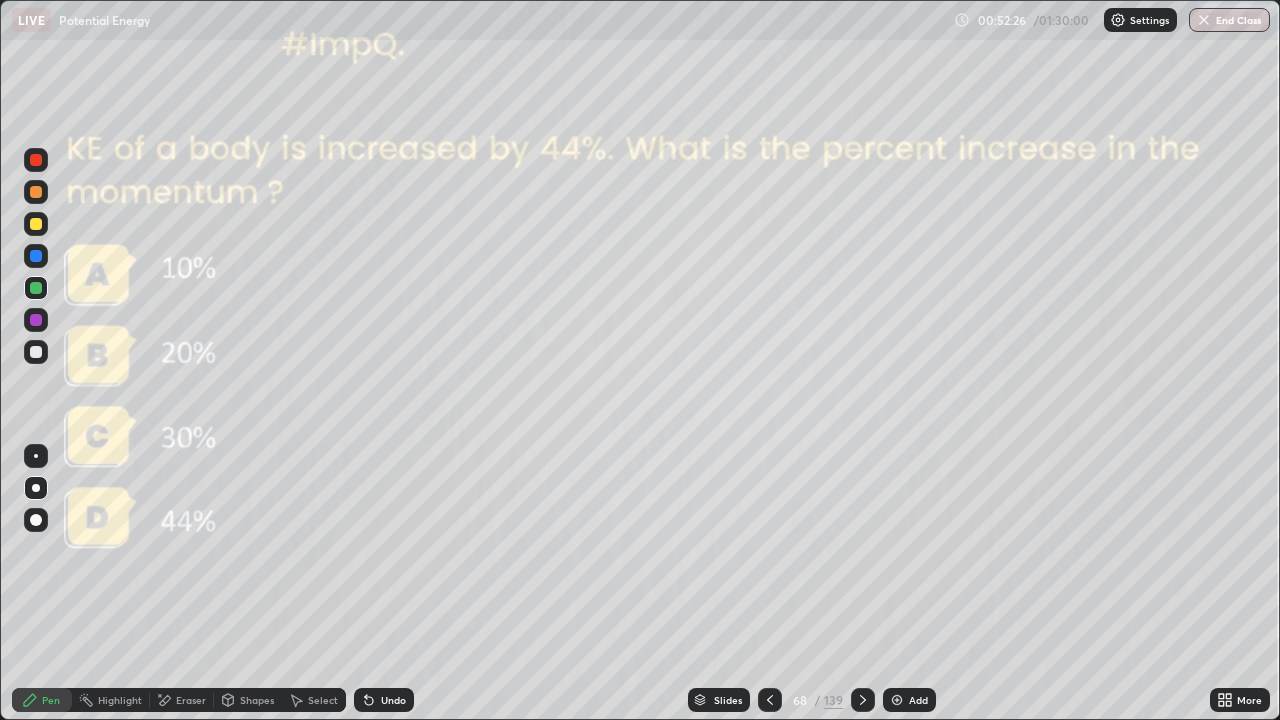 click on "Undo" at bounding box center (393, 700) 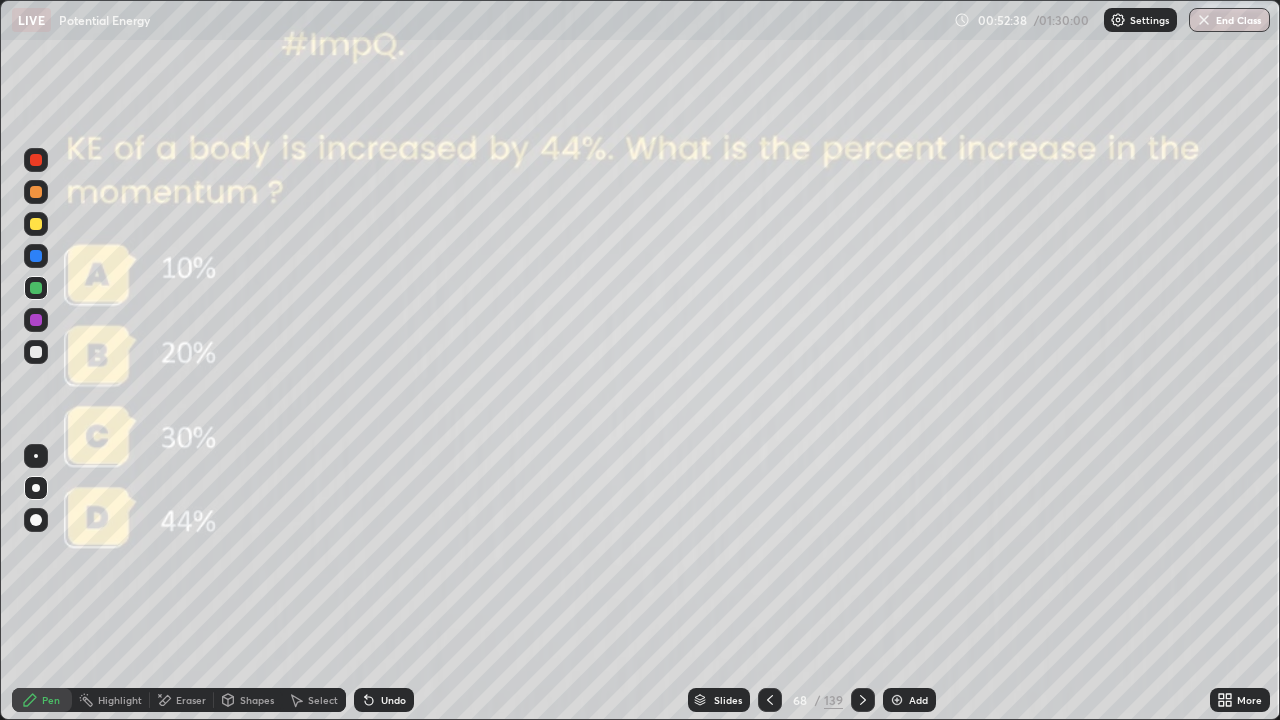 click at bounding box center (897, 700) 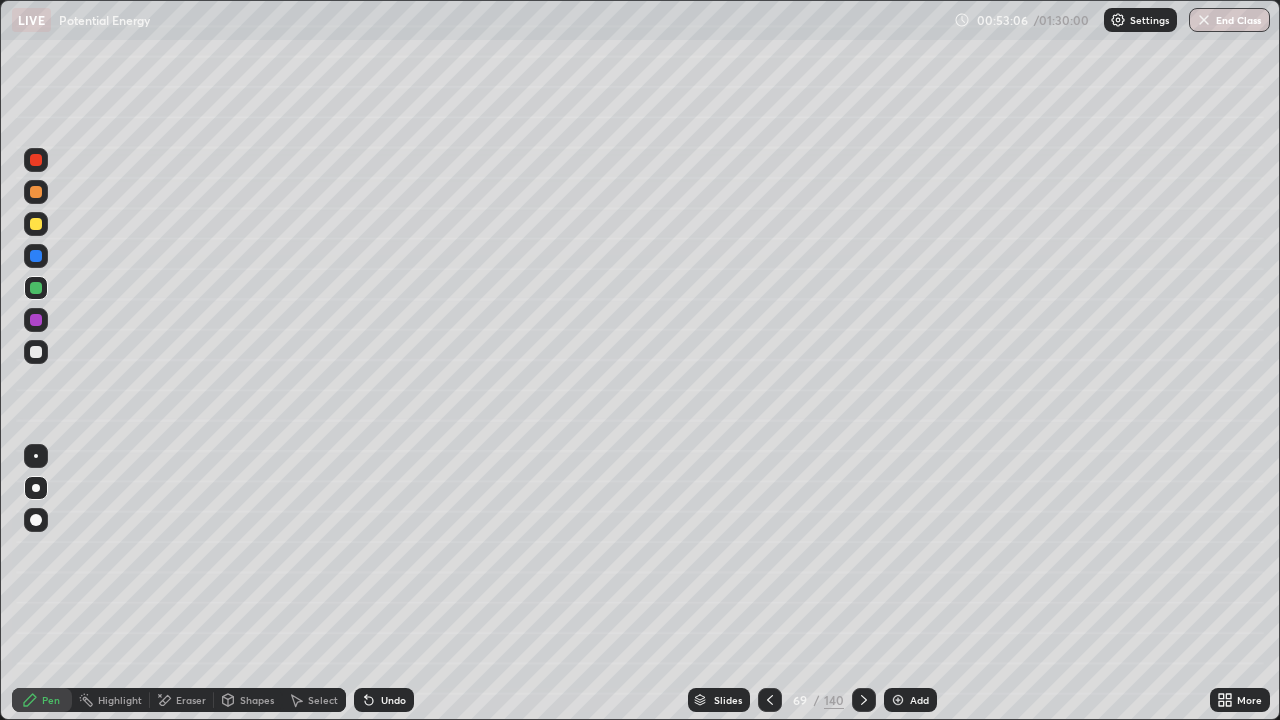 click on "Undo" at bounding box center [393, 700] 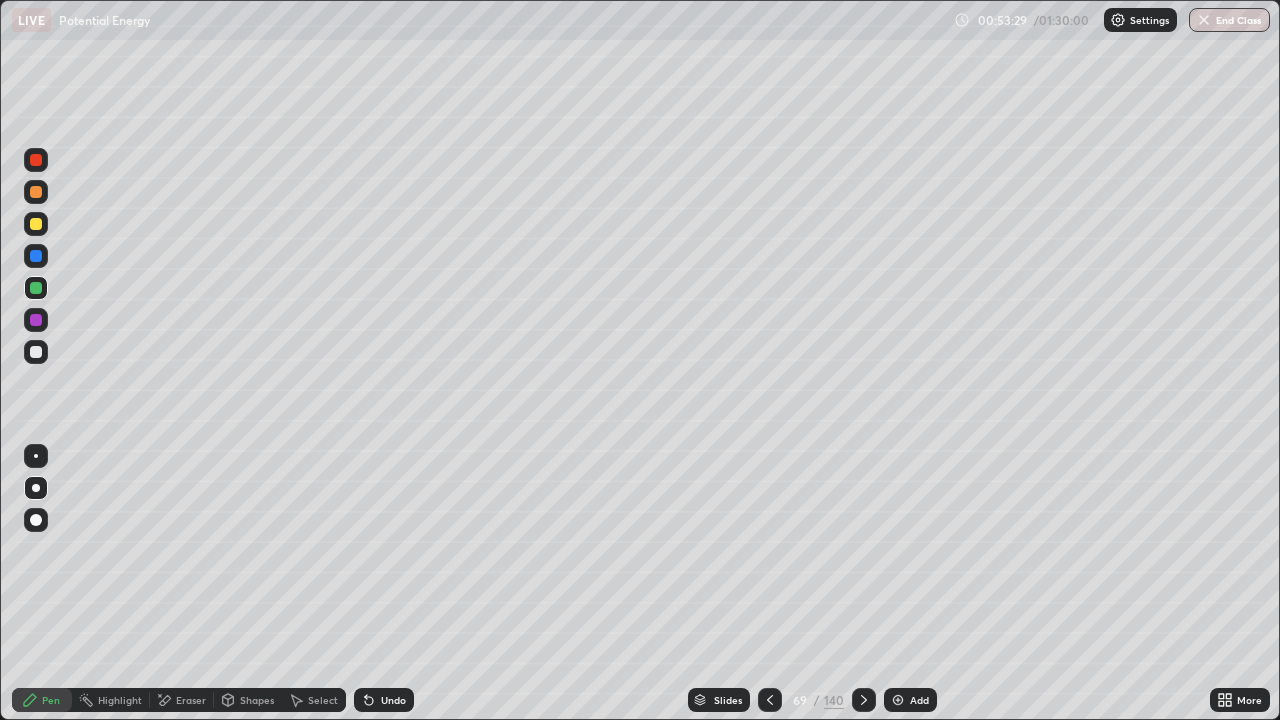 click 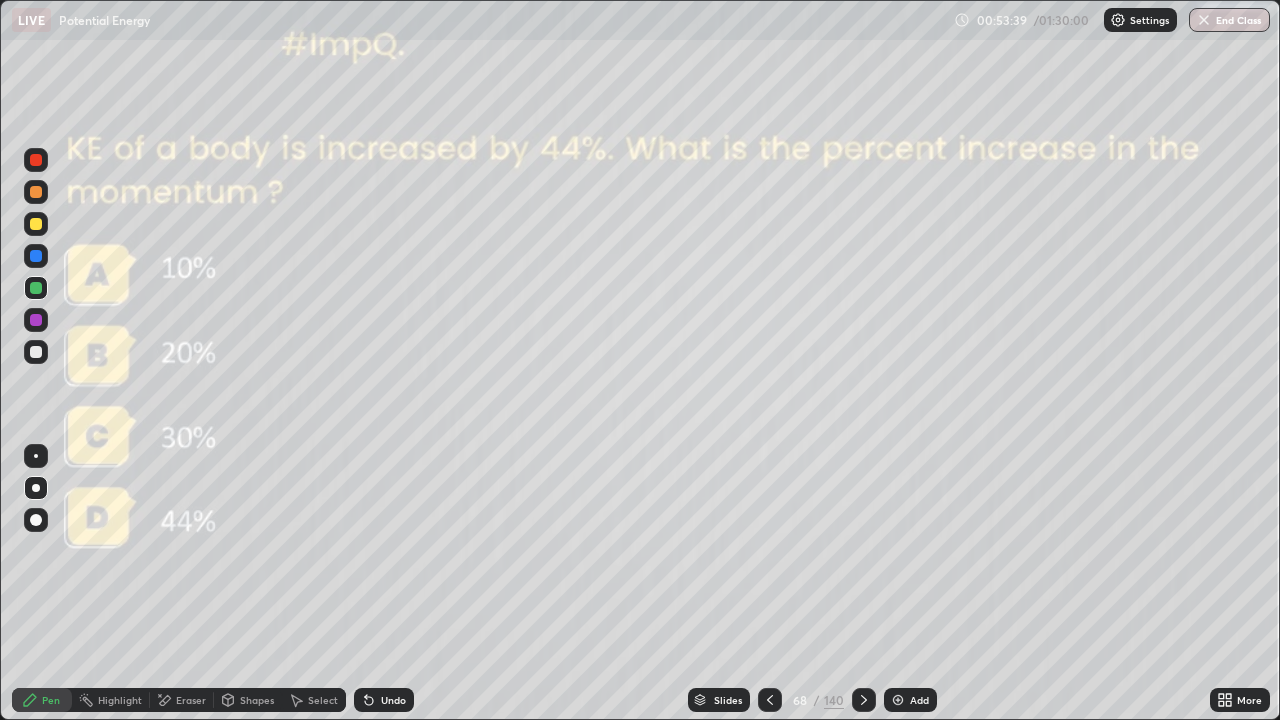 click at bounding box center [864, 700] 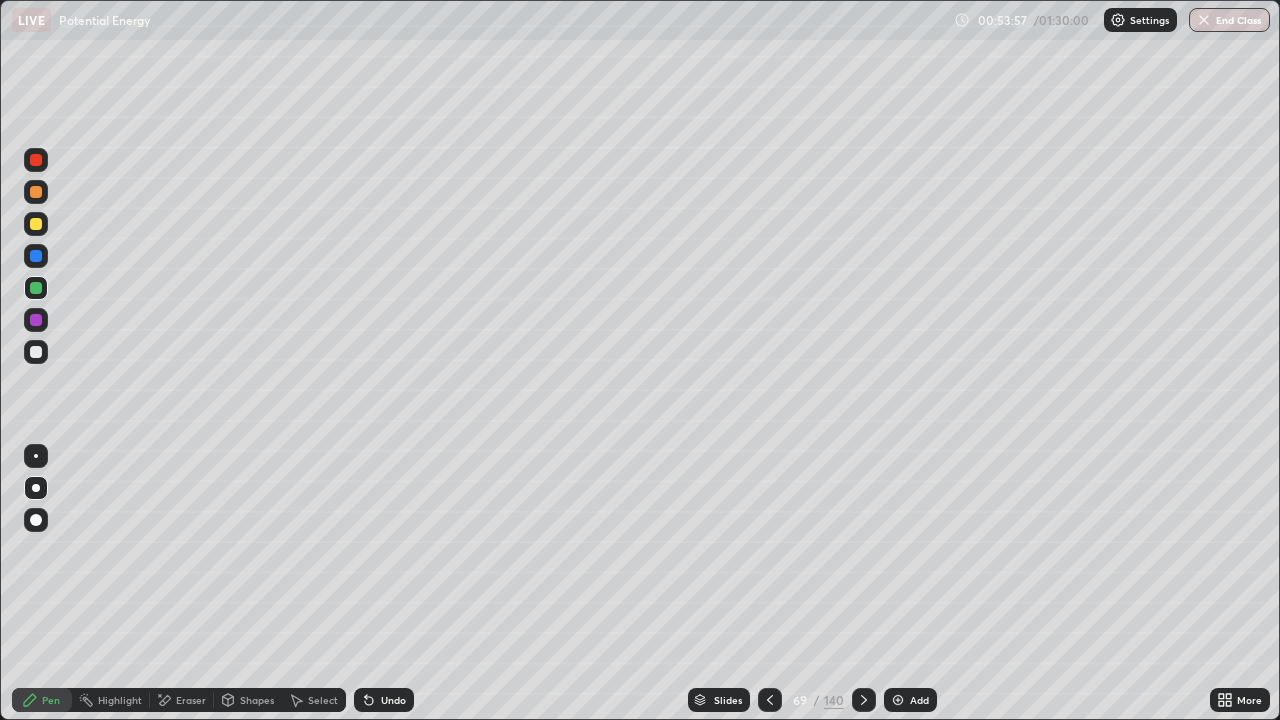 click 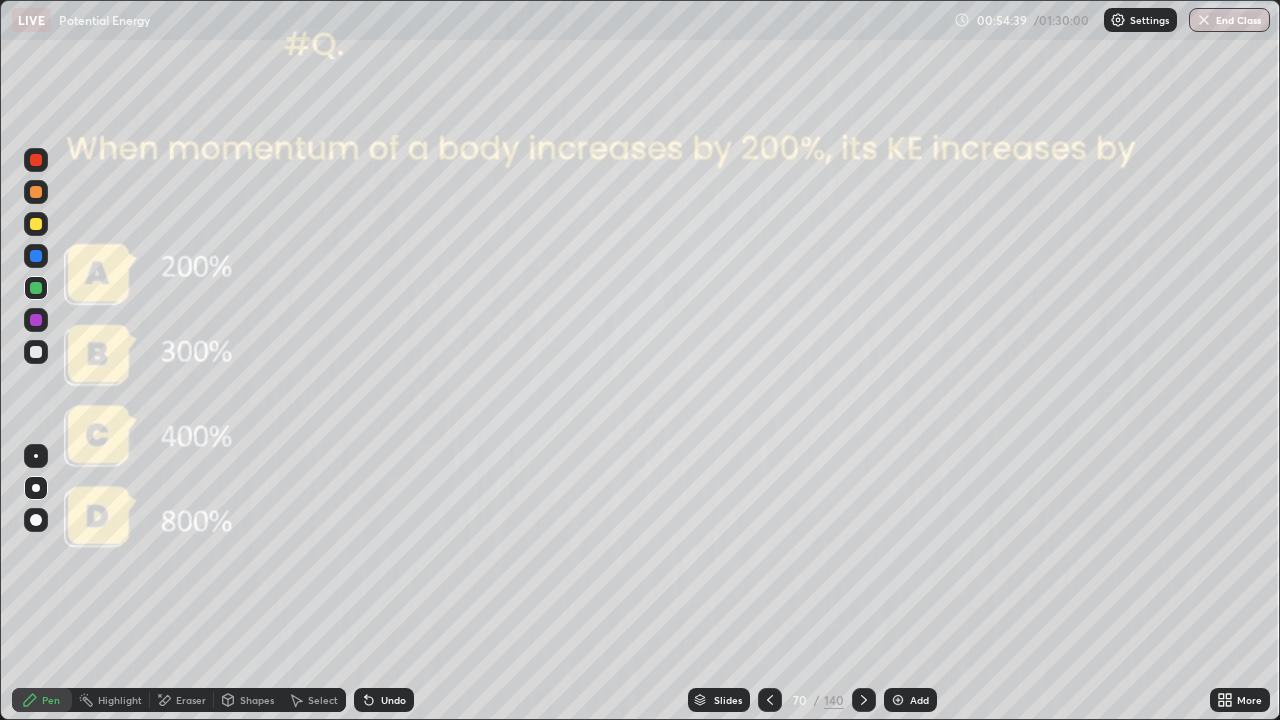 click on "Eraser" at bounding box center (191, 700) 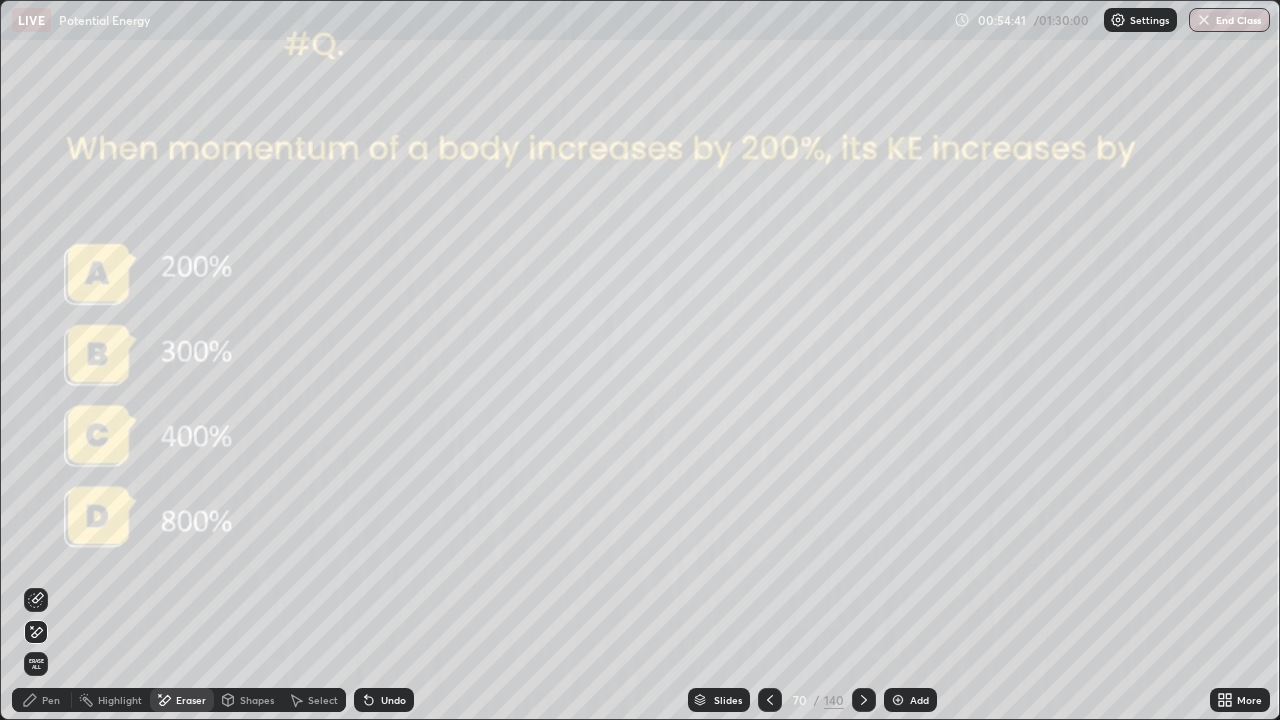 click on "Pen" at bounding box center (51, 700) 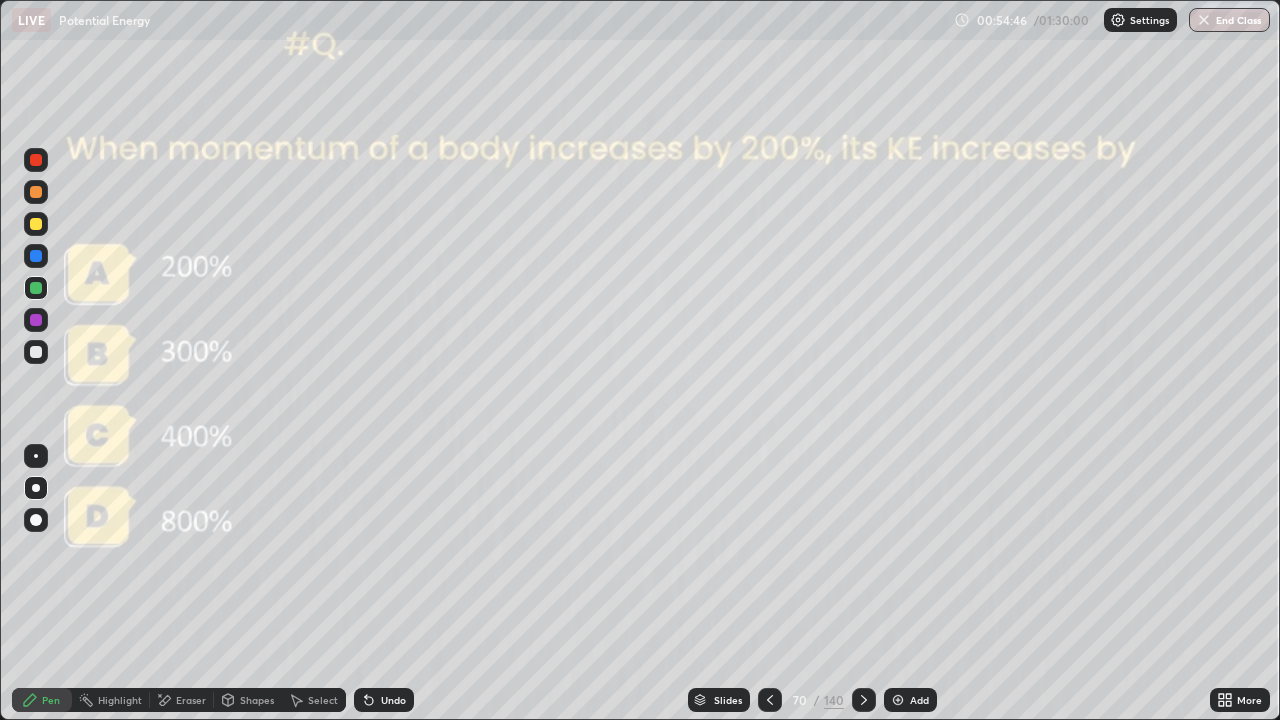 click on "Eraser" at bounding box center [191, 700] 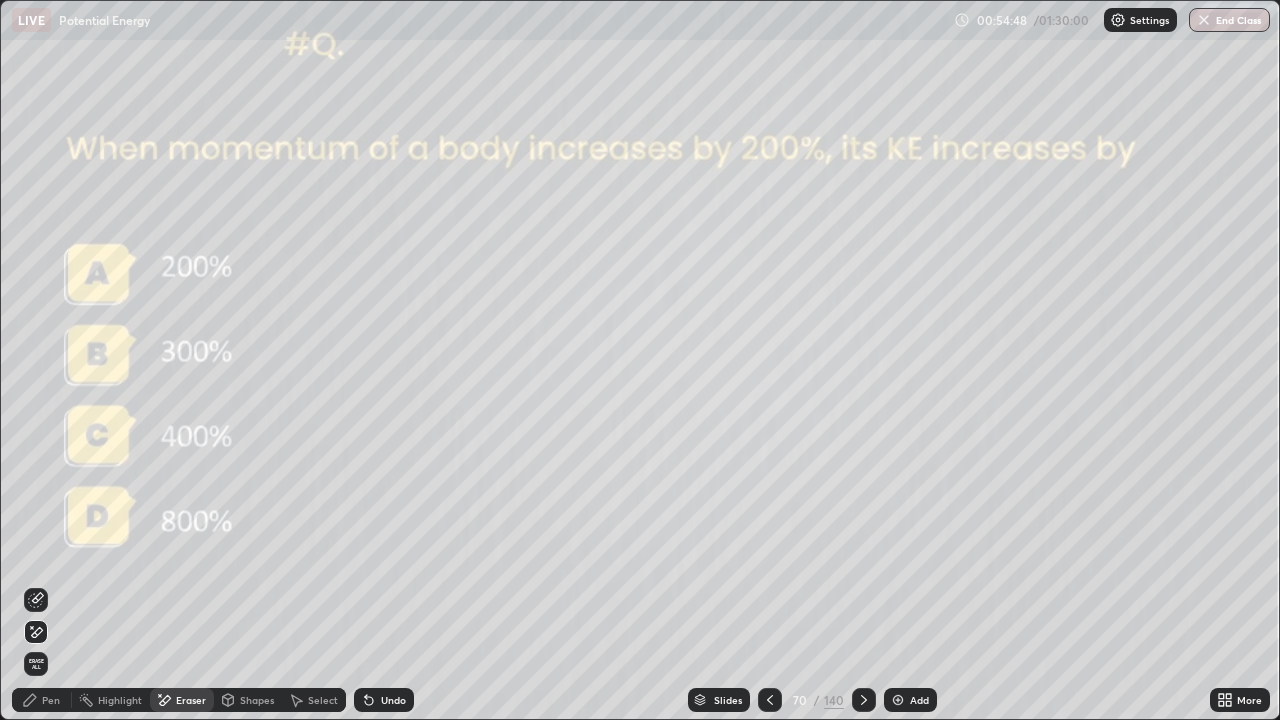 click on "Pen" at bounding box center (42, 700) 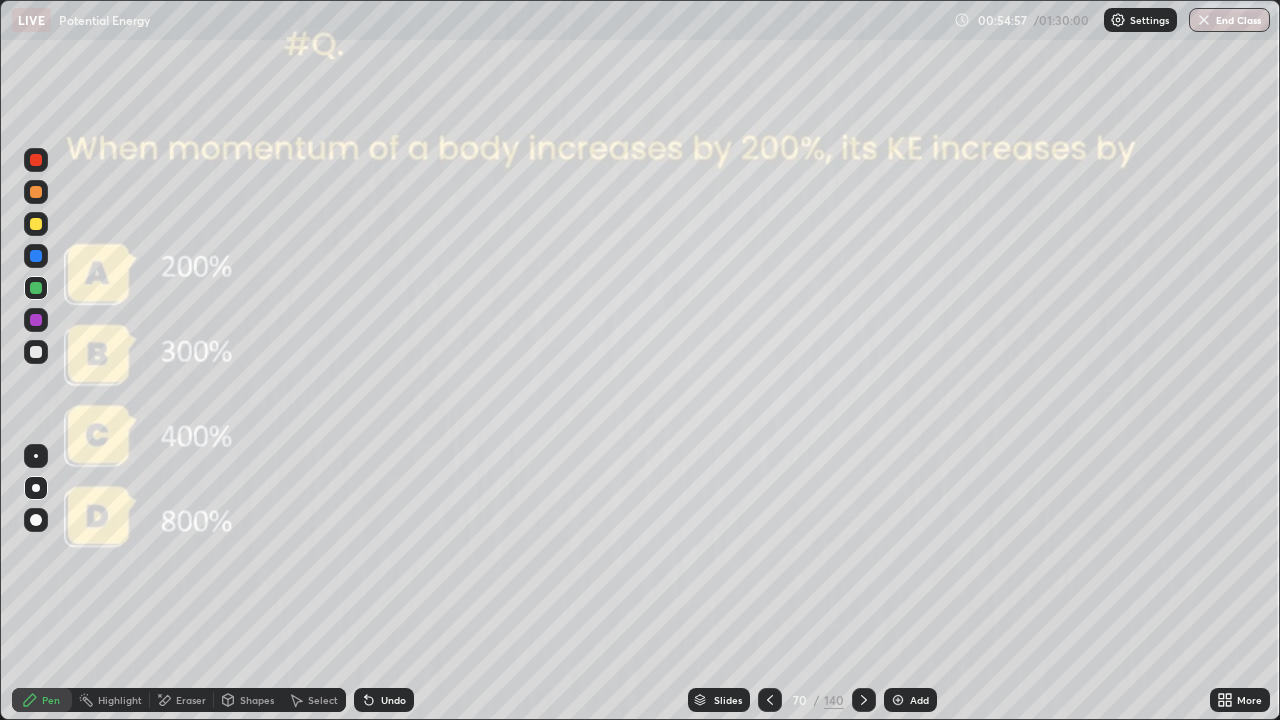 click at bounding box center [898, 700] 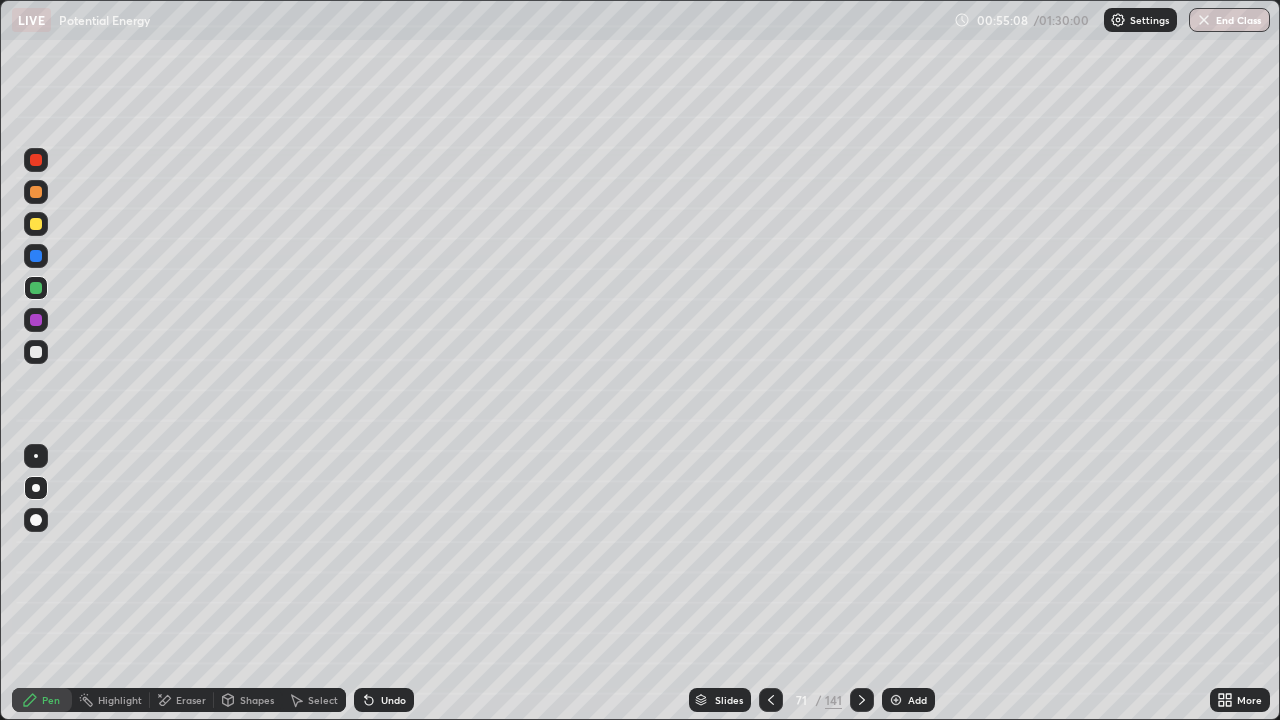 click 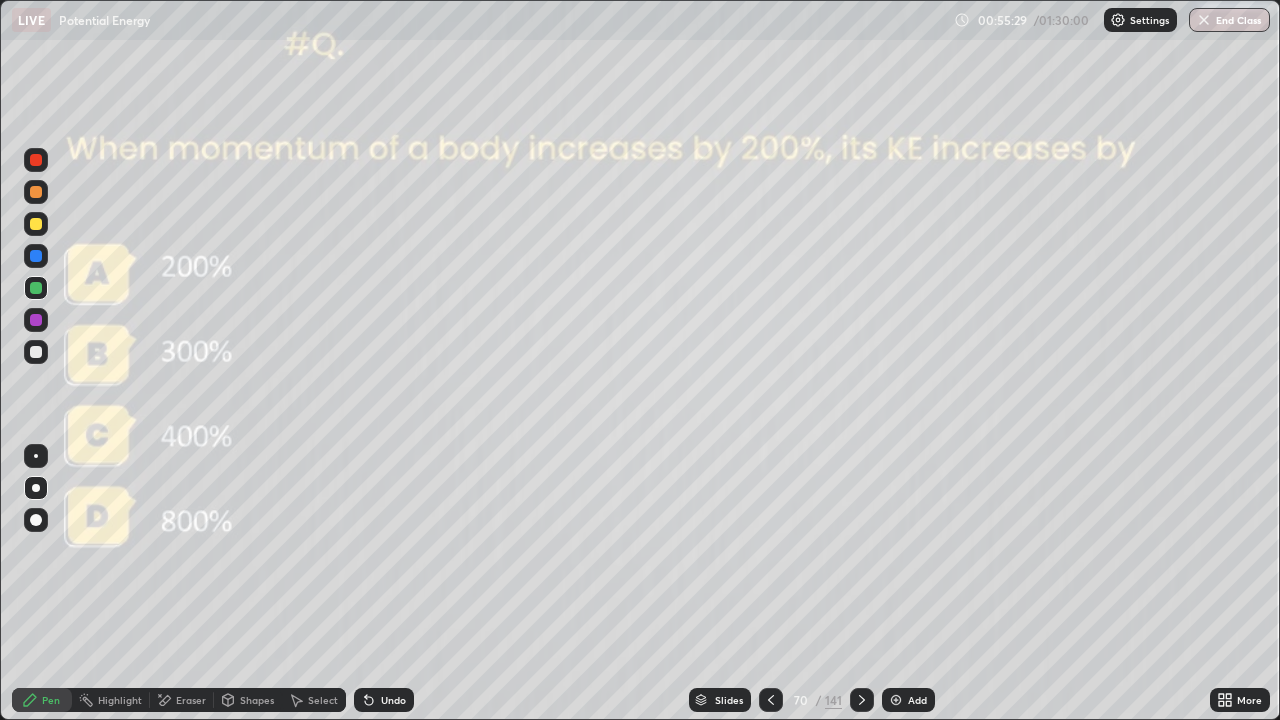 click 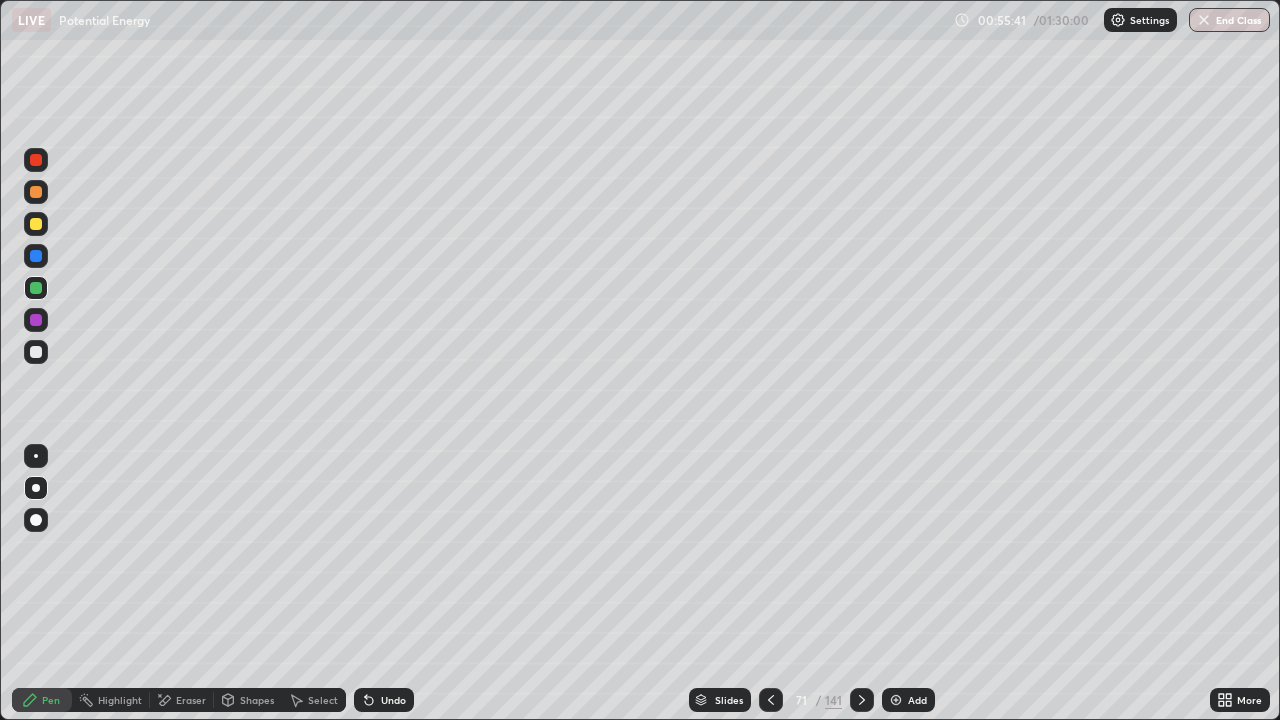 click at bounding box center (862, 700) 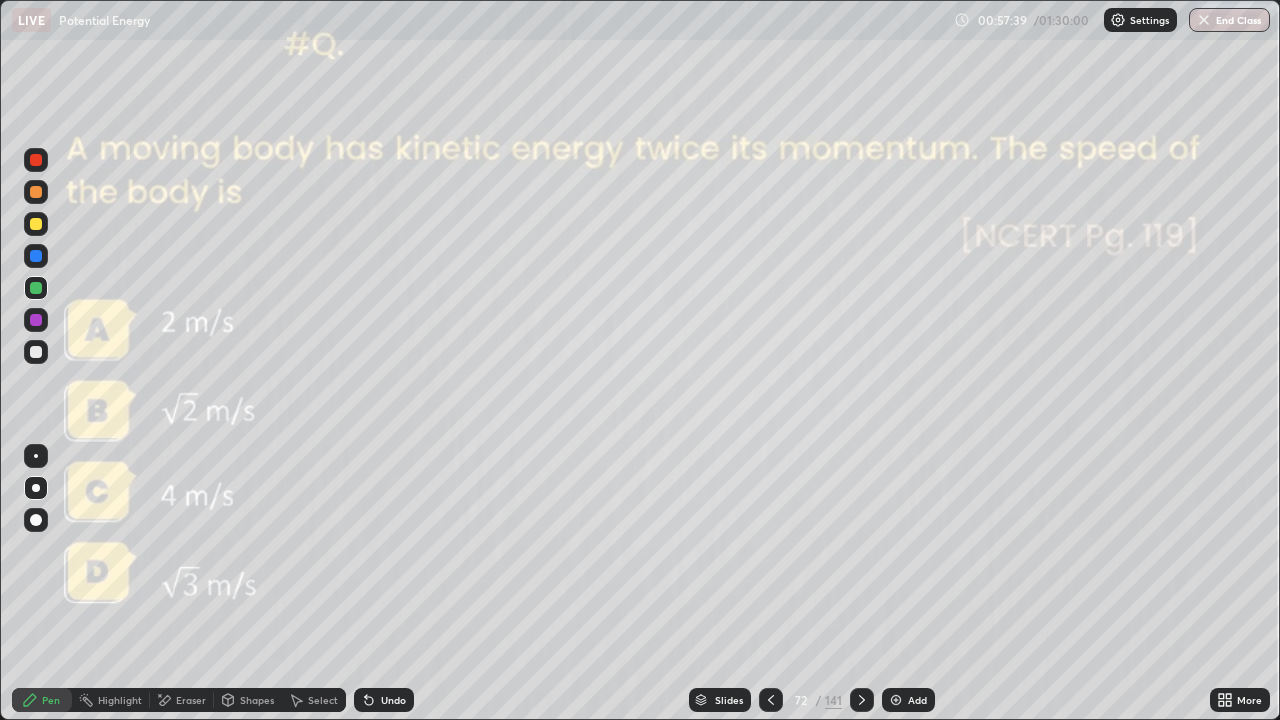 click 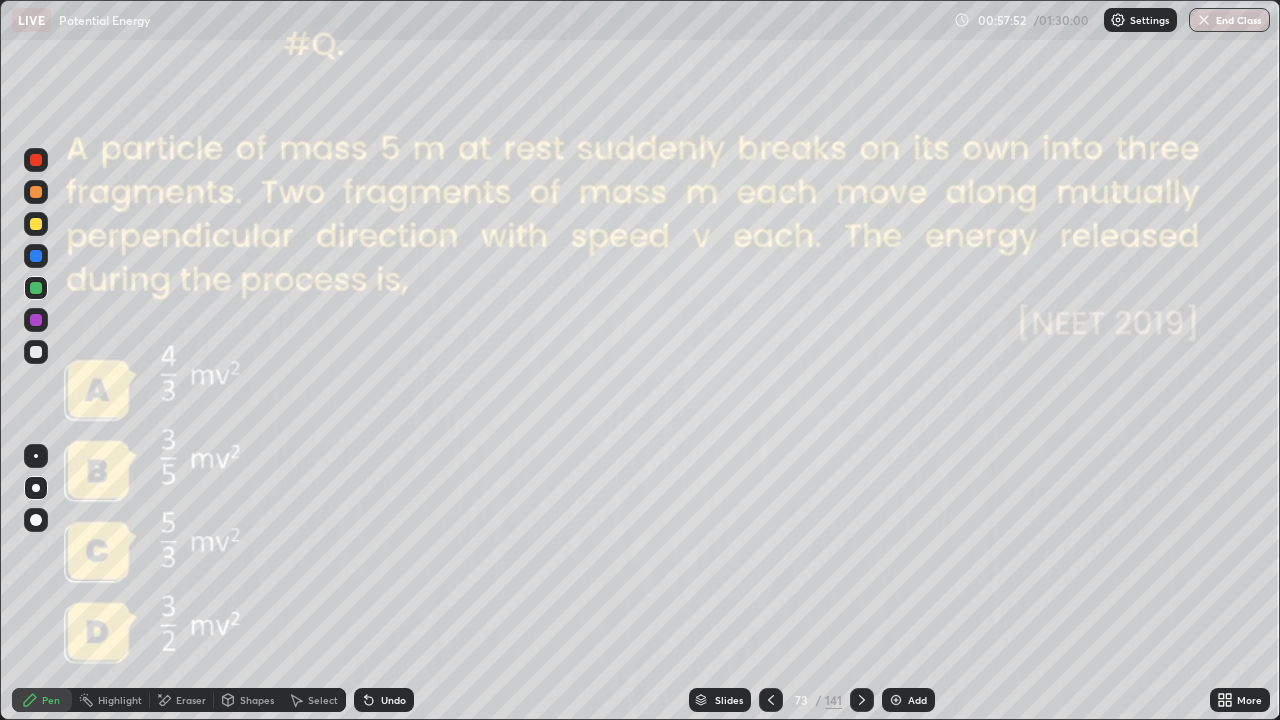 click at bounding box center [771, 700] 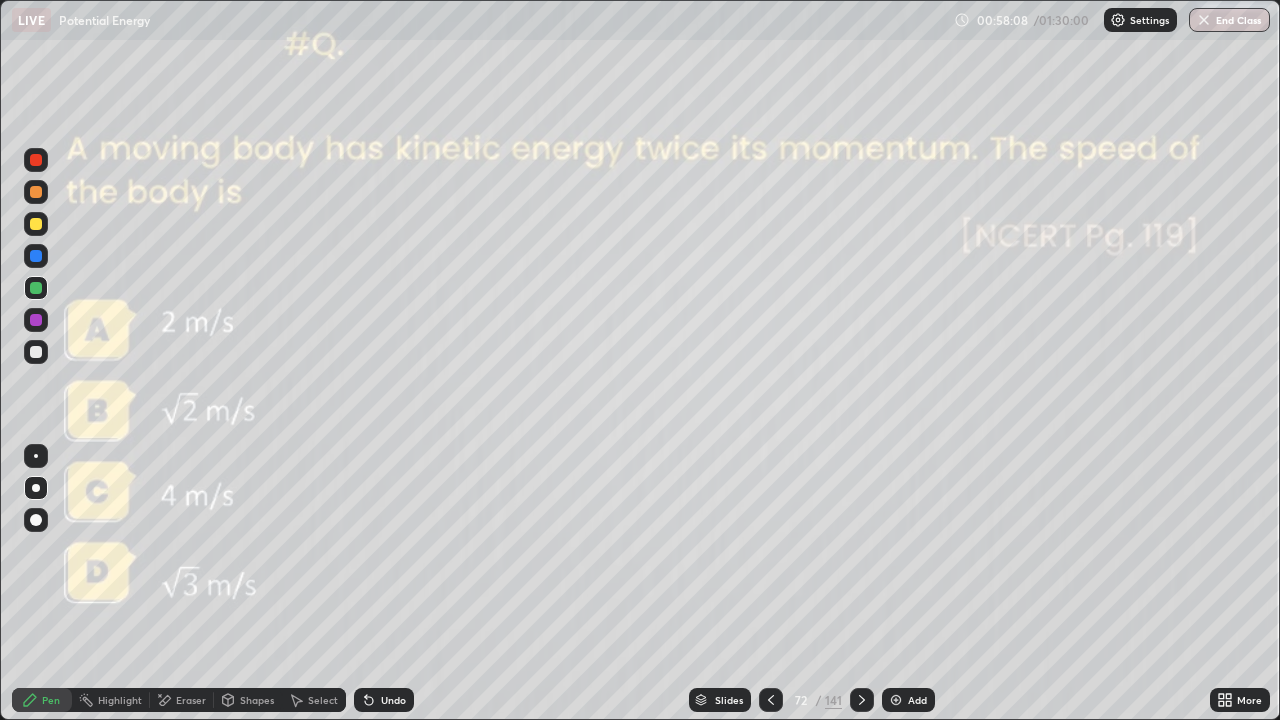 click 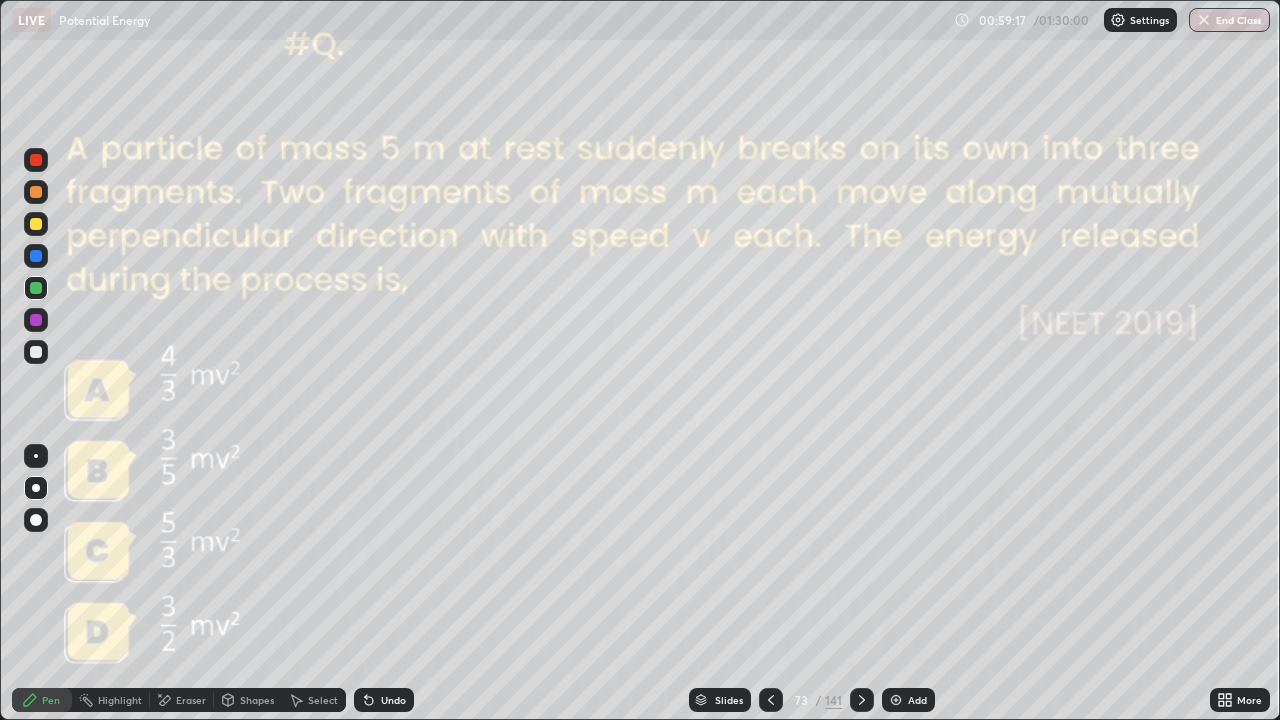 click on "Undo" at bounding box center [393, 700] 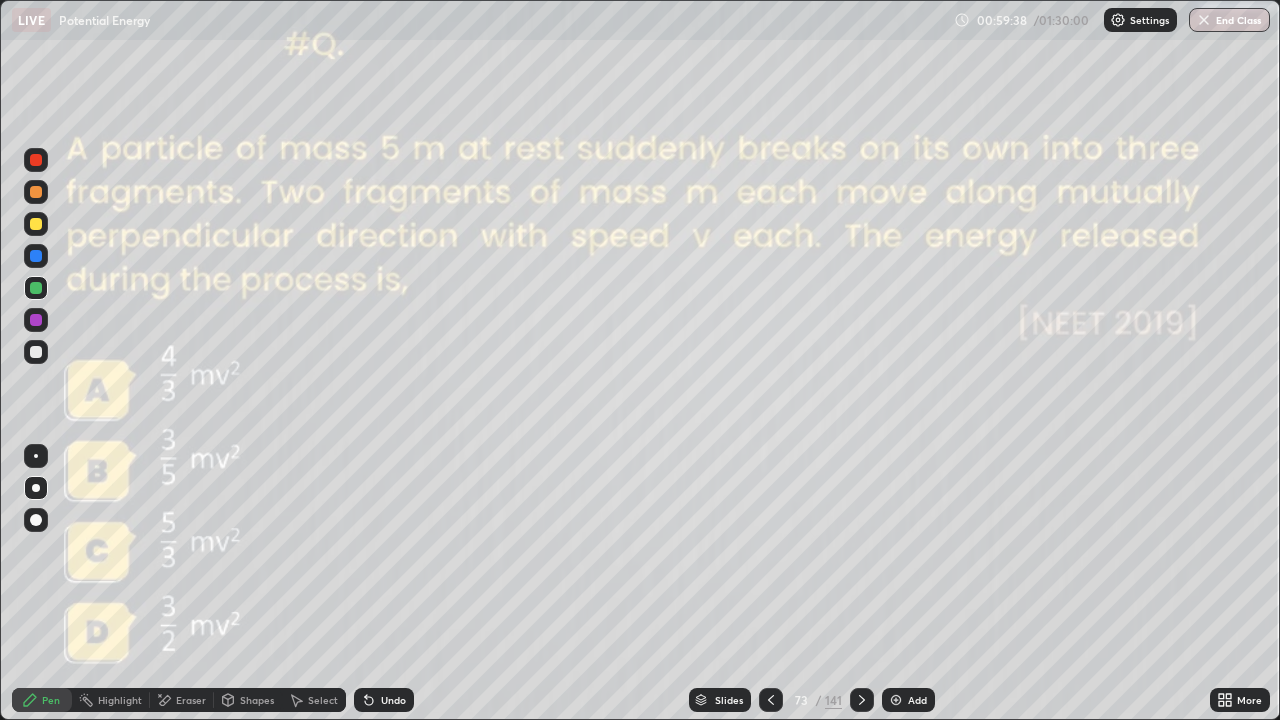 click at bounding box center (36, 352) 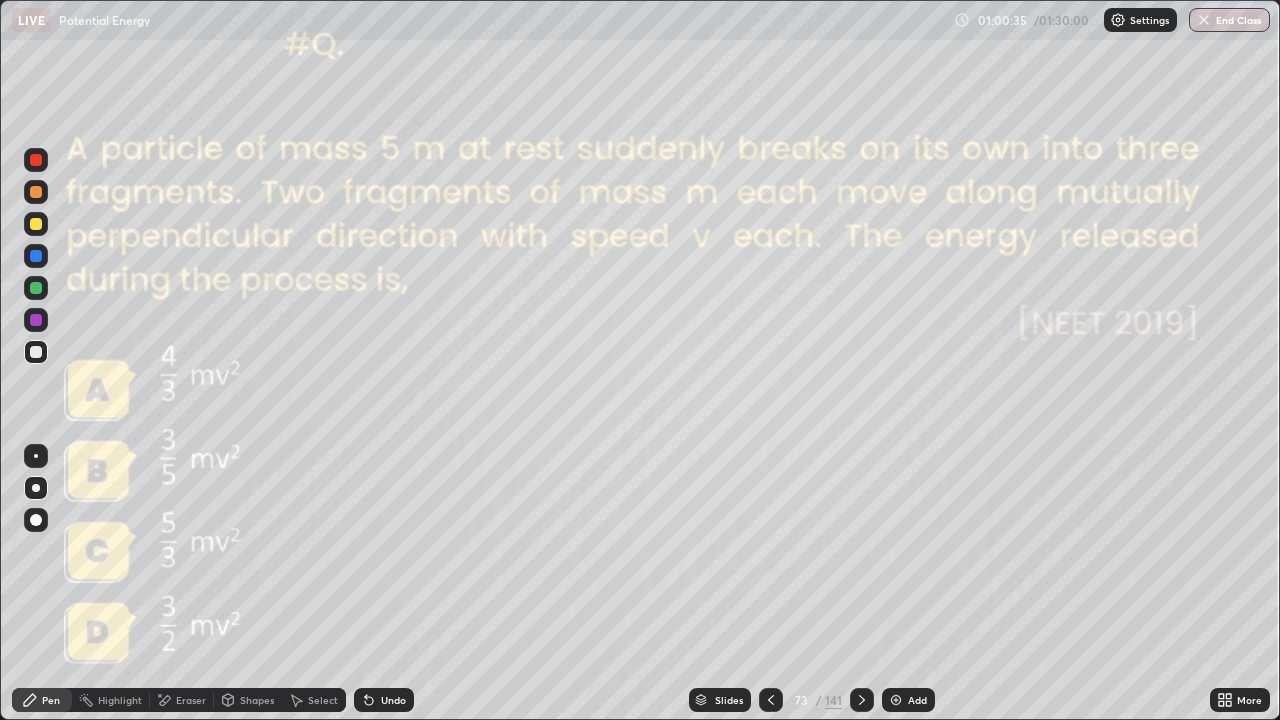 click at bounding box center (36, 288) 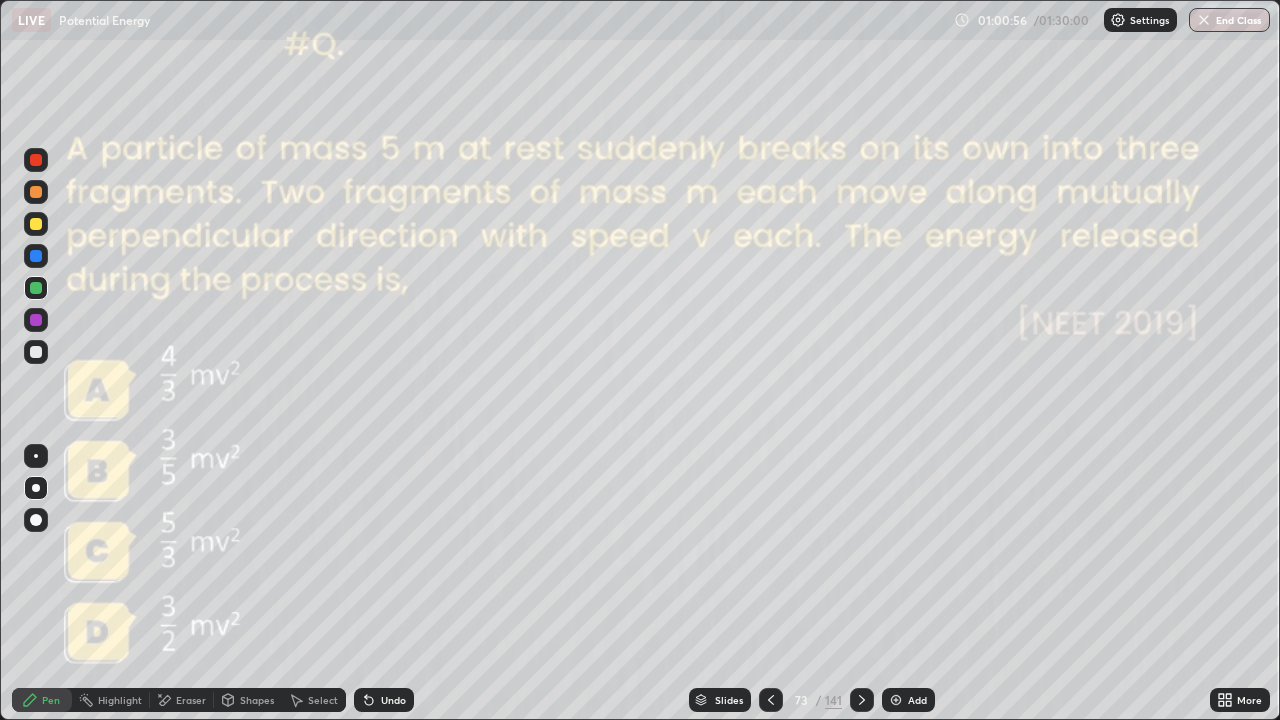 click at bounding box center [896, 700] 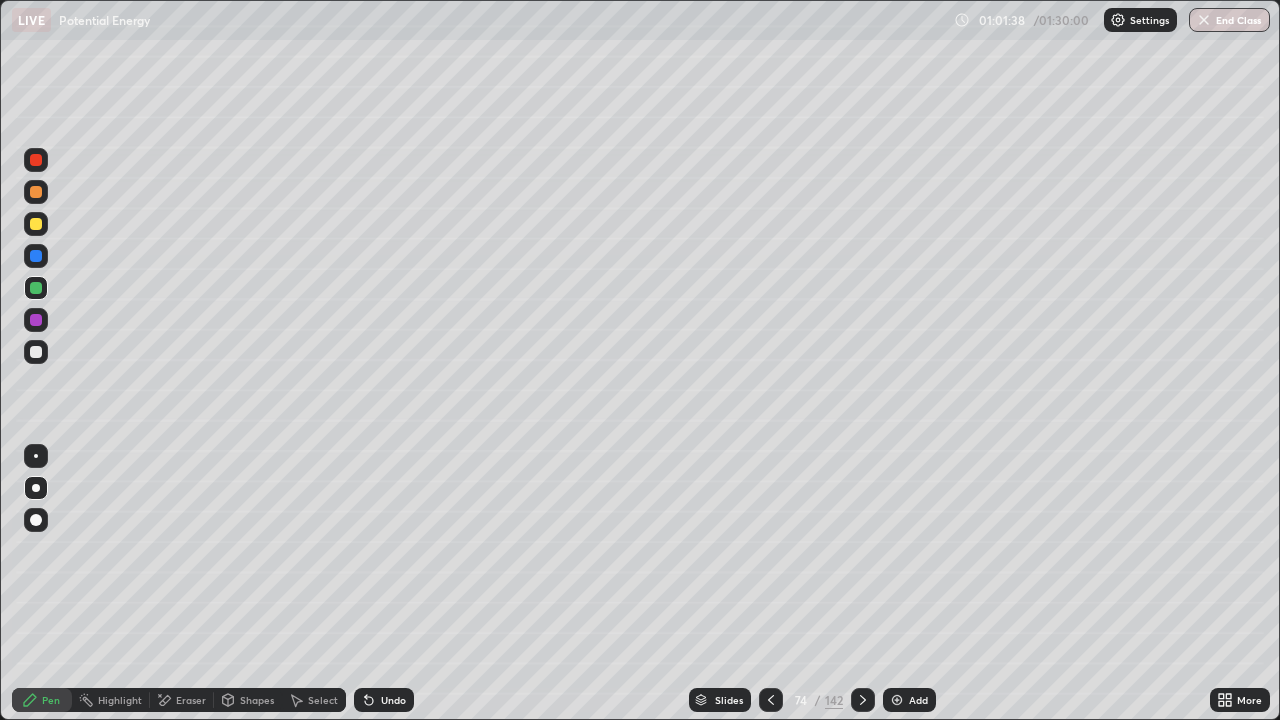 click 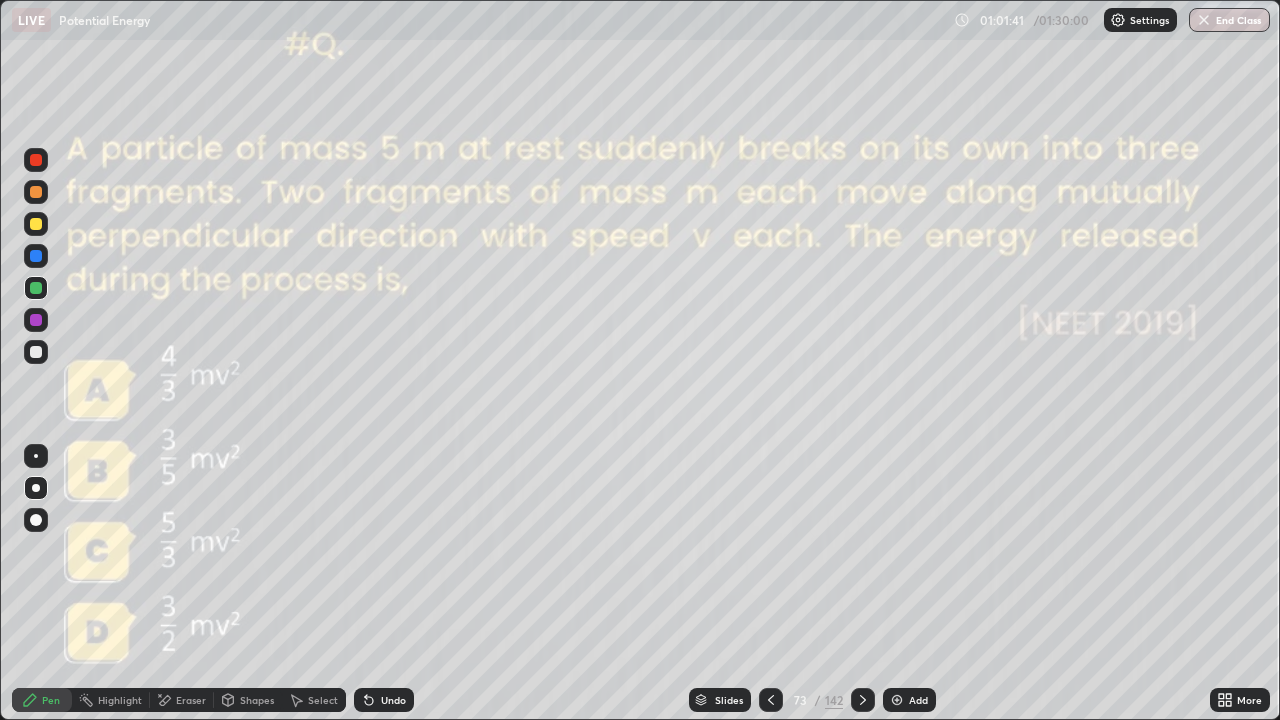 click 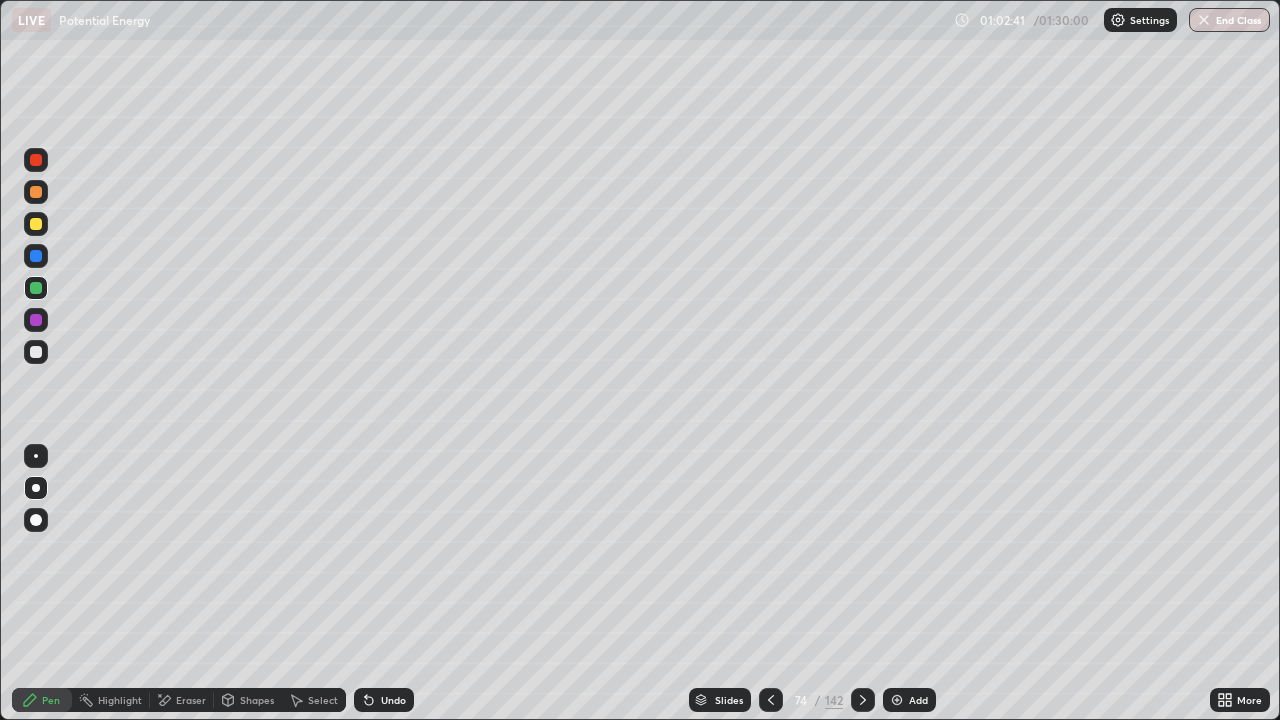 click at bounding box center [897, 700] 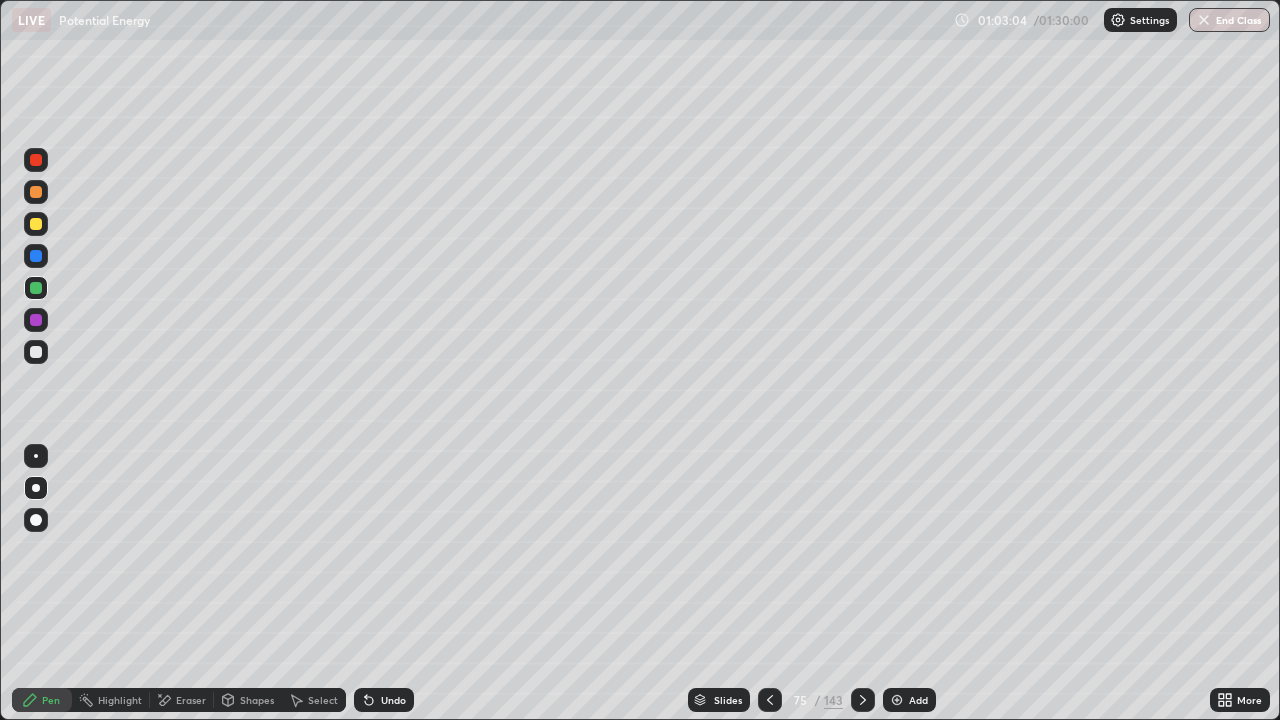 click at bounding box center [36, 352] 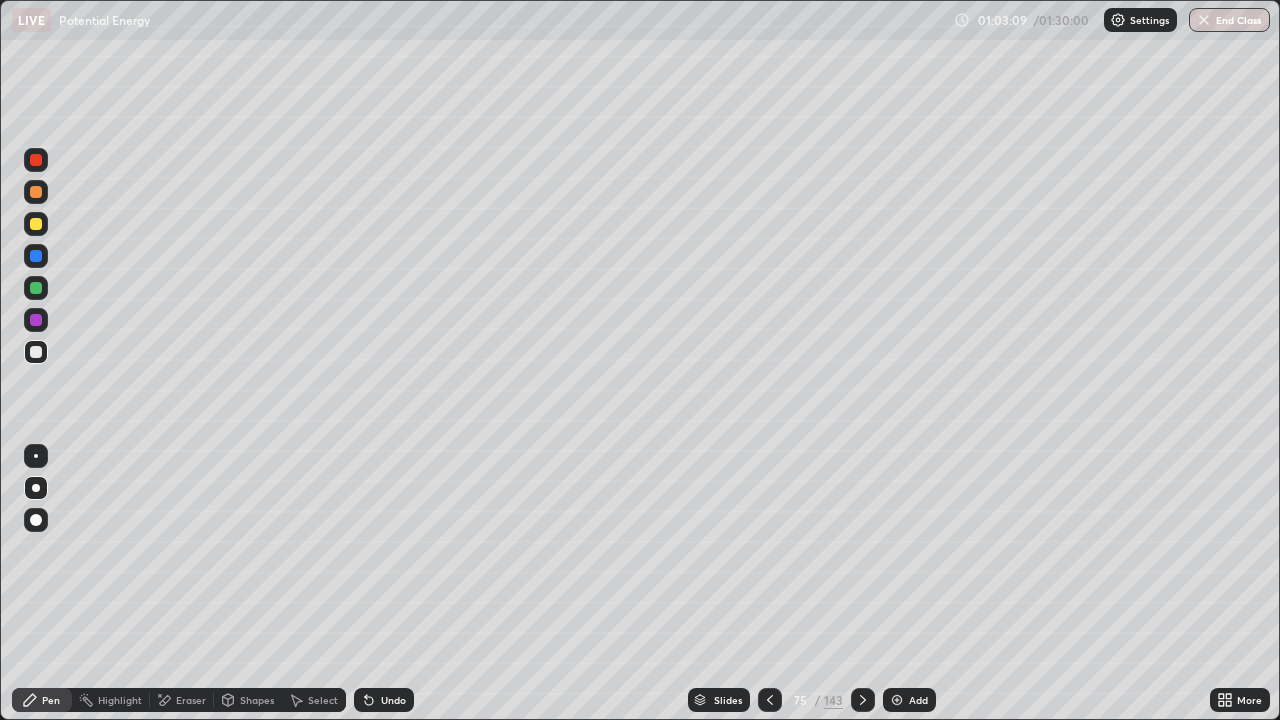 click on "Shapes" at bounding box center (248, 700) 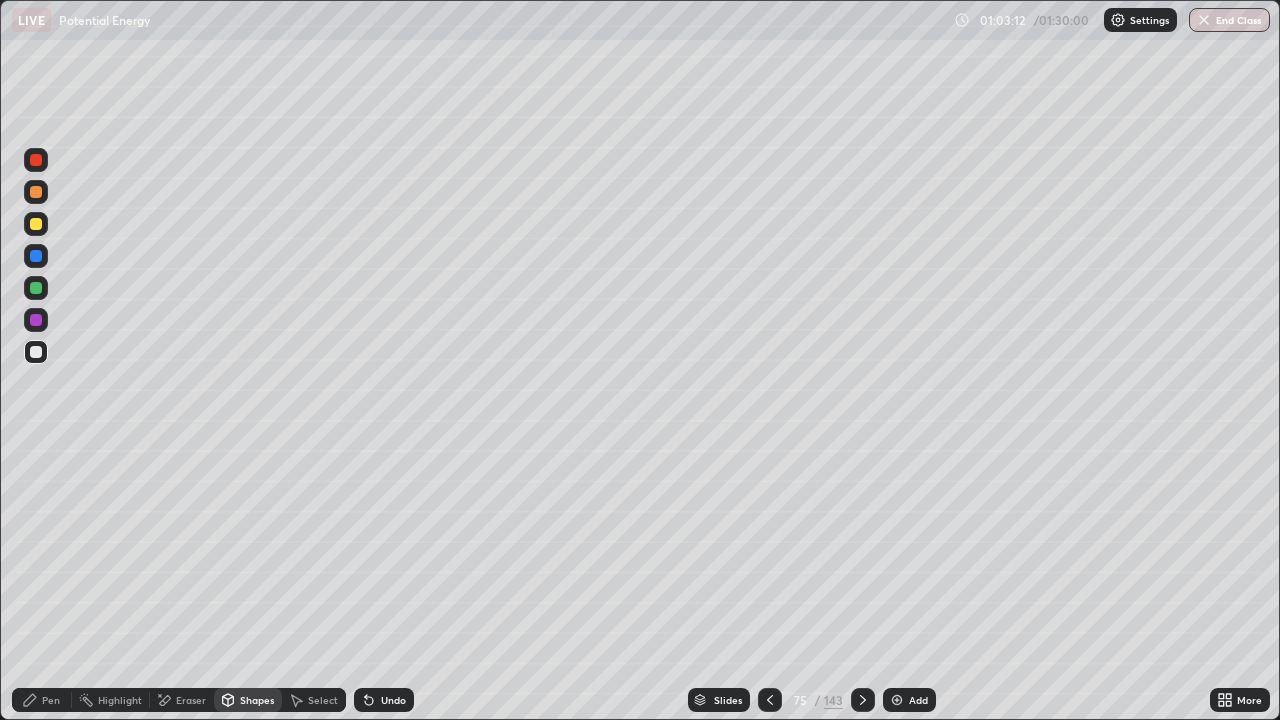 click on "Pen" at bounding box center [51, 700] 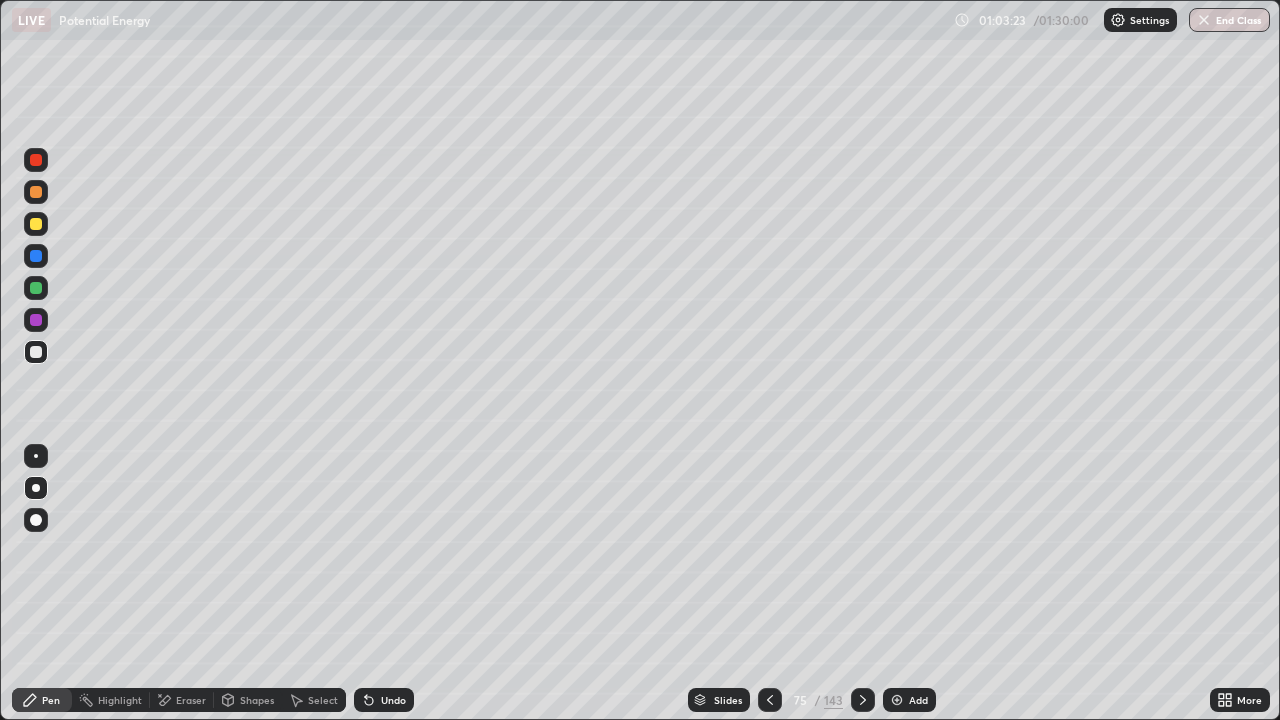 click at bounding box center (770, 700) 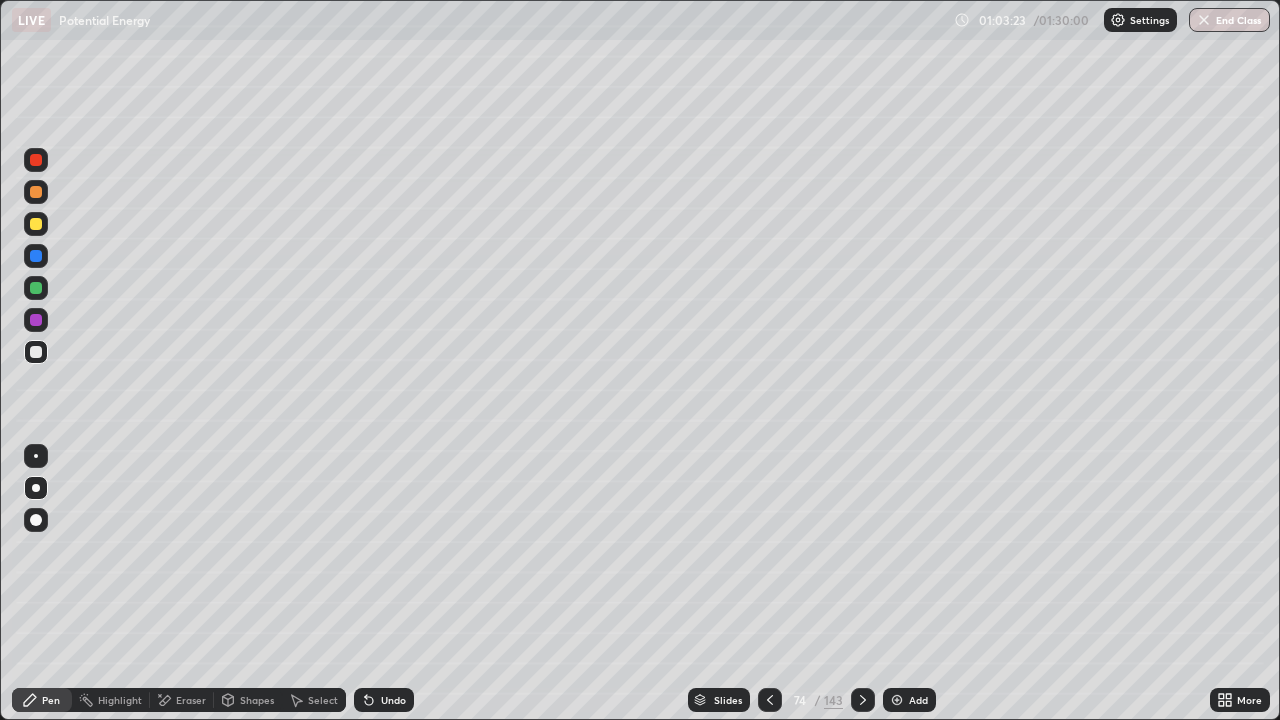 click 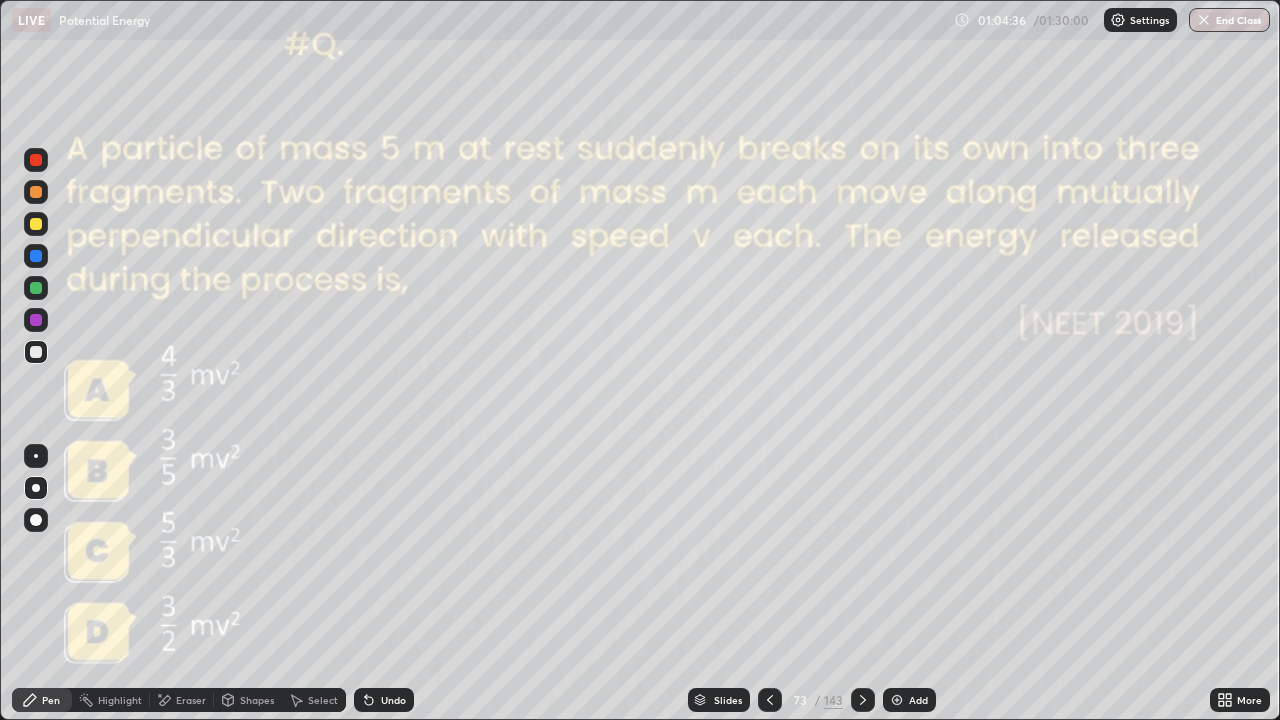 click 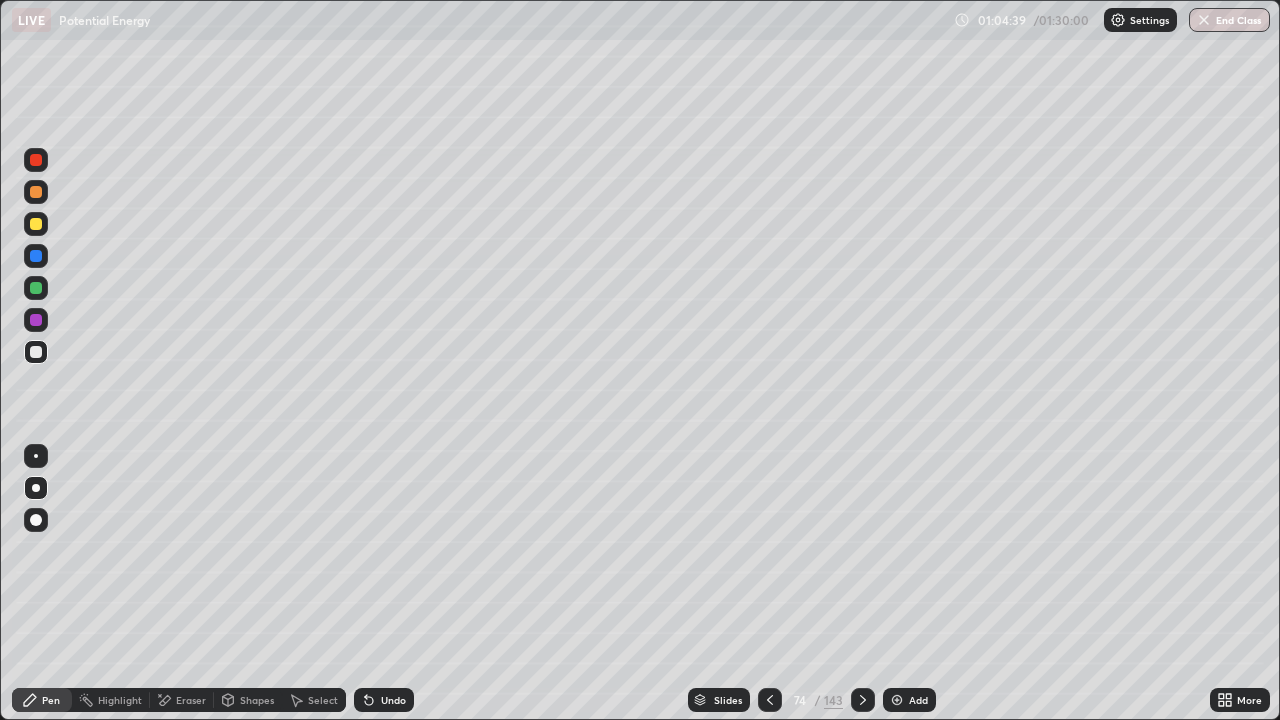 click at bounding box center (863, 700) 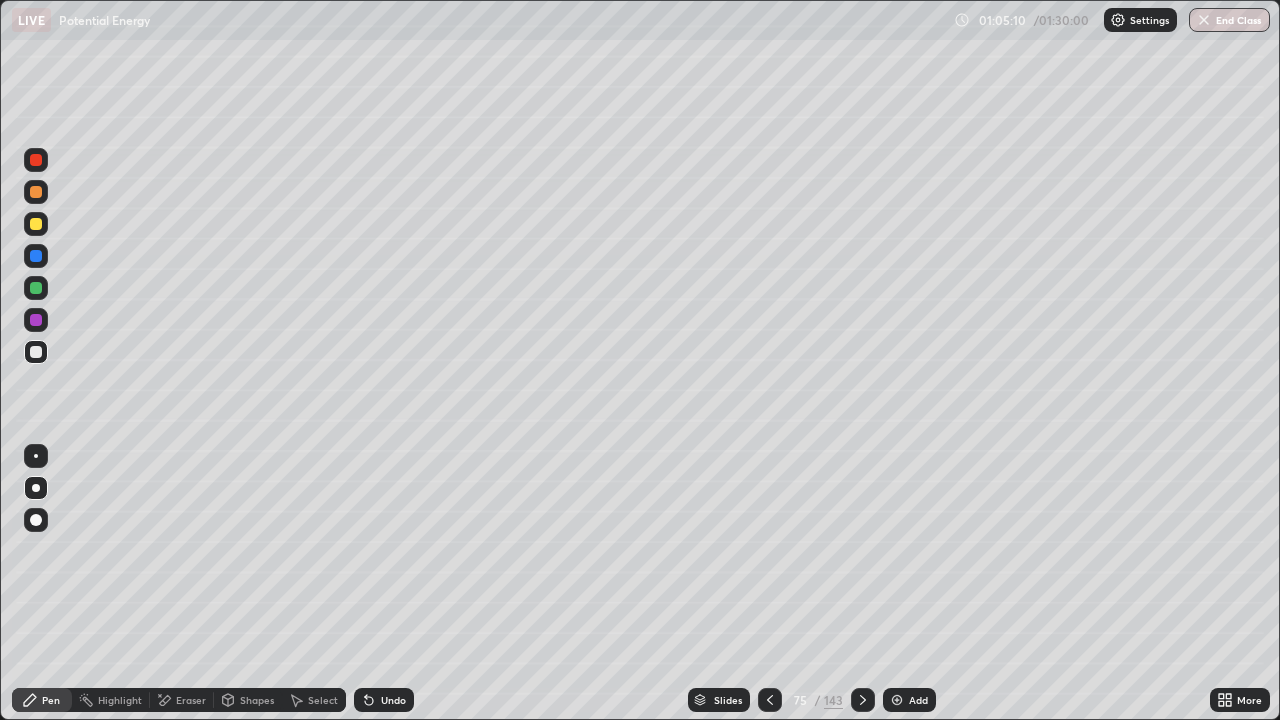 click 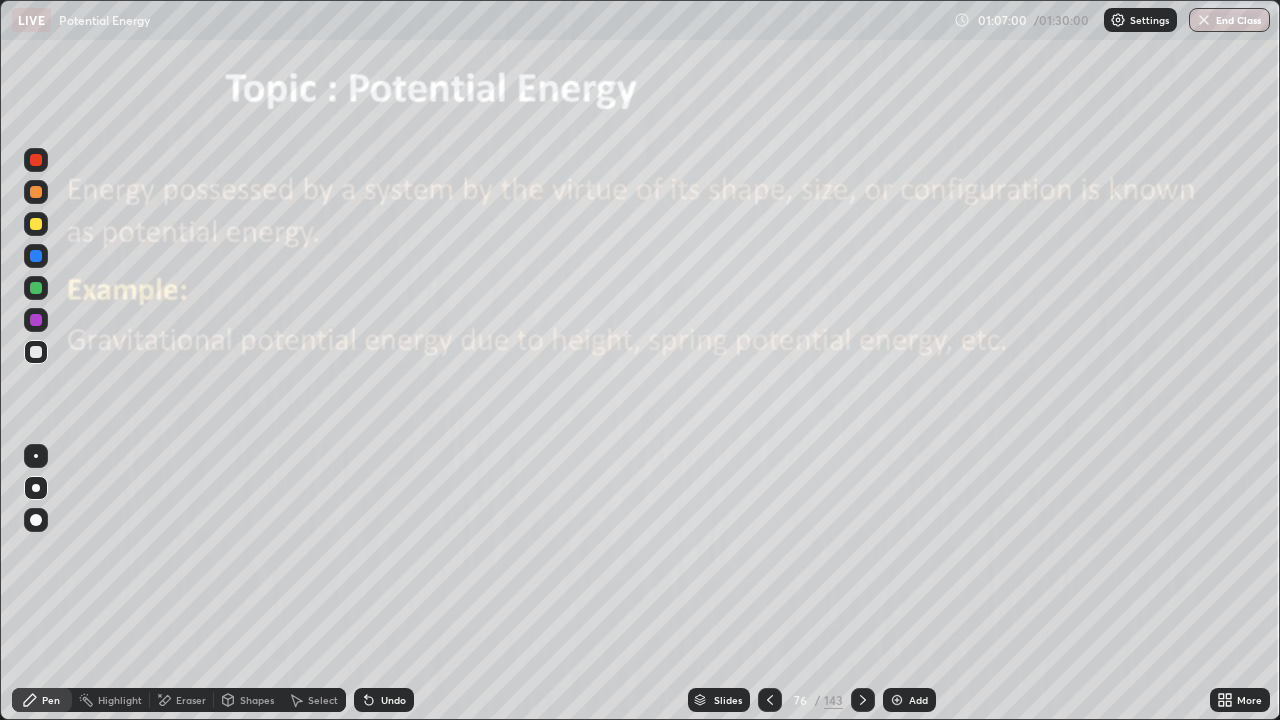click 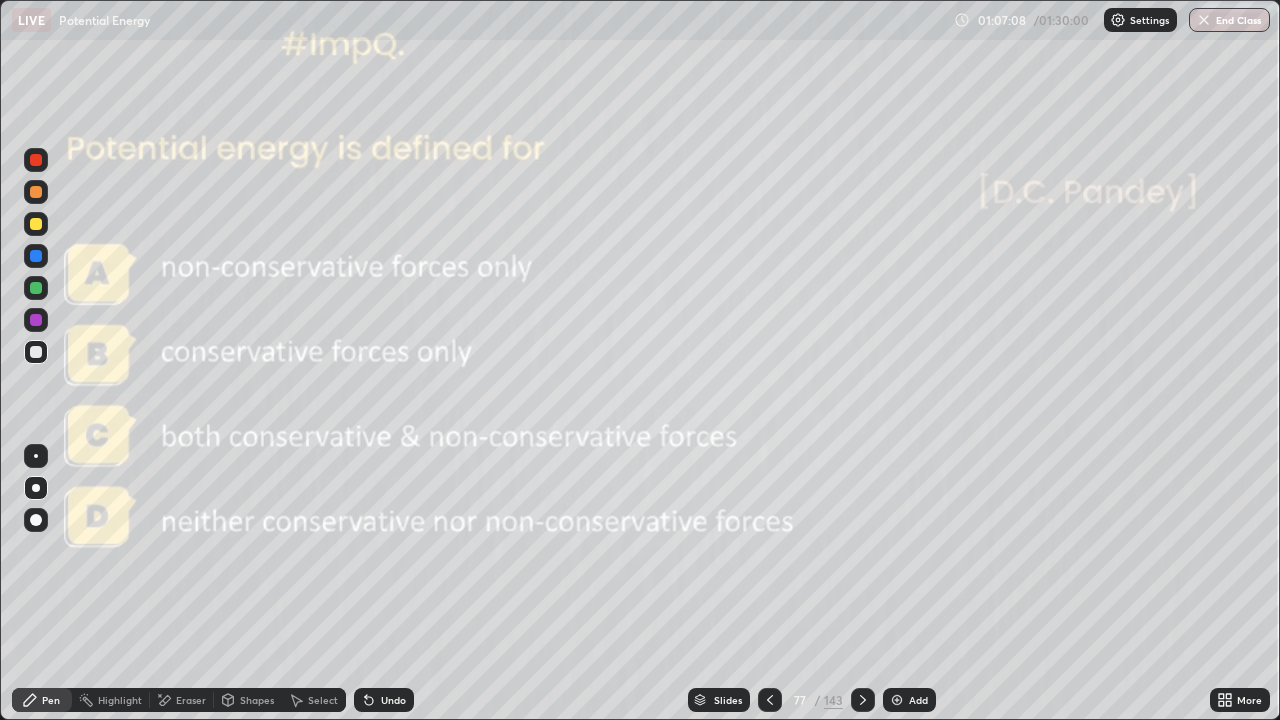 click 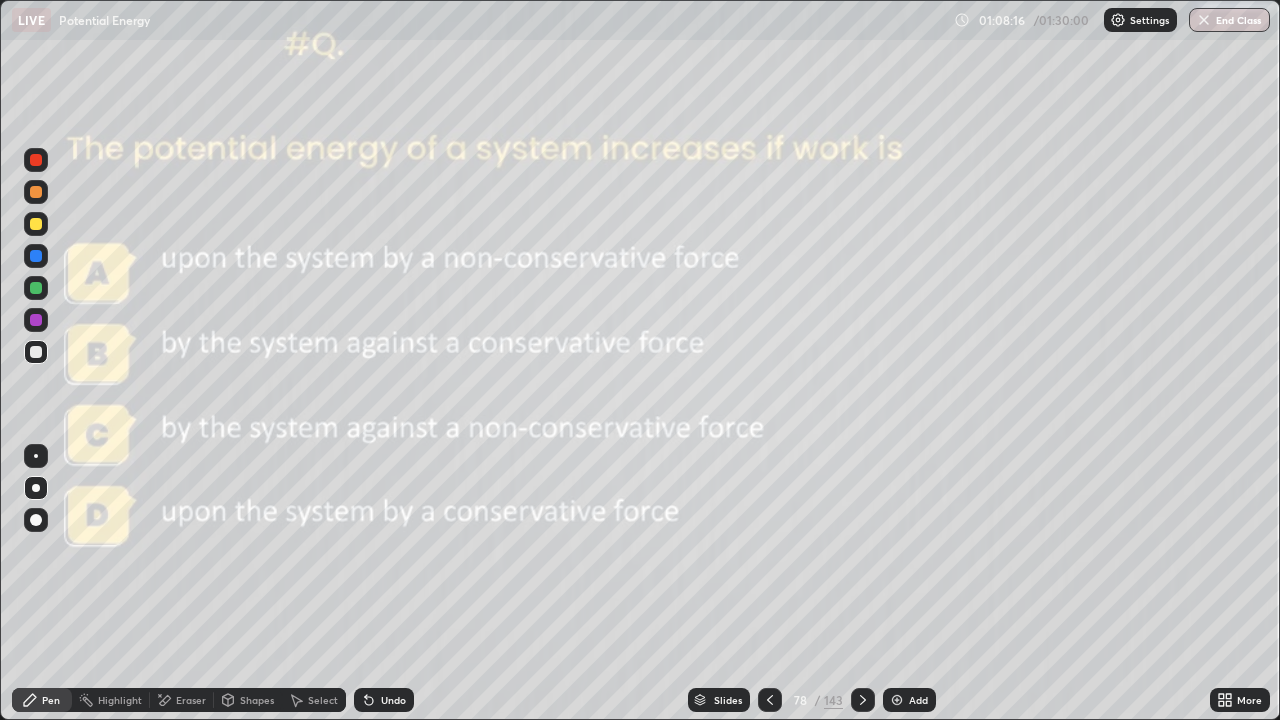 click 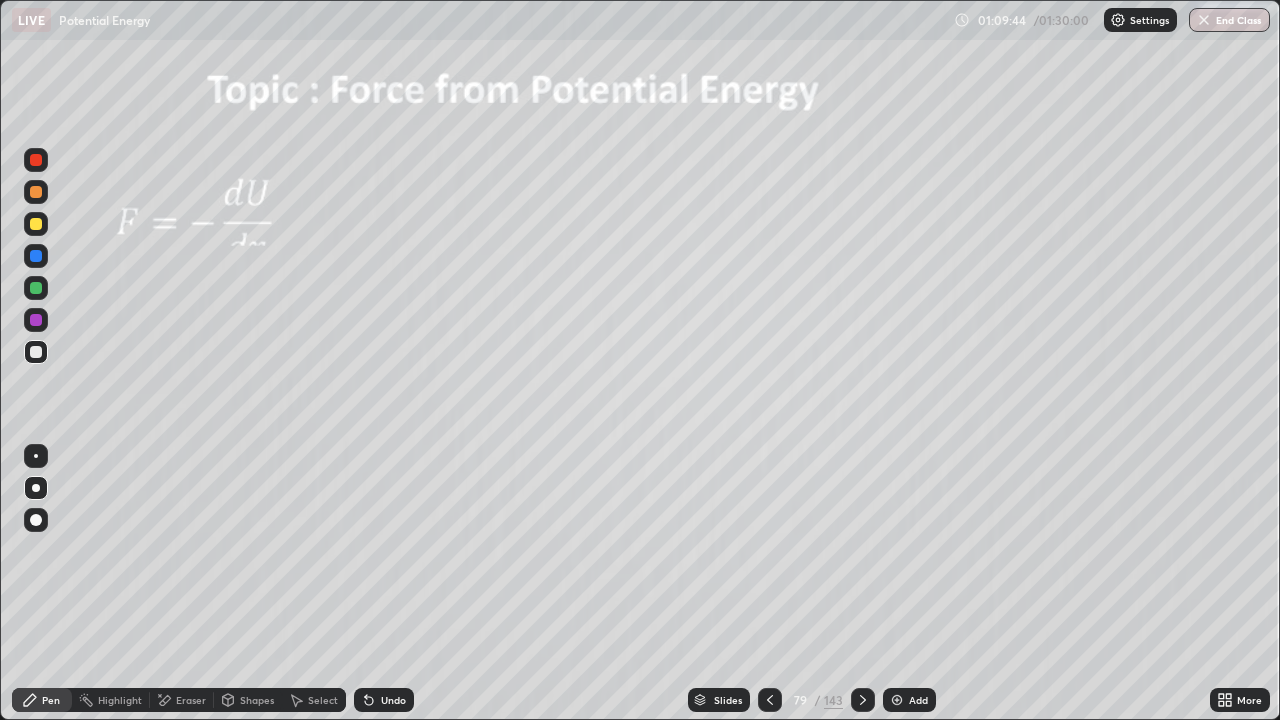 click at bounding box center (863, 700) 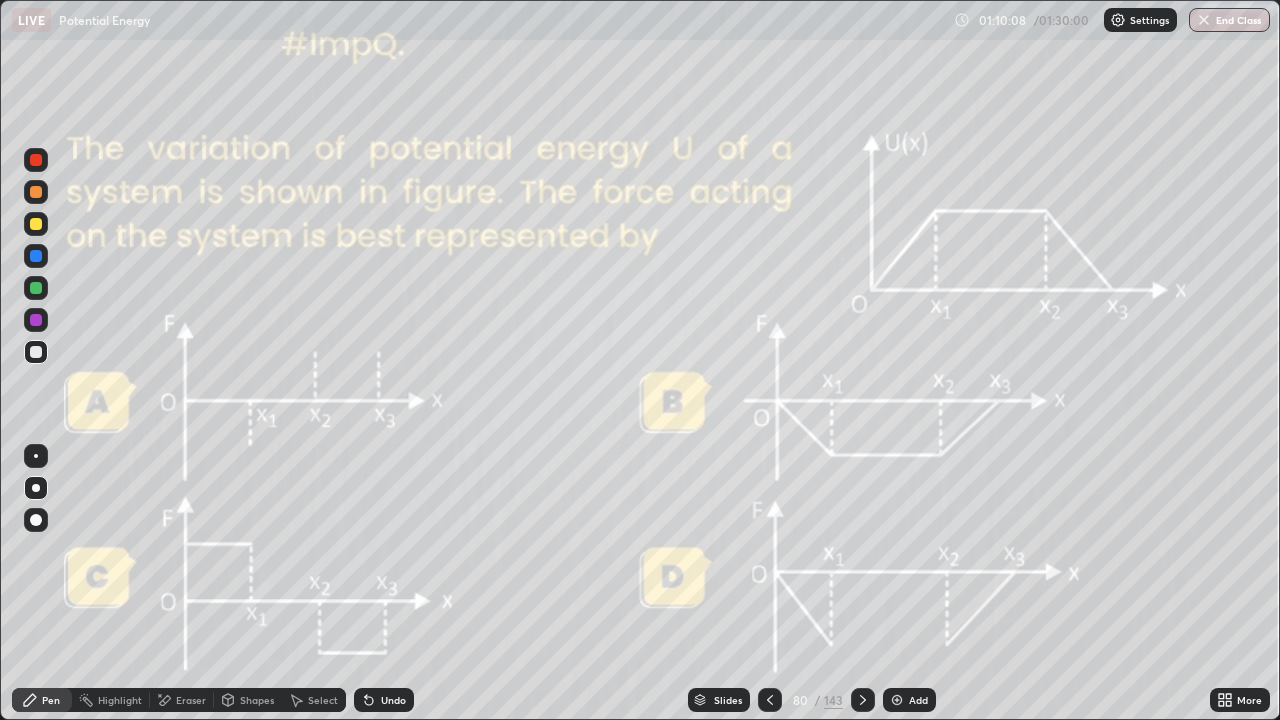 click at bounding box center (770, 700) 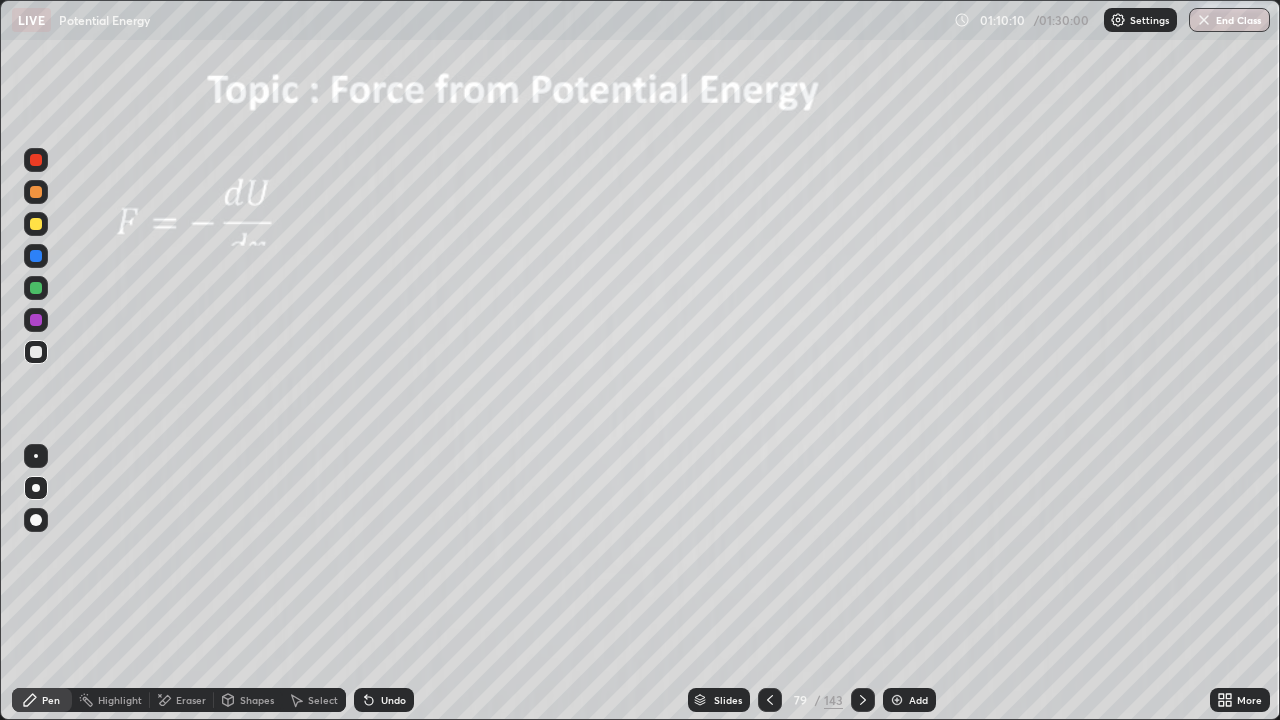 click 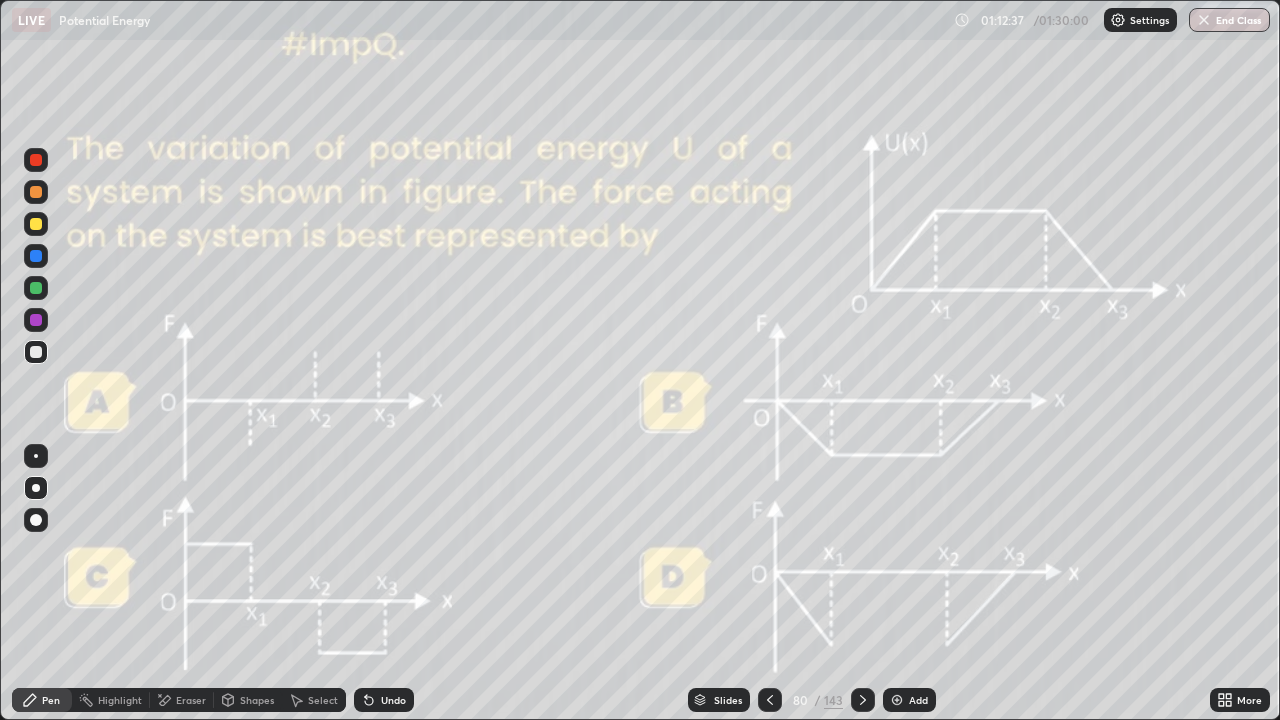 click 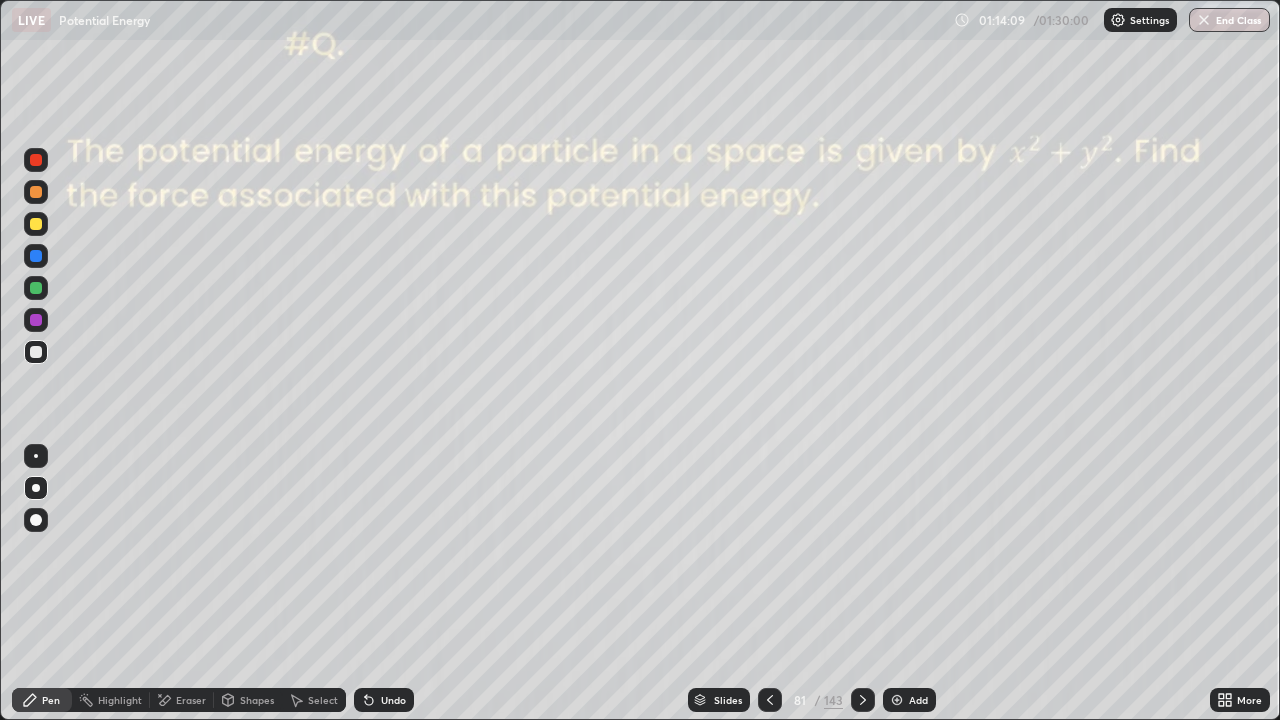 click 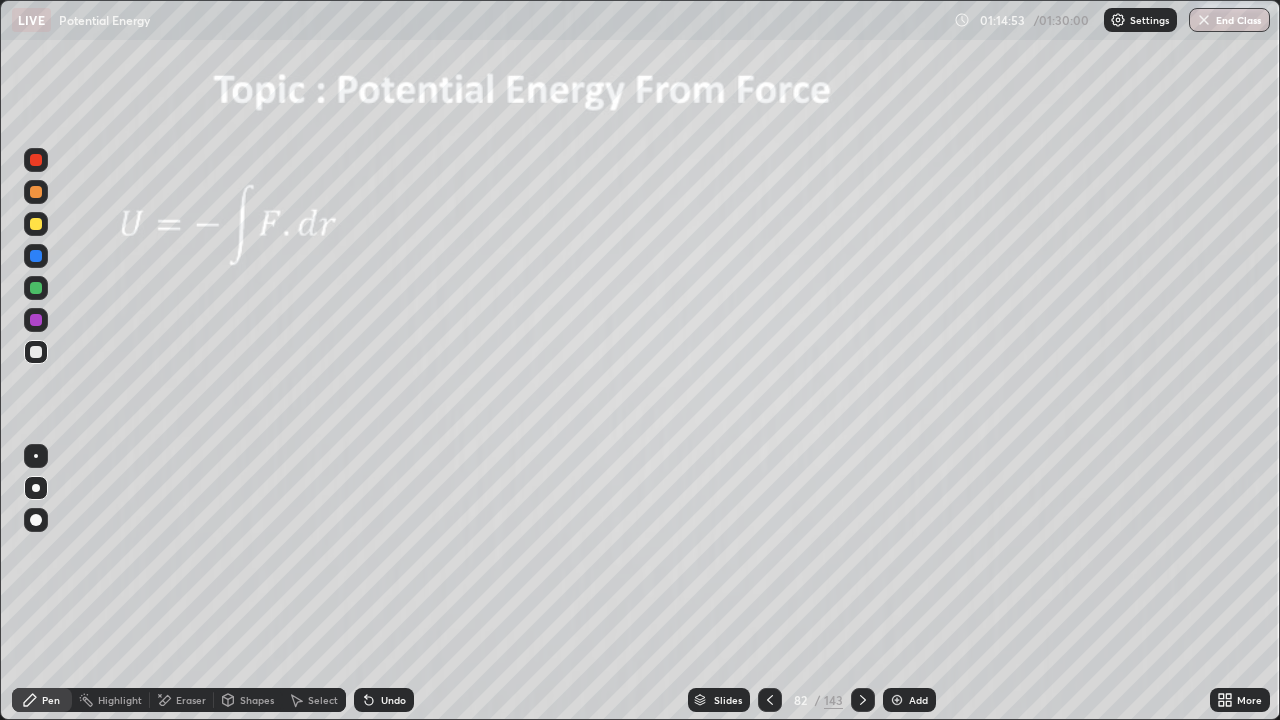 click at bounding box center (863, 700) 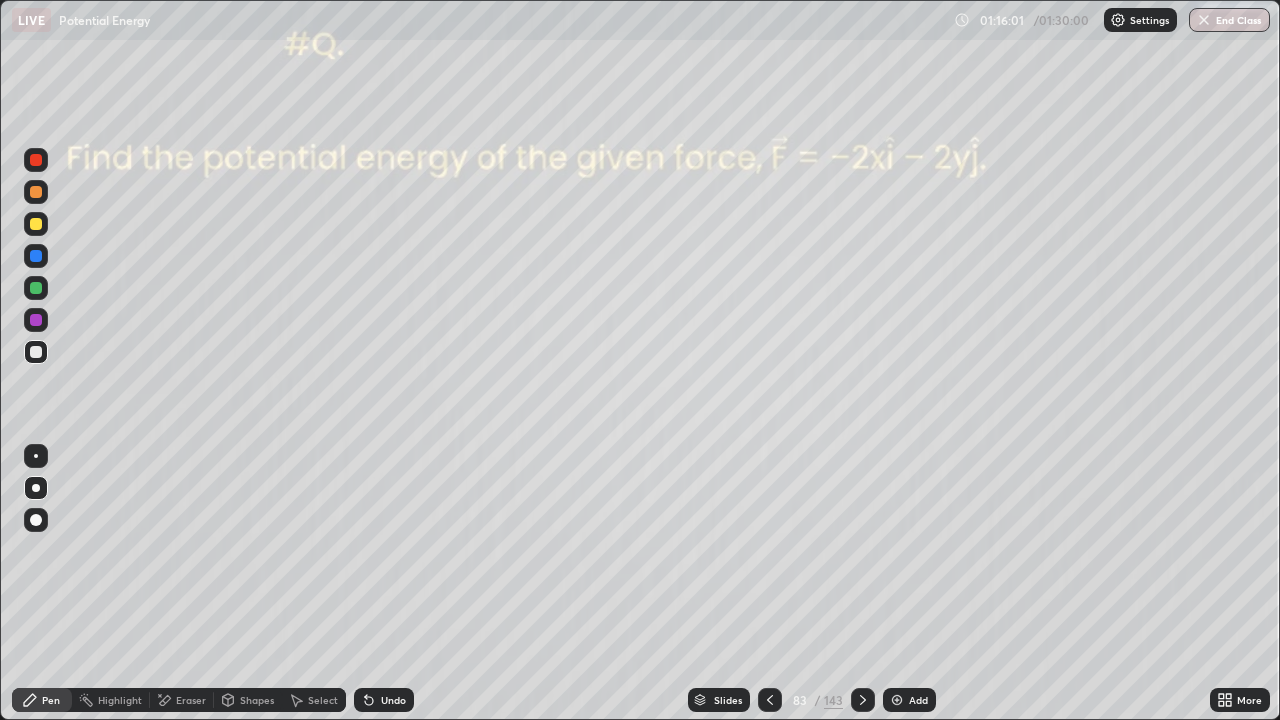 click 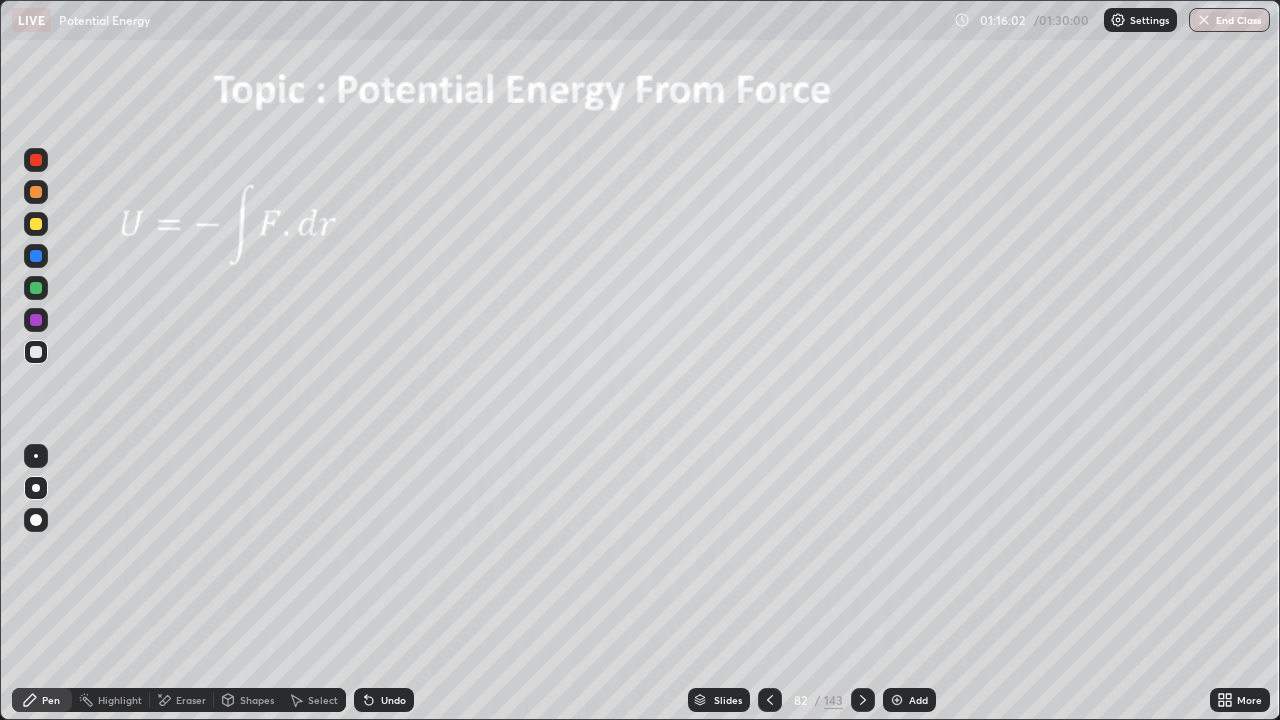 click 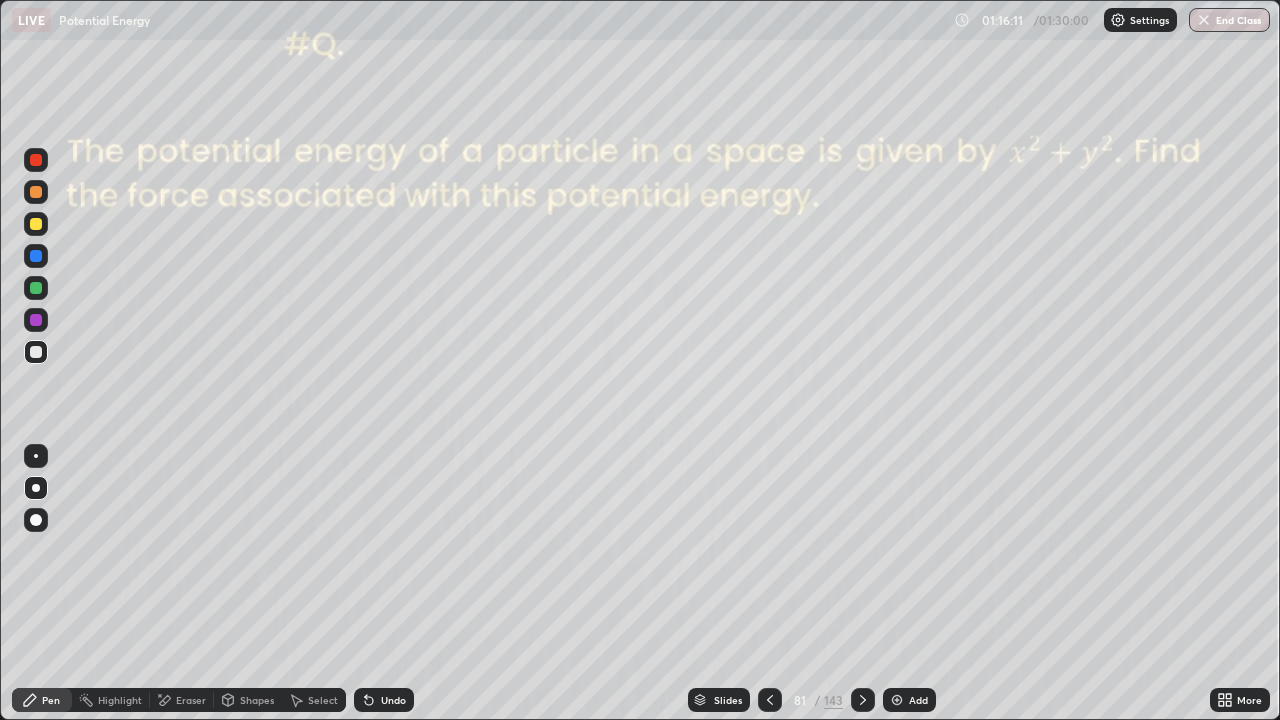 click 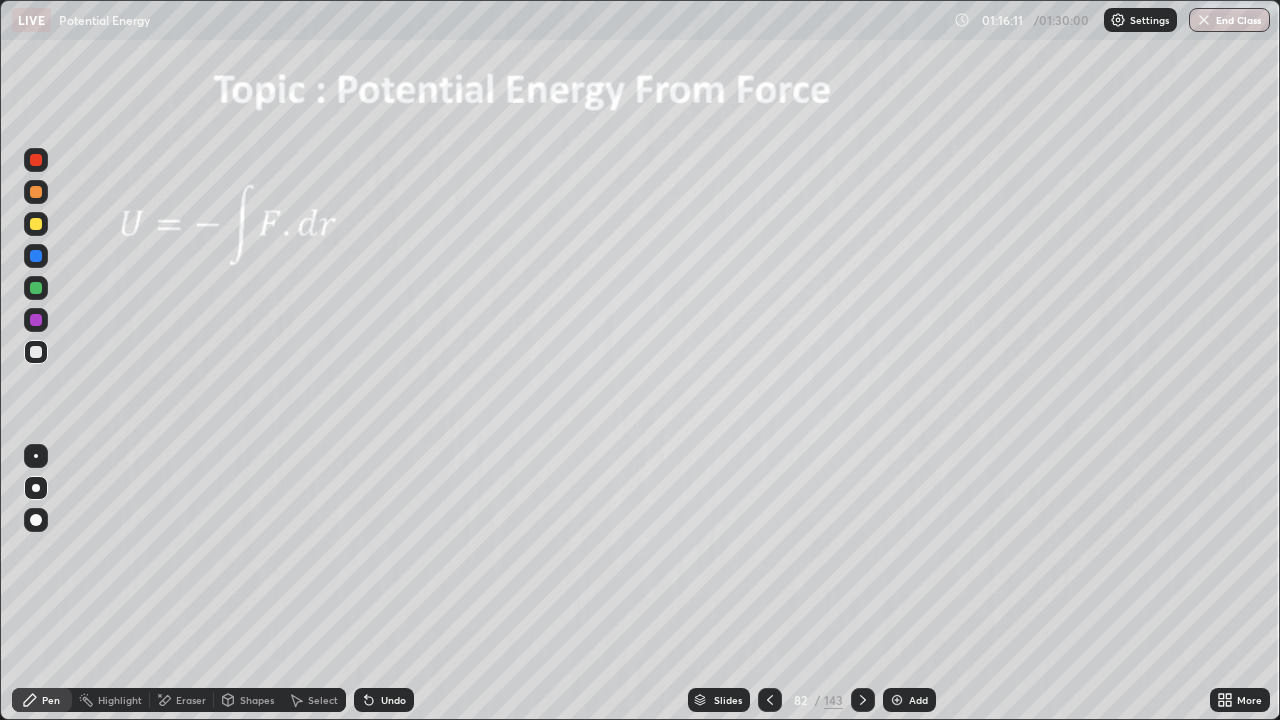 click 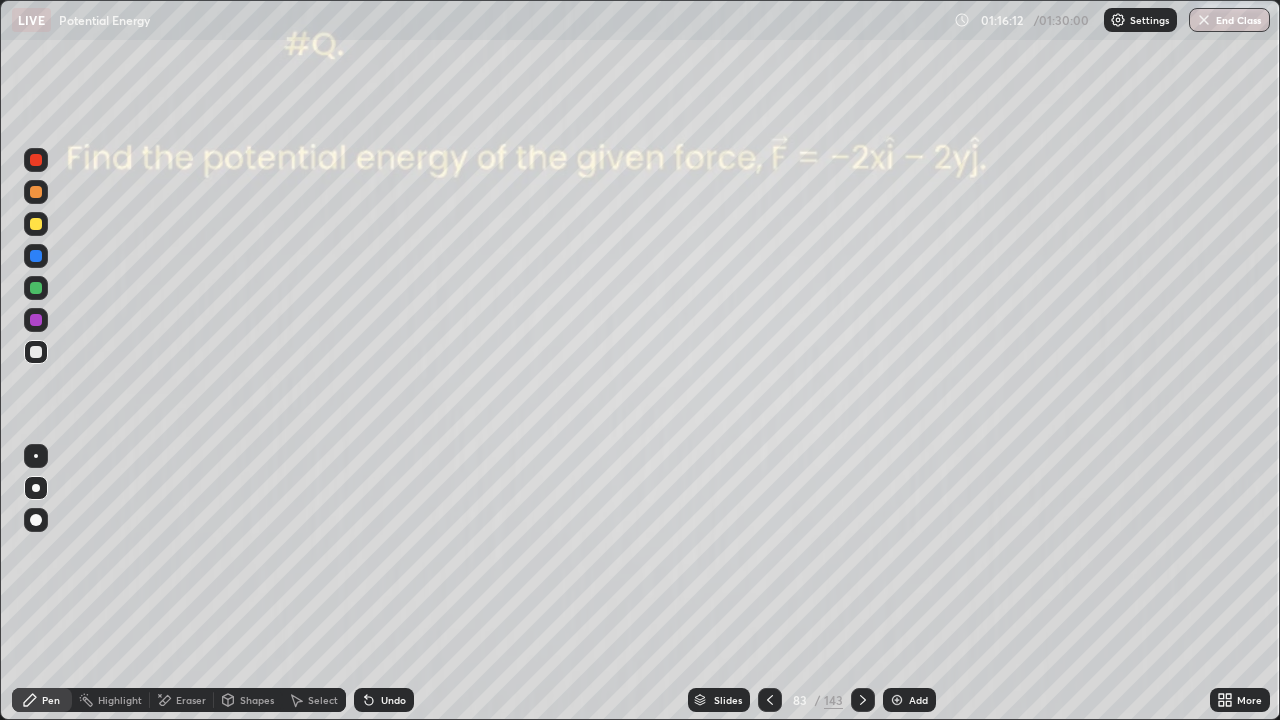 click 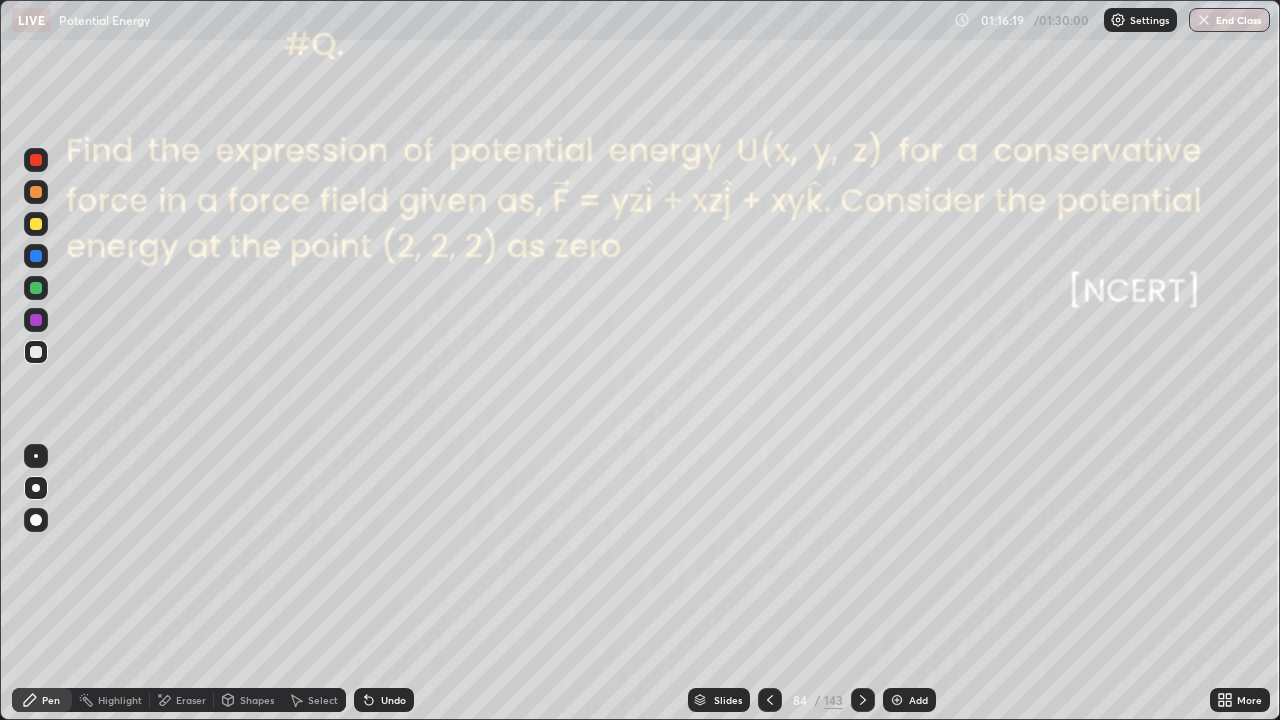 click 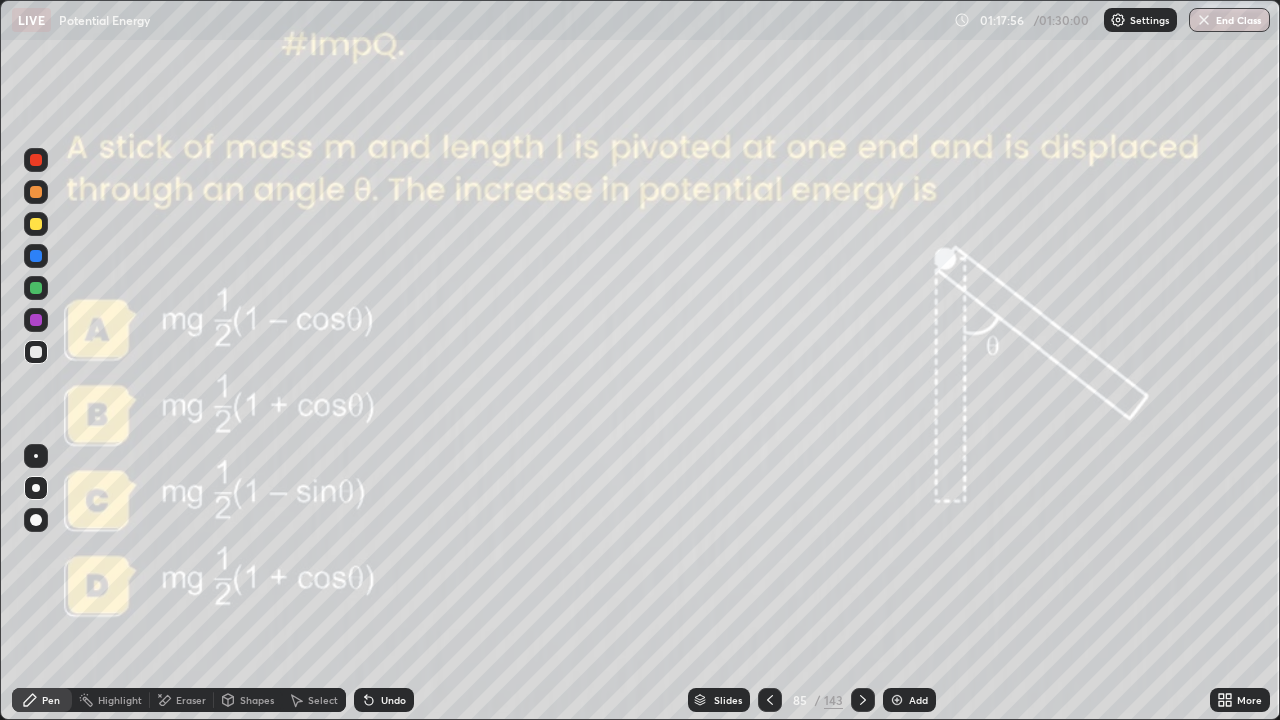click at bounding box center (863, 700) 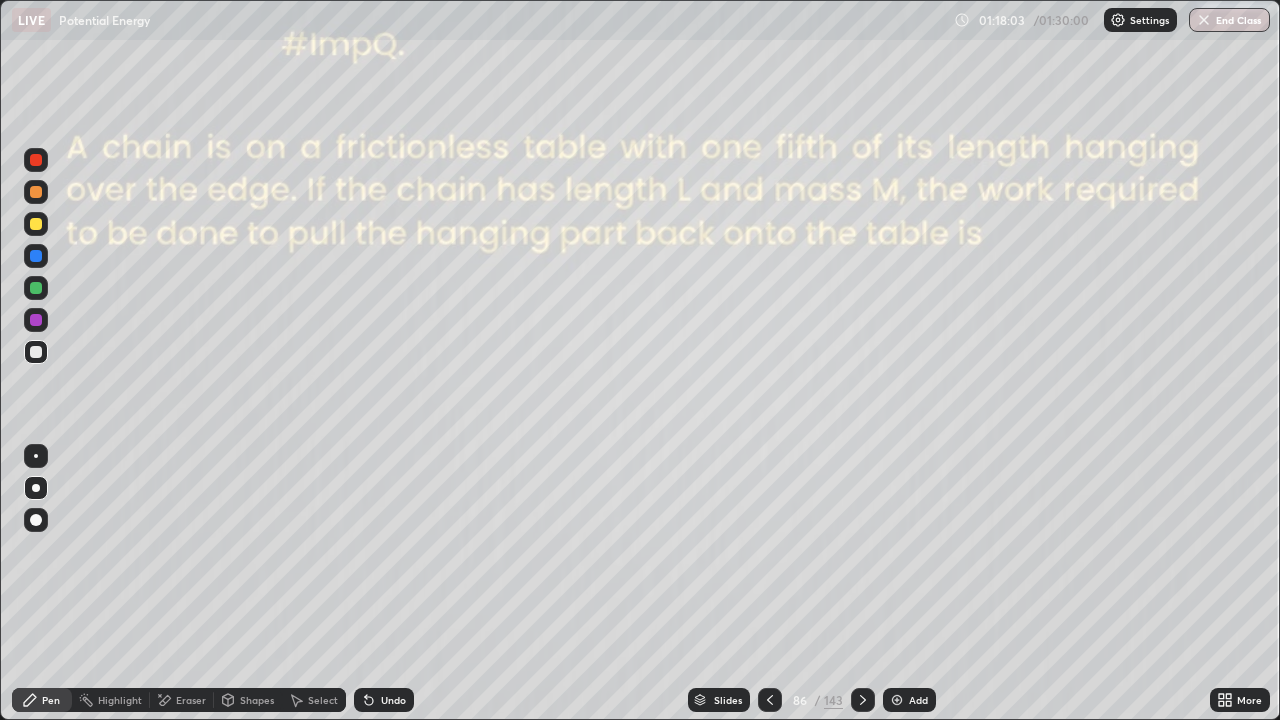 click 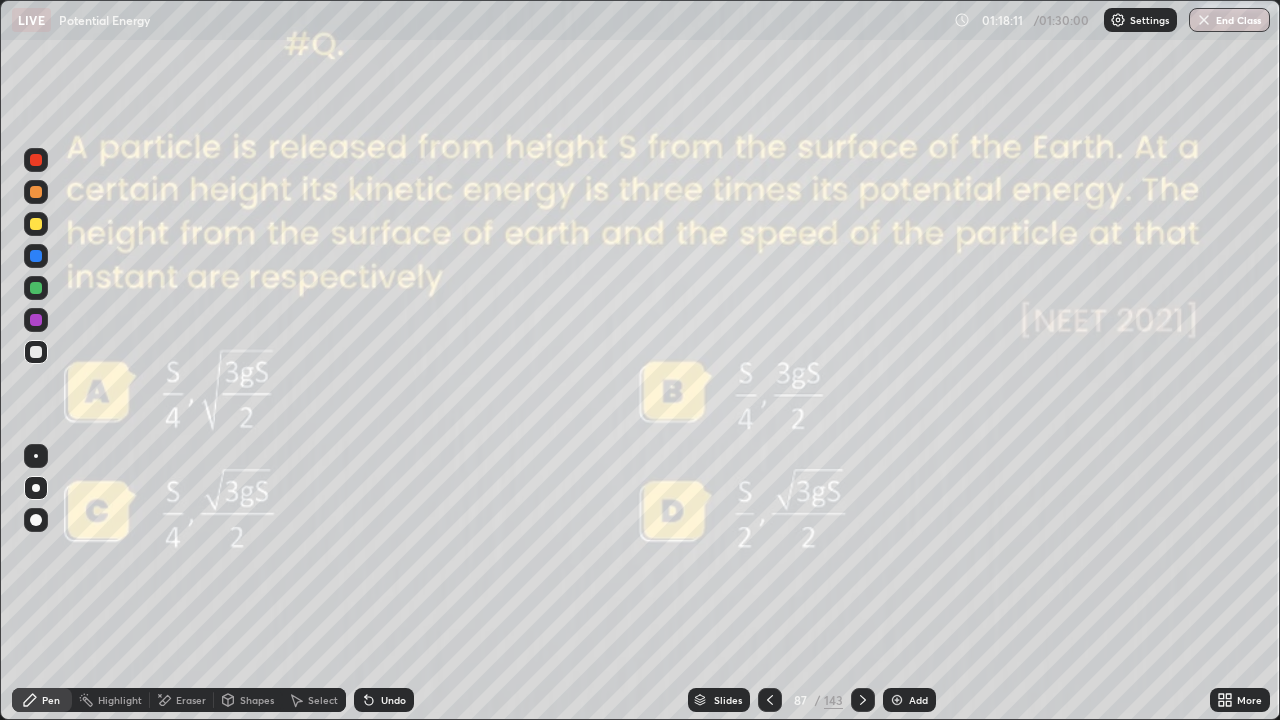 click 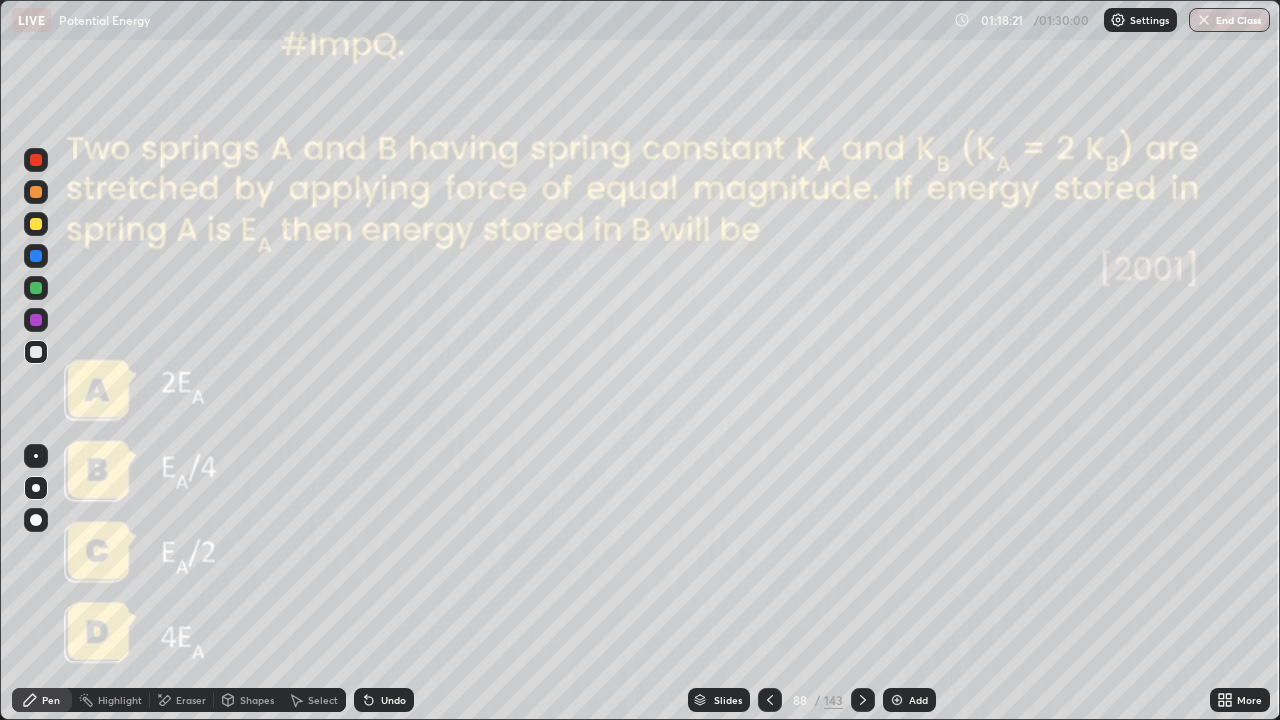 click at bounding box center (863, 700) 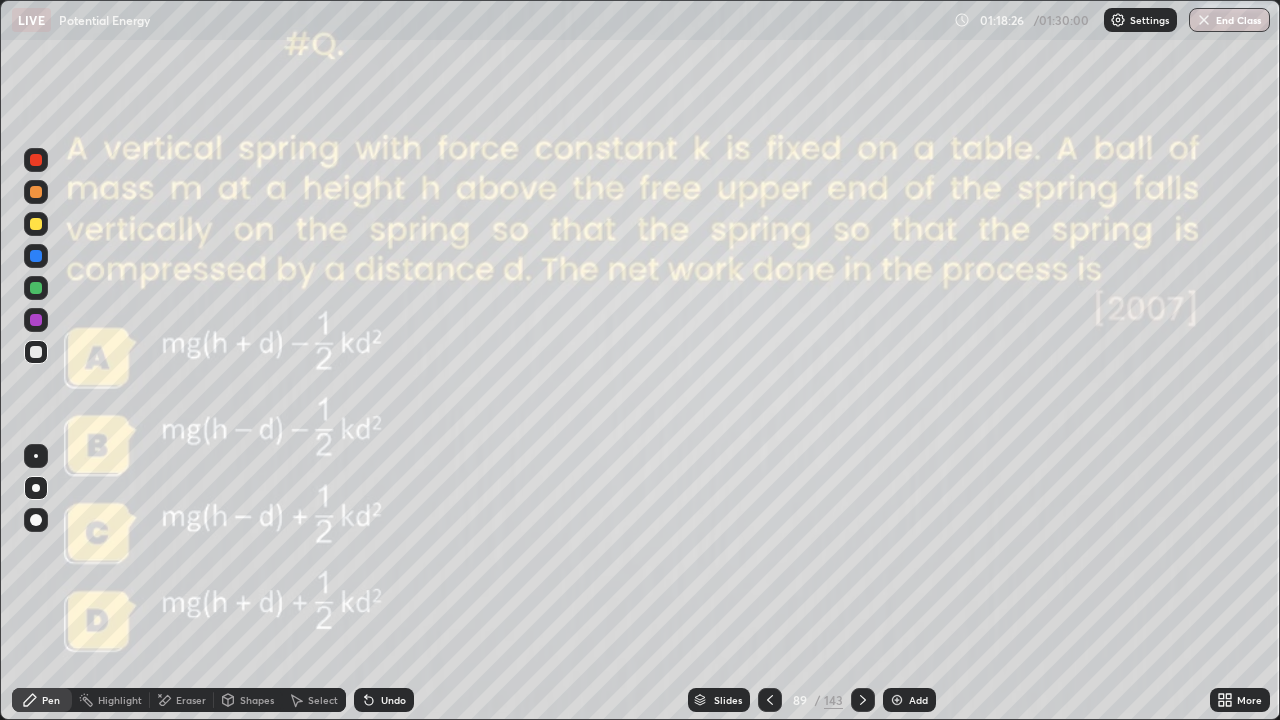 click 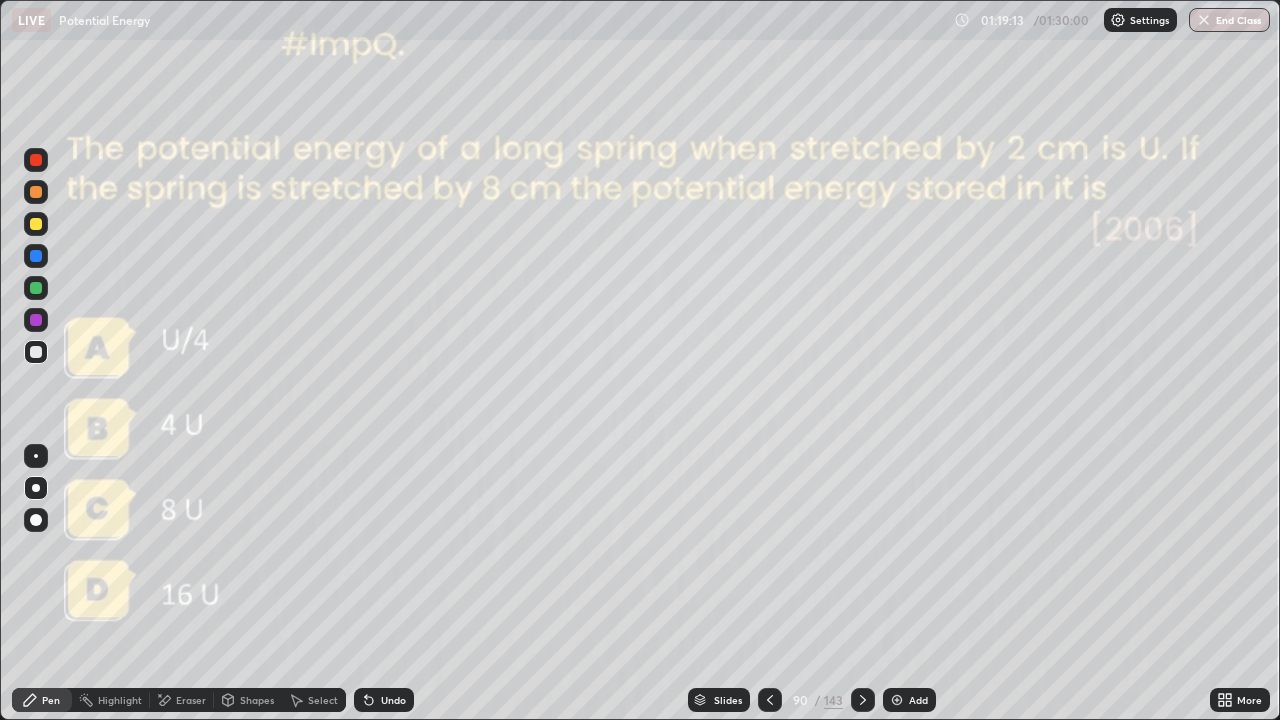 click on "End Class" at bounding box center (1229, 20) 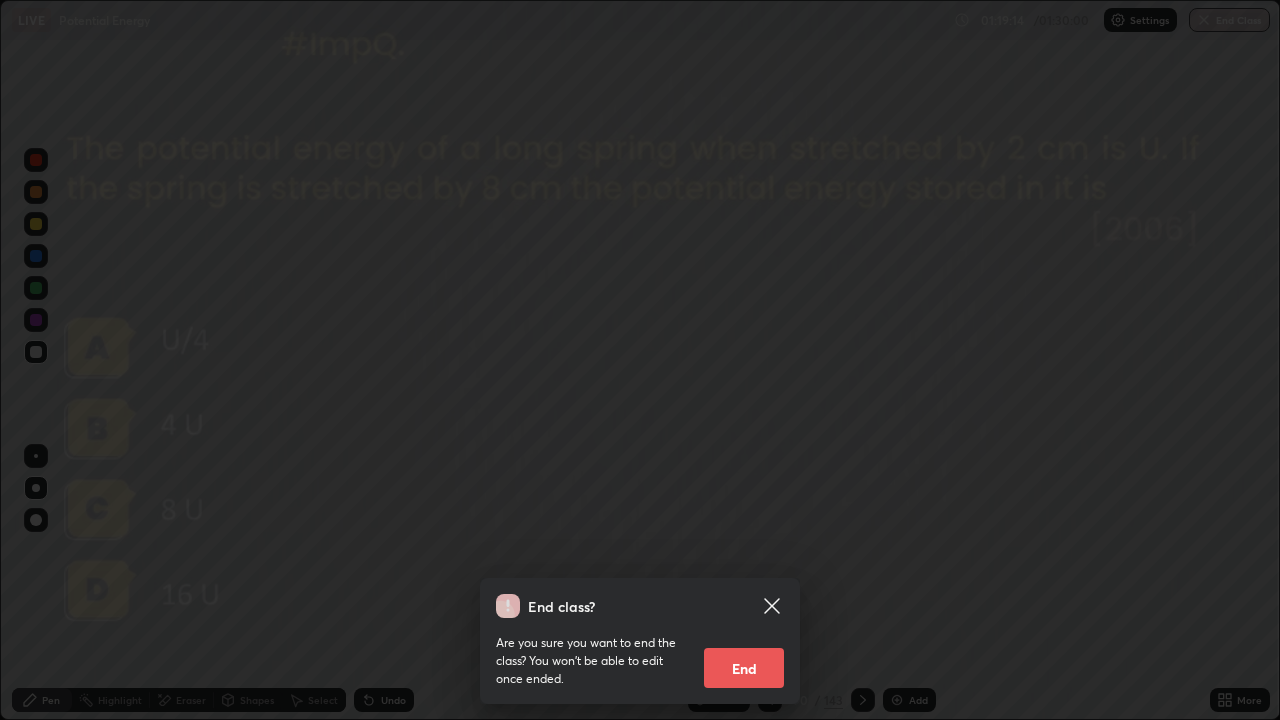 click on "End" at bounding box center [744, 668] 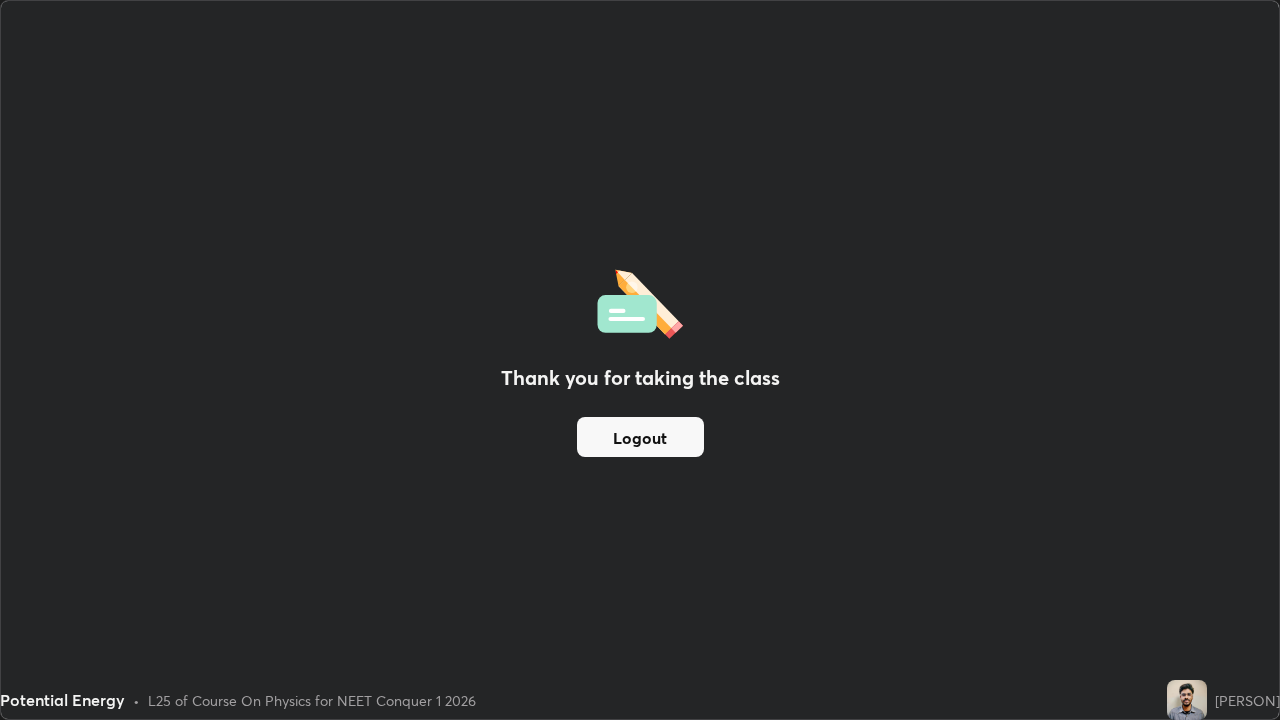 click on "Thank you for taking the class Logout" at bounding box center (640, 360) 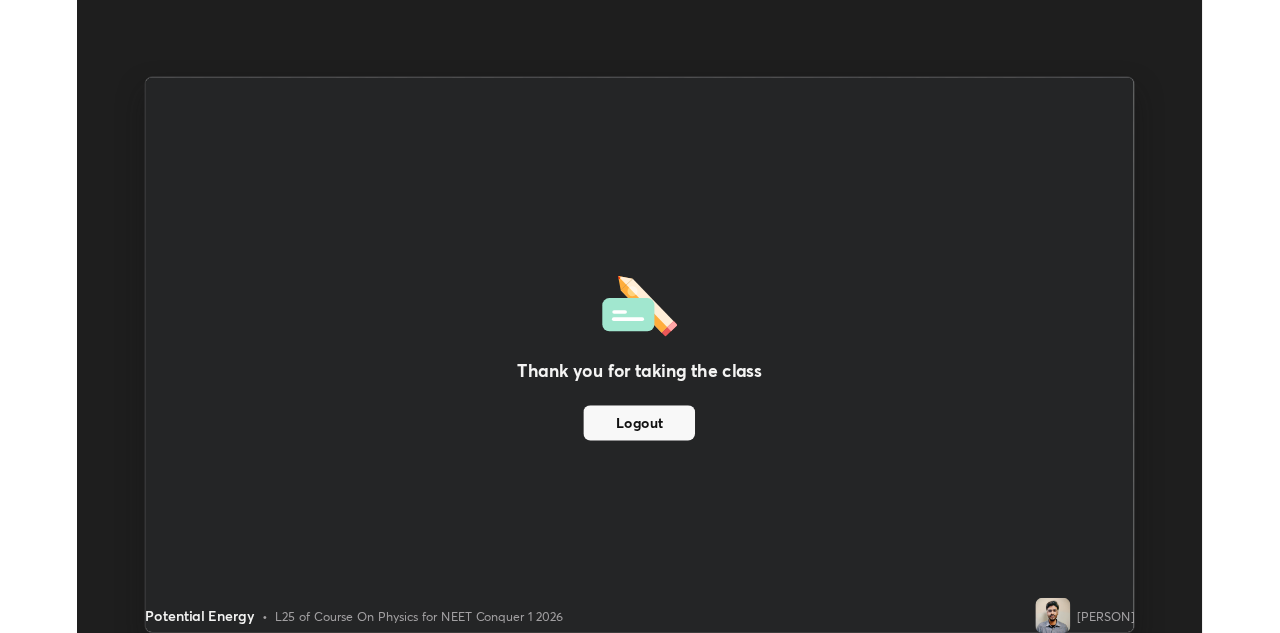 scroll, scrollTop: 633, scrollLeft: 1280, axis: both 